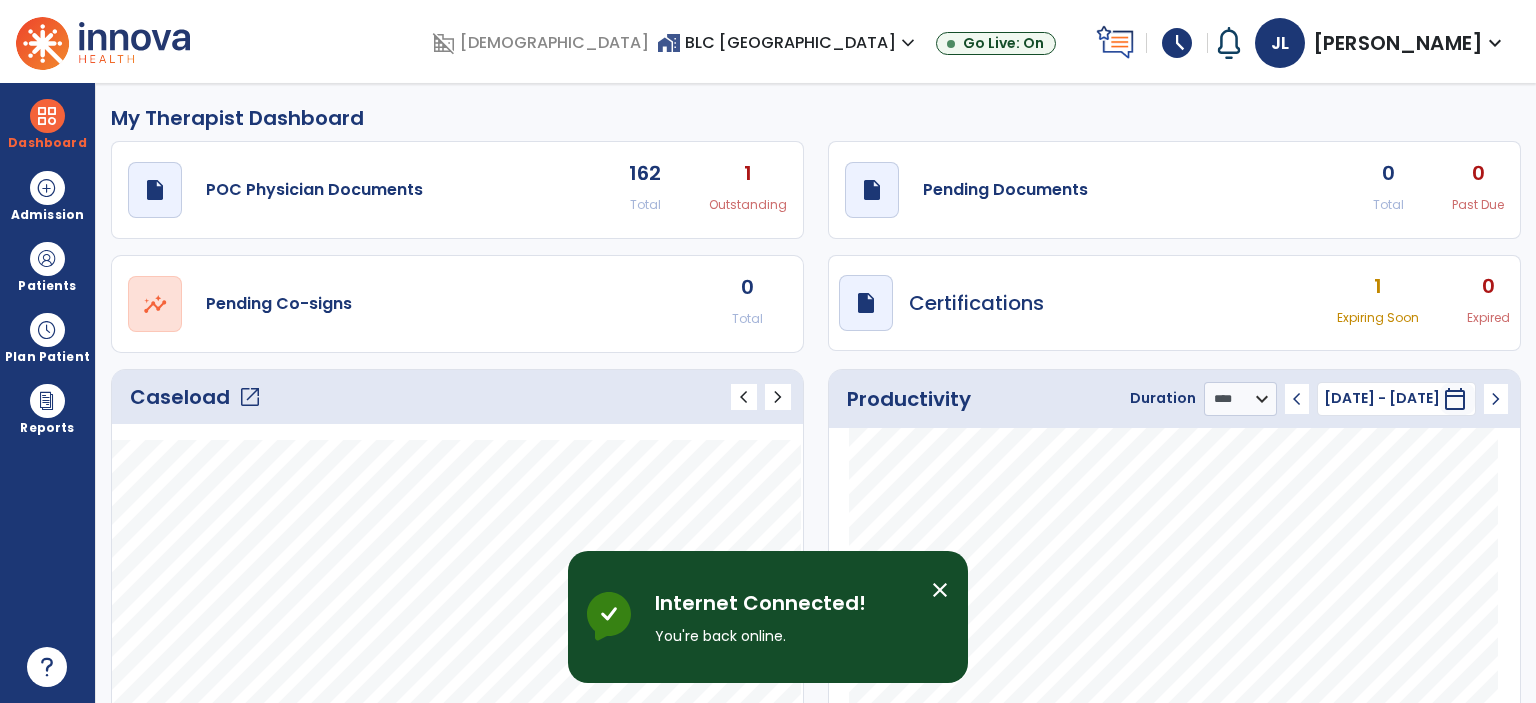select on "****" 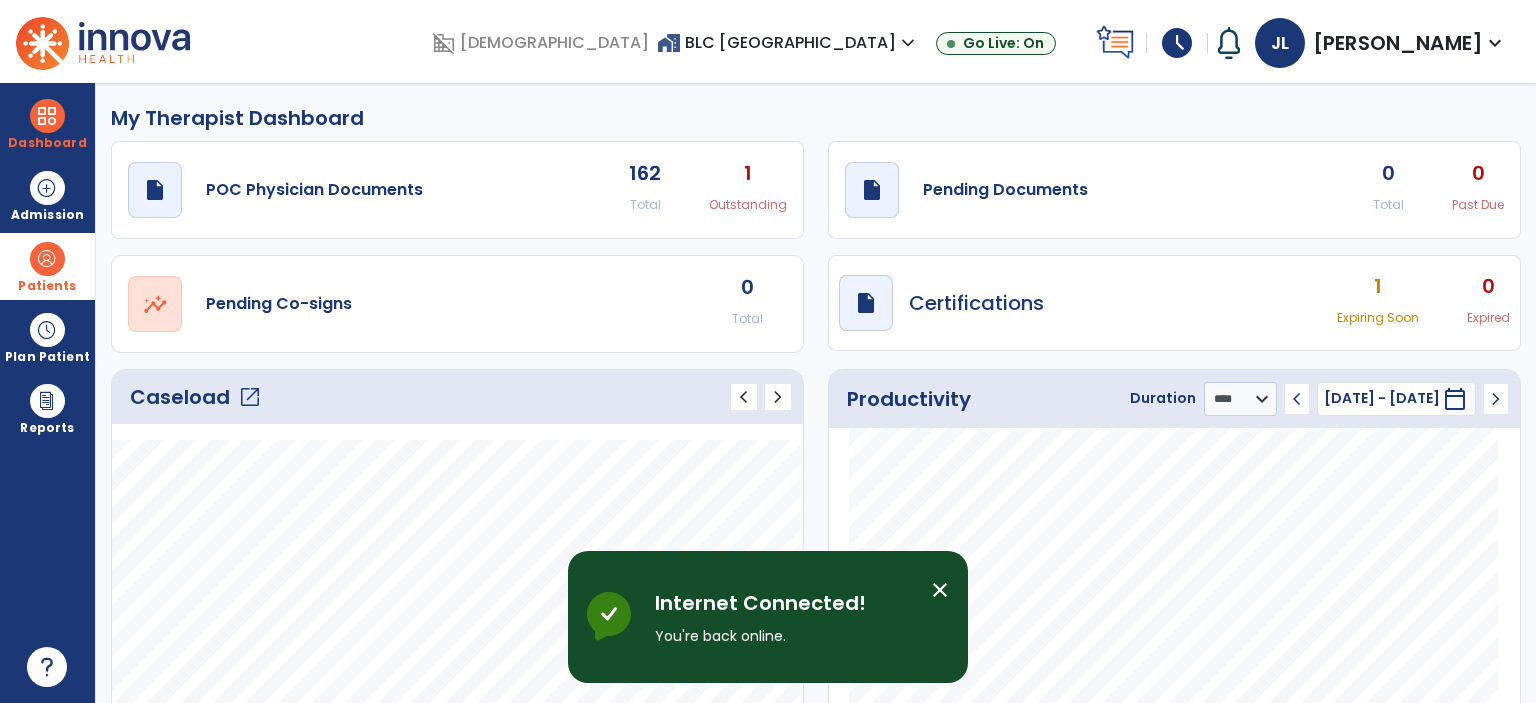 scroll, scrollTop: 0, scrollLeft: 0, axis: both 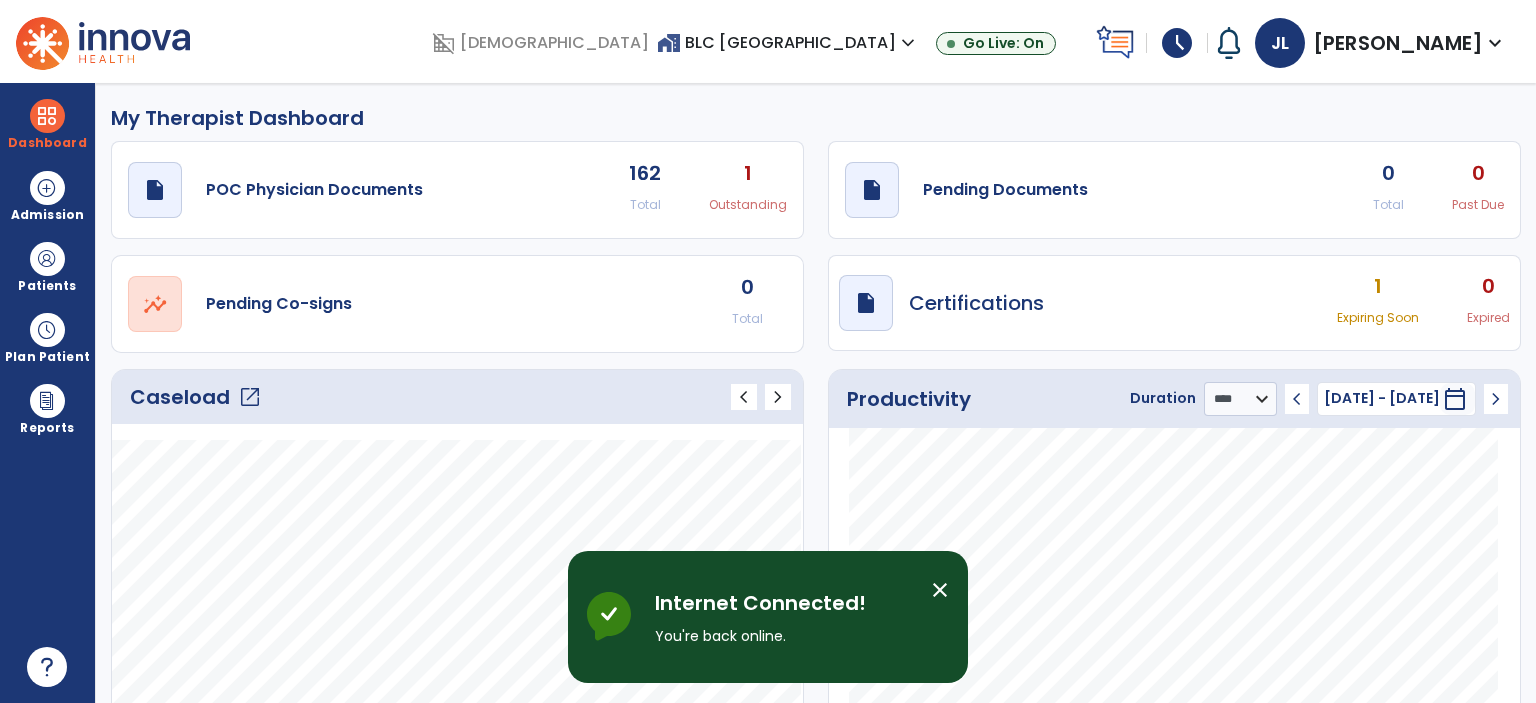 click on "home_work   BLC [GEOGRAPHIC_DATA]   expand_more   BHC [GEOGRAPHIC_DATA]   BLC [GEOGRAPHIC_DATA]   BLC Owatonna   BLC Red Wing  Show All" at bounding box center (788, 43) 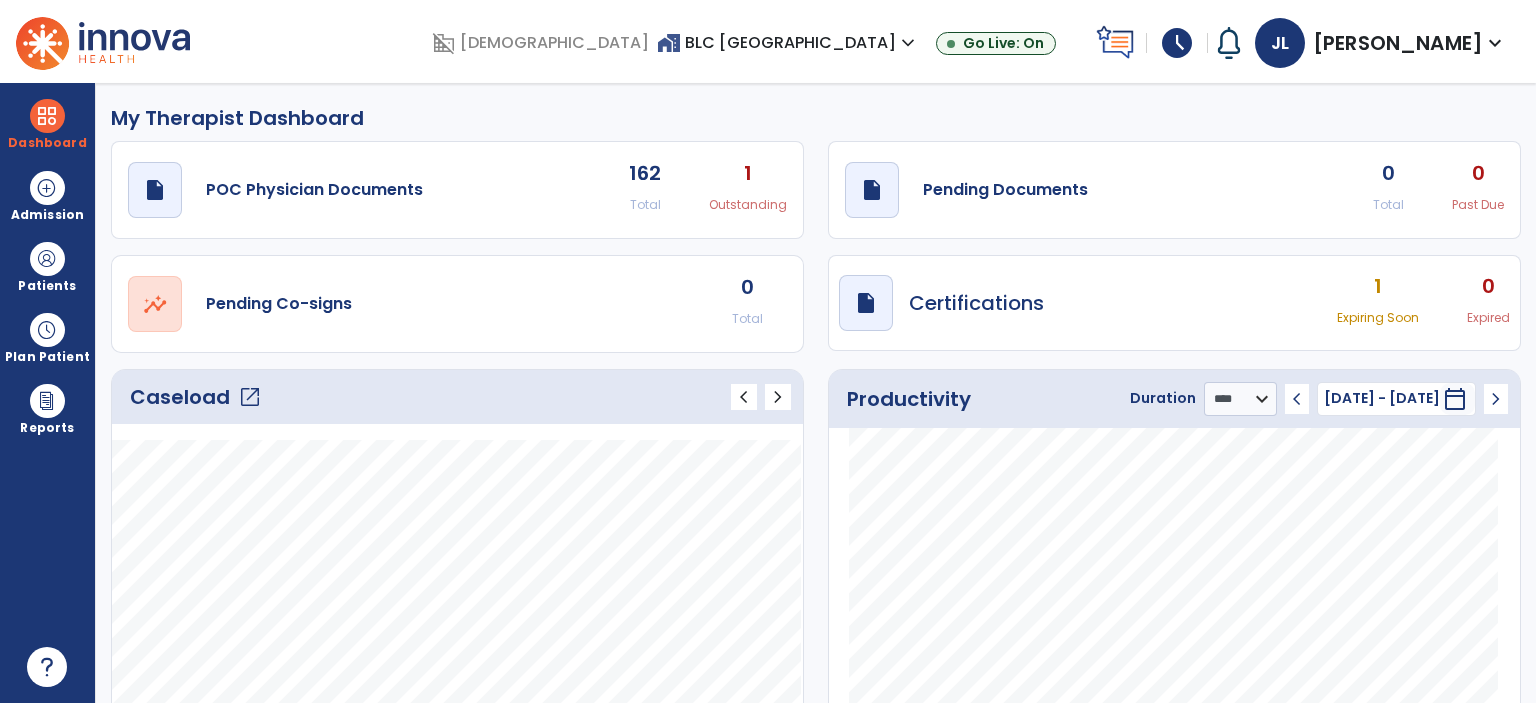 click on "home_work   BLC [GEOGRAPHIC_DATA]   expand_more" at bounding box center (788, 42) 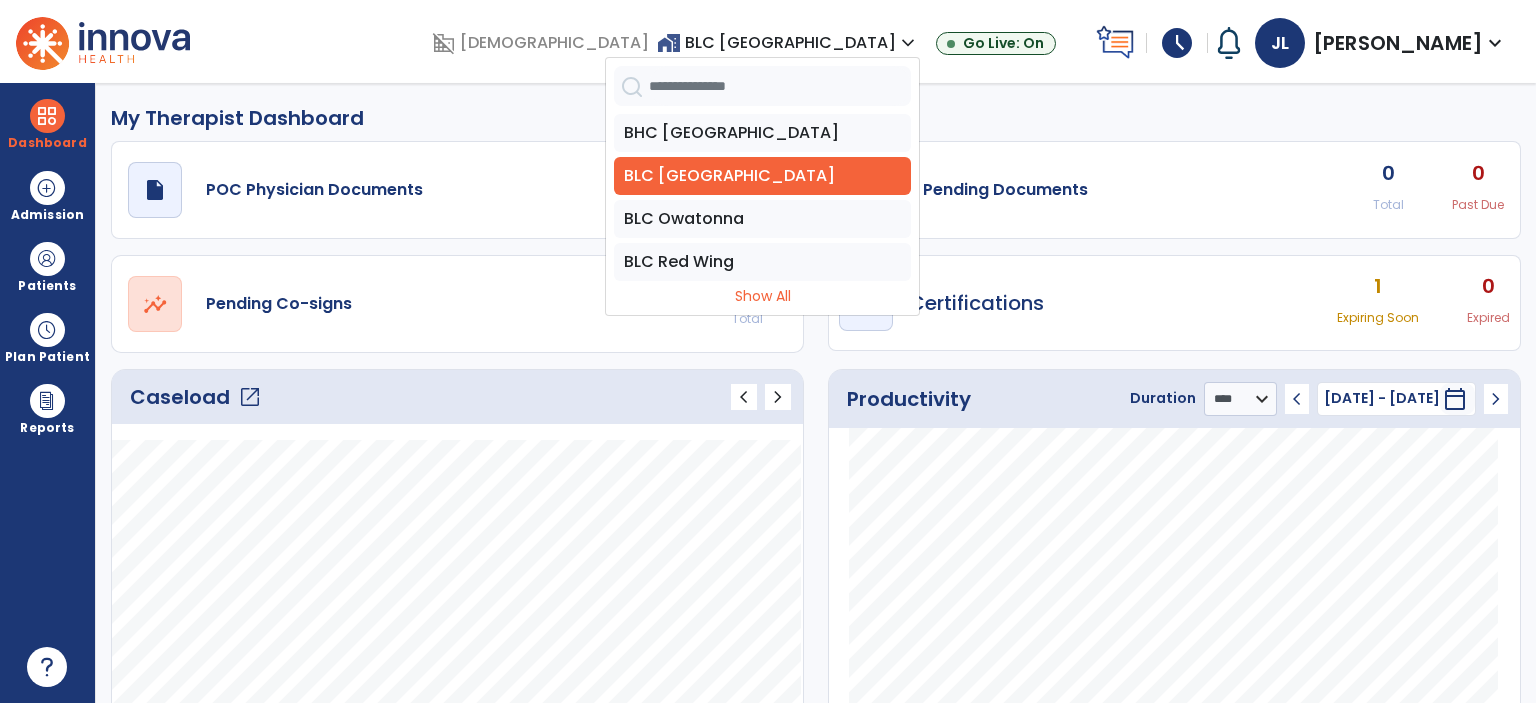 click on "schedule" at bounding box center [1177, 43] 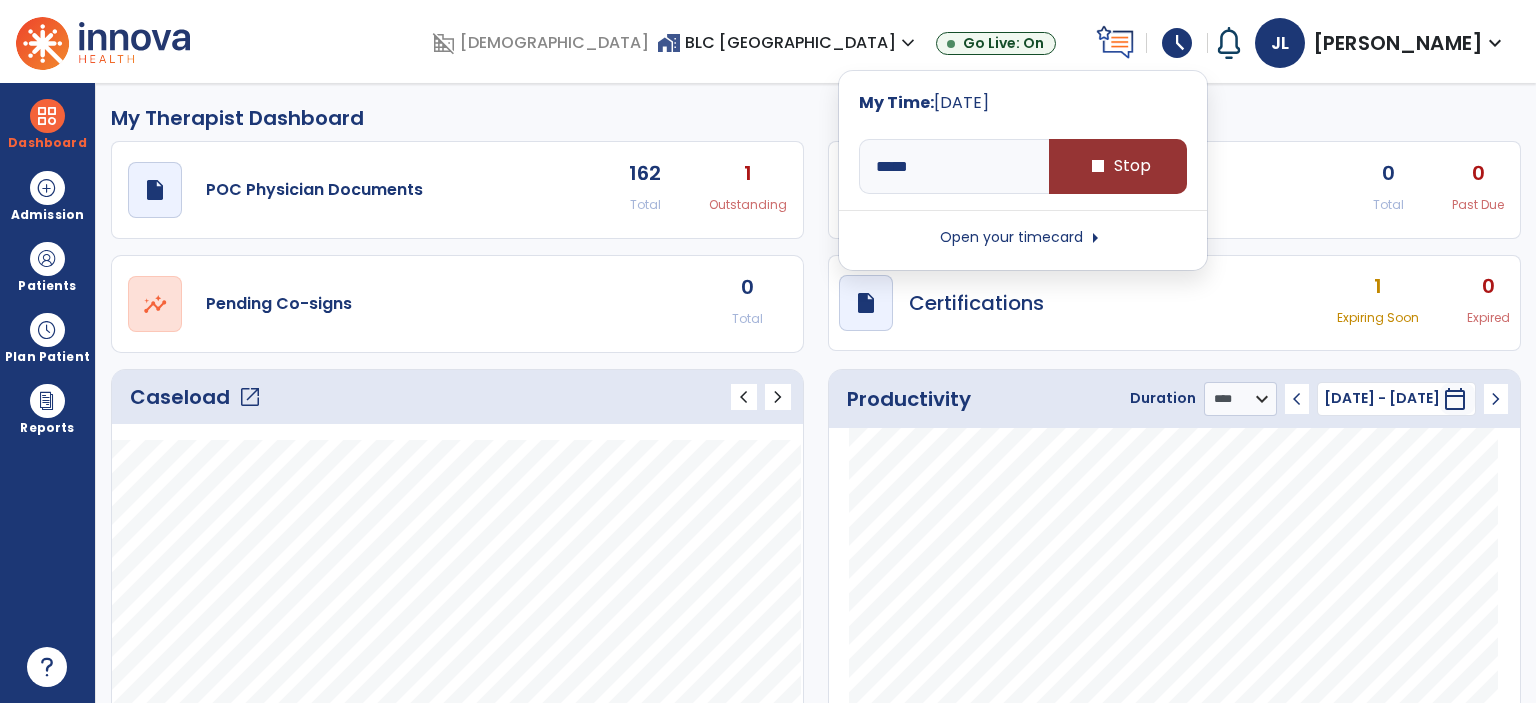 click on "stop  Stop" at bounding box center [1118, 166] 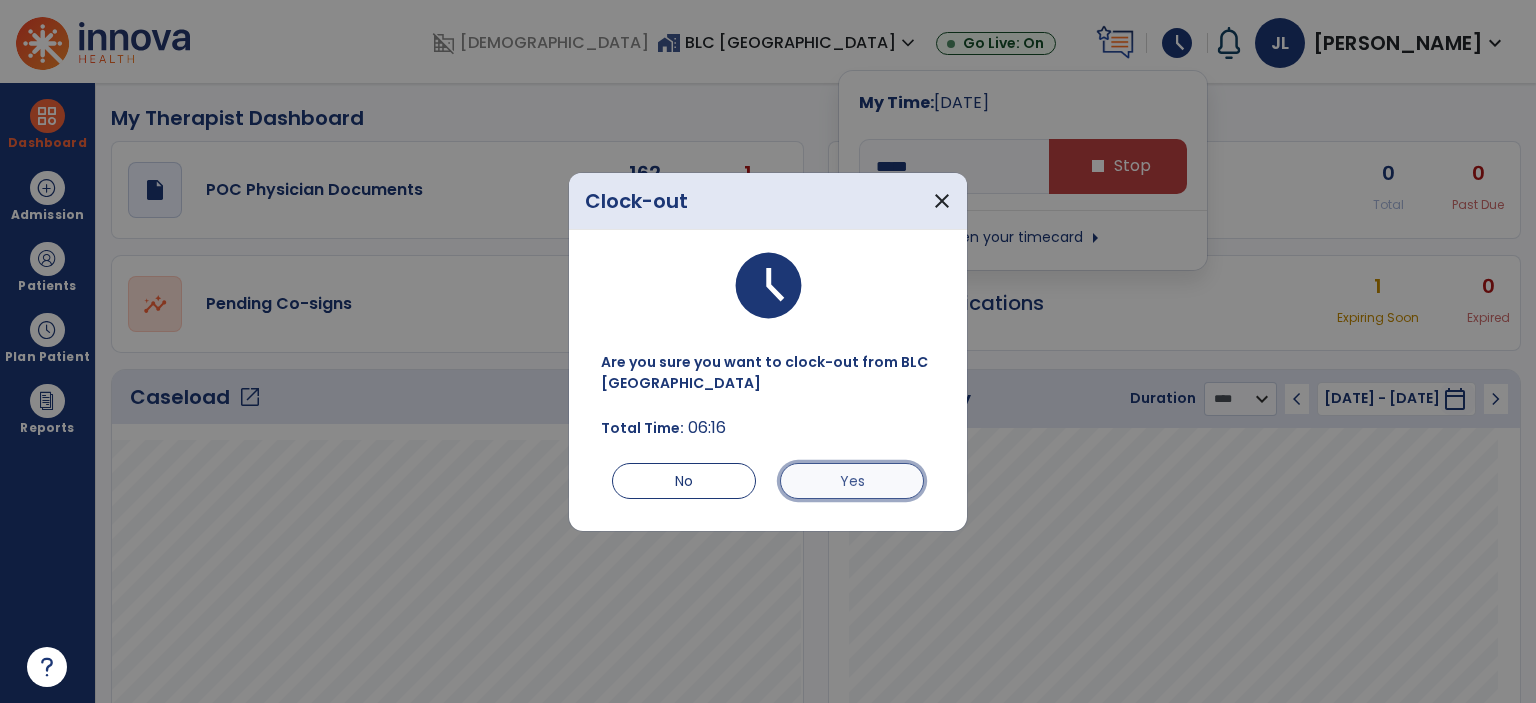 click on "Yes" at bounding box center (852, 481) 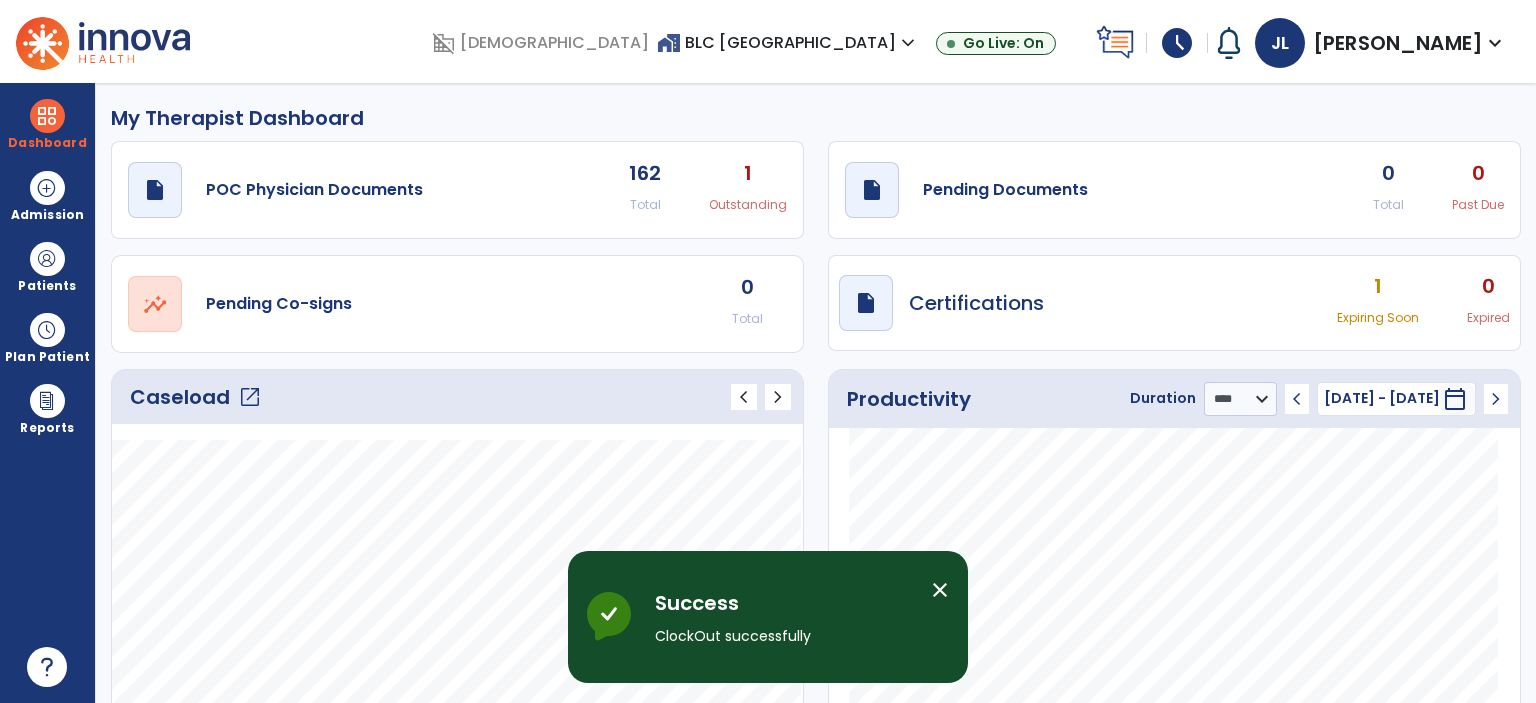 click on "schedule" at bounding box center (1177, 43) 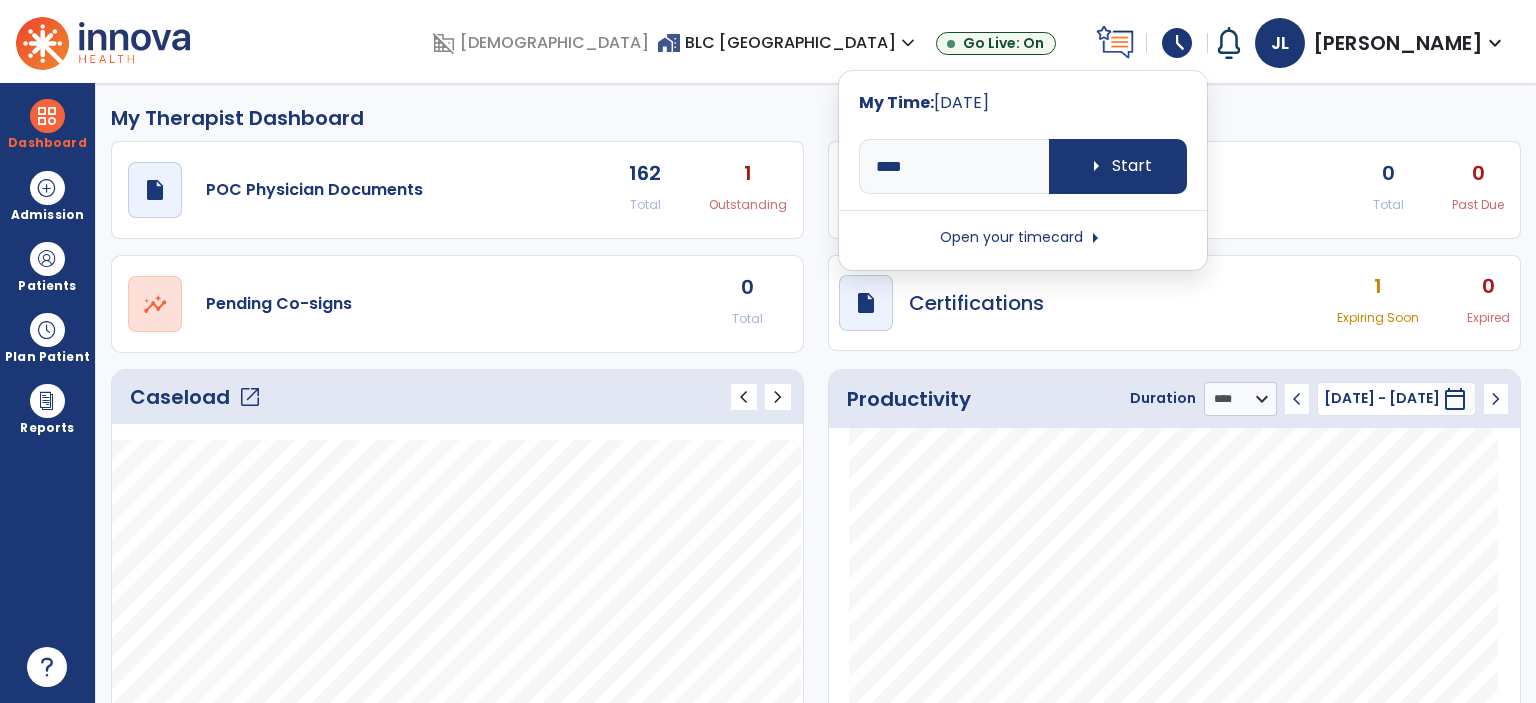 click on "Open your timecard  arrow_right" at bounding box center (1023, 238) 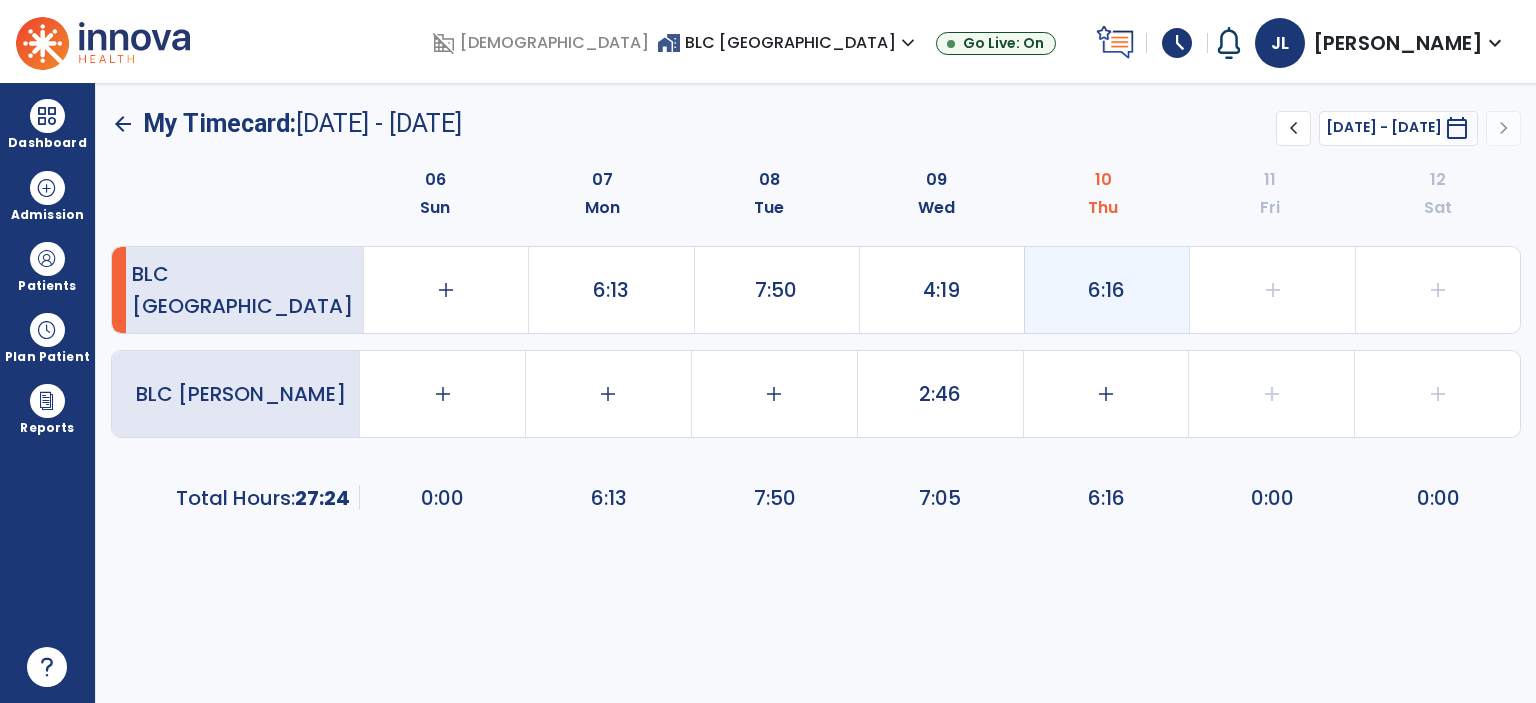 click on "6:16" 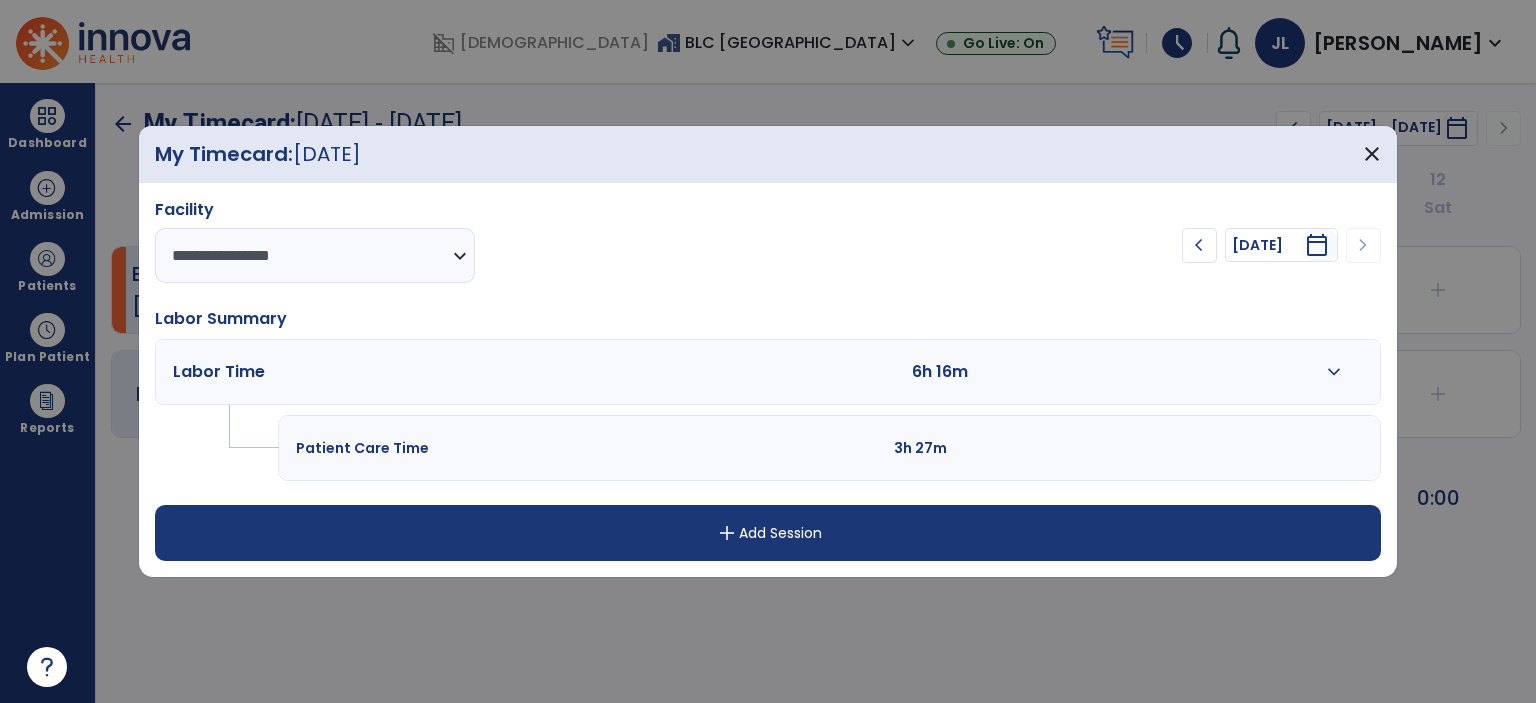 click on "expand_more" at bounding box center (1334, 372) 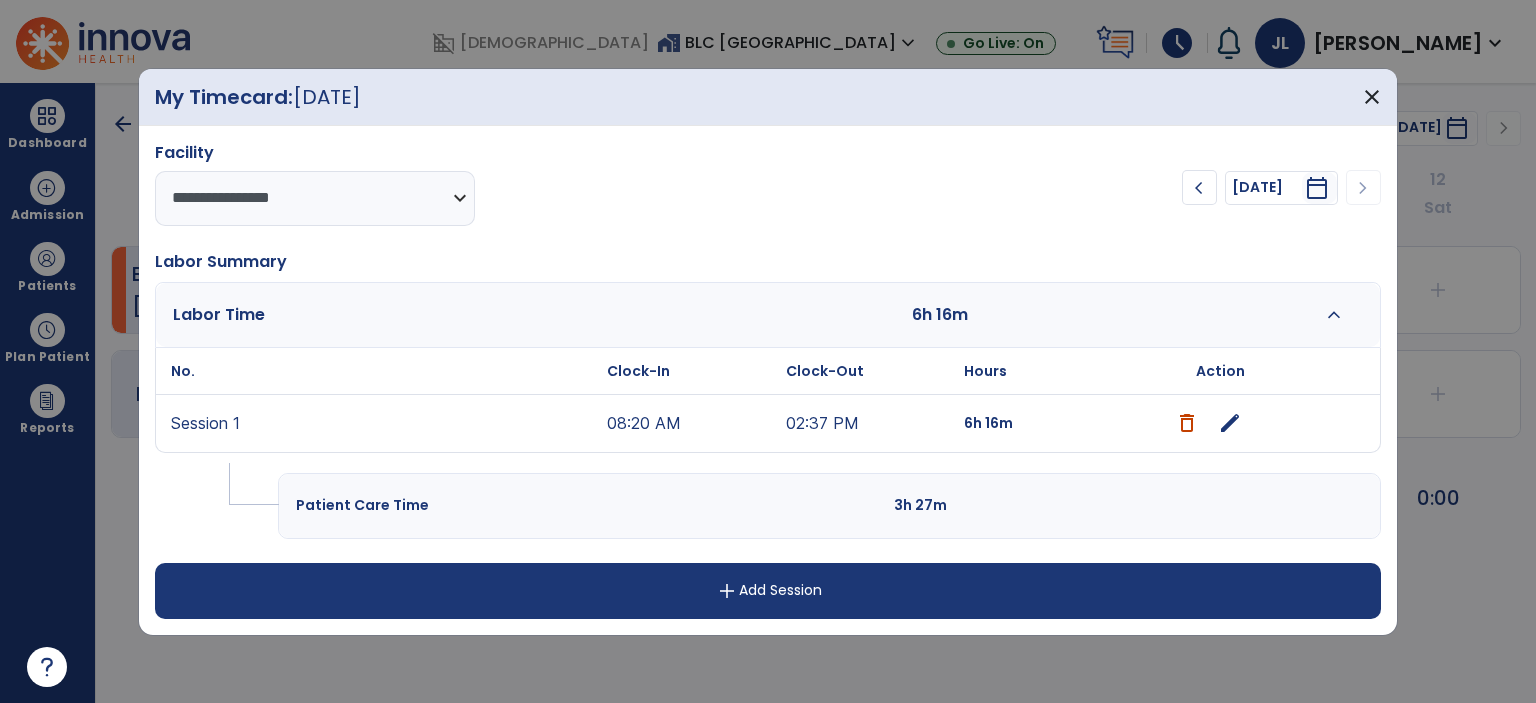 click on "edit" at bounding box center [1230, 423] 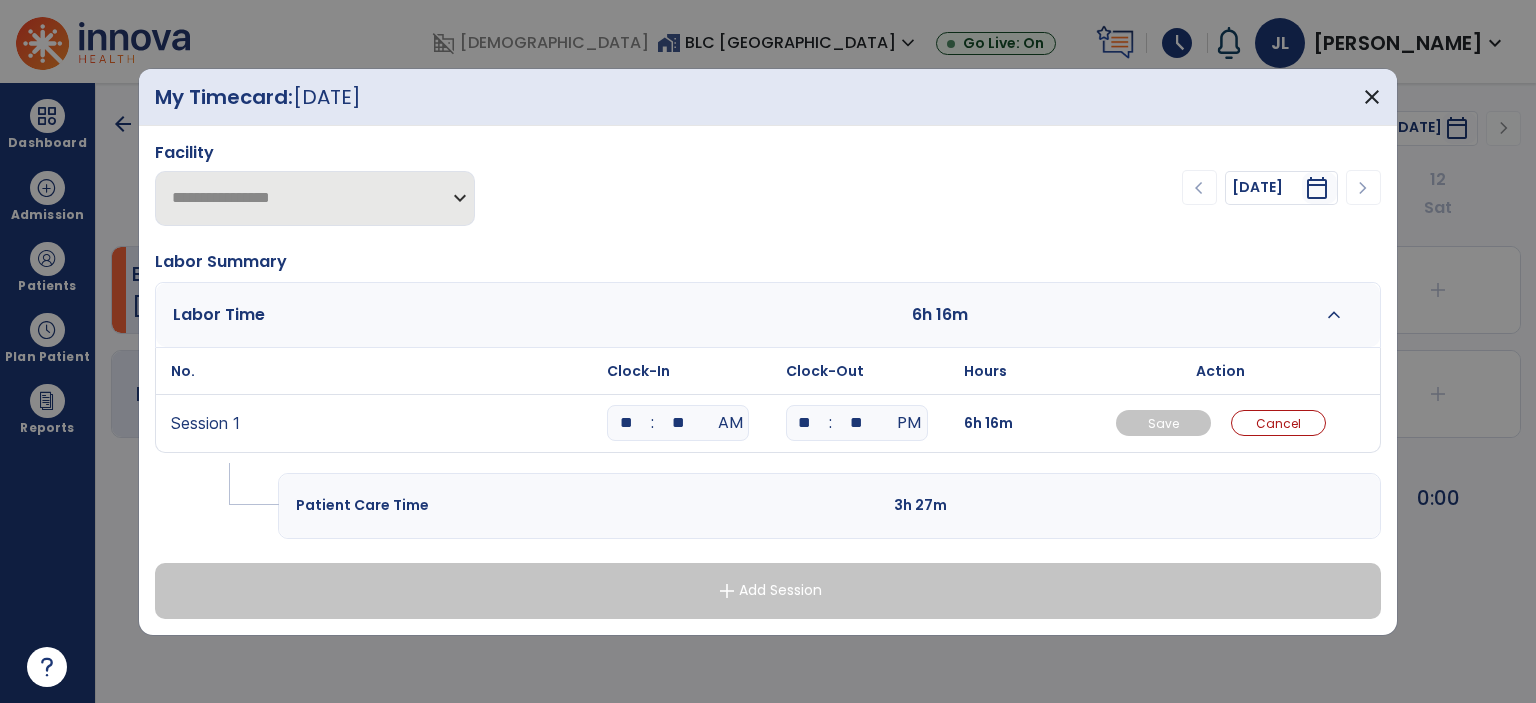 click on "**" at bounding box center (626, 423) 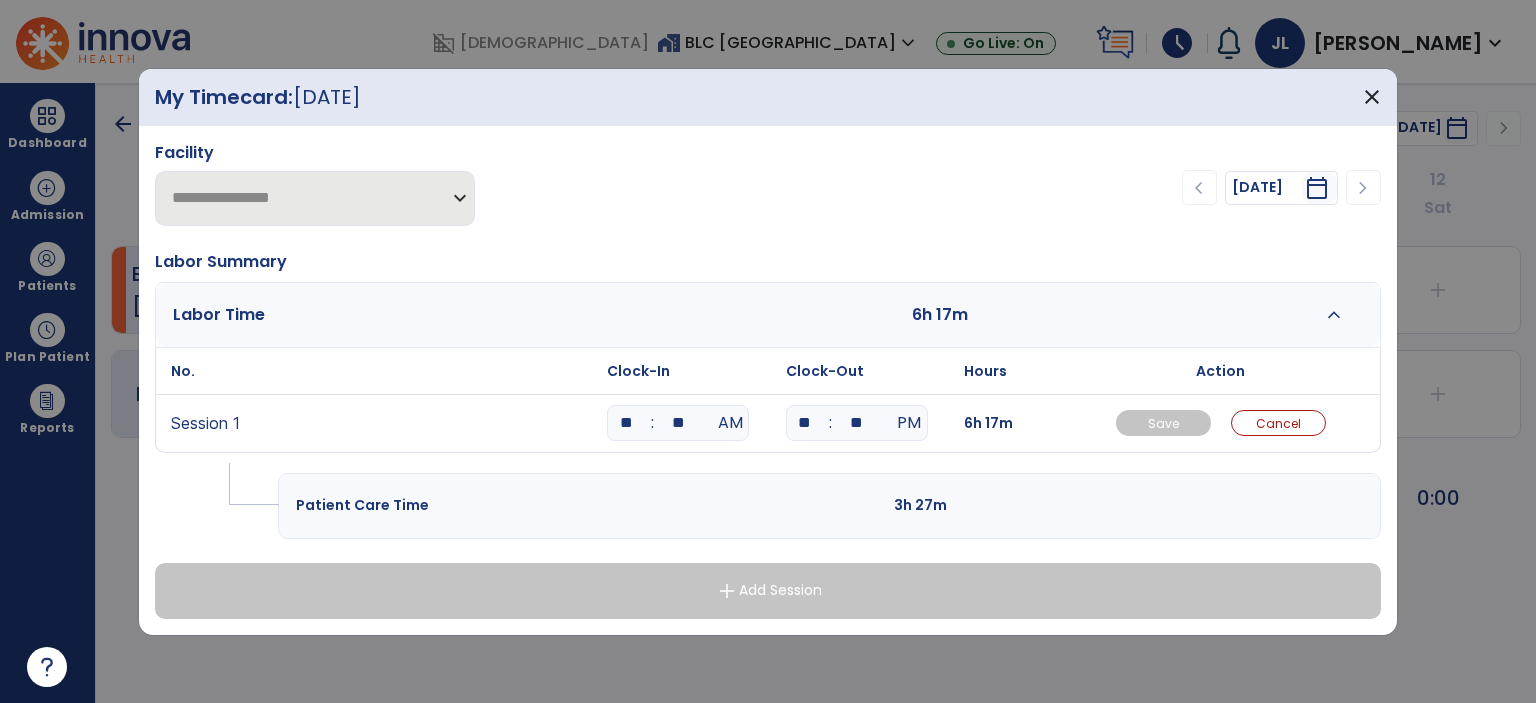 click on "**" at bounding box center (626, 423) 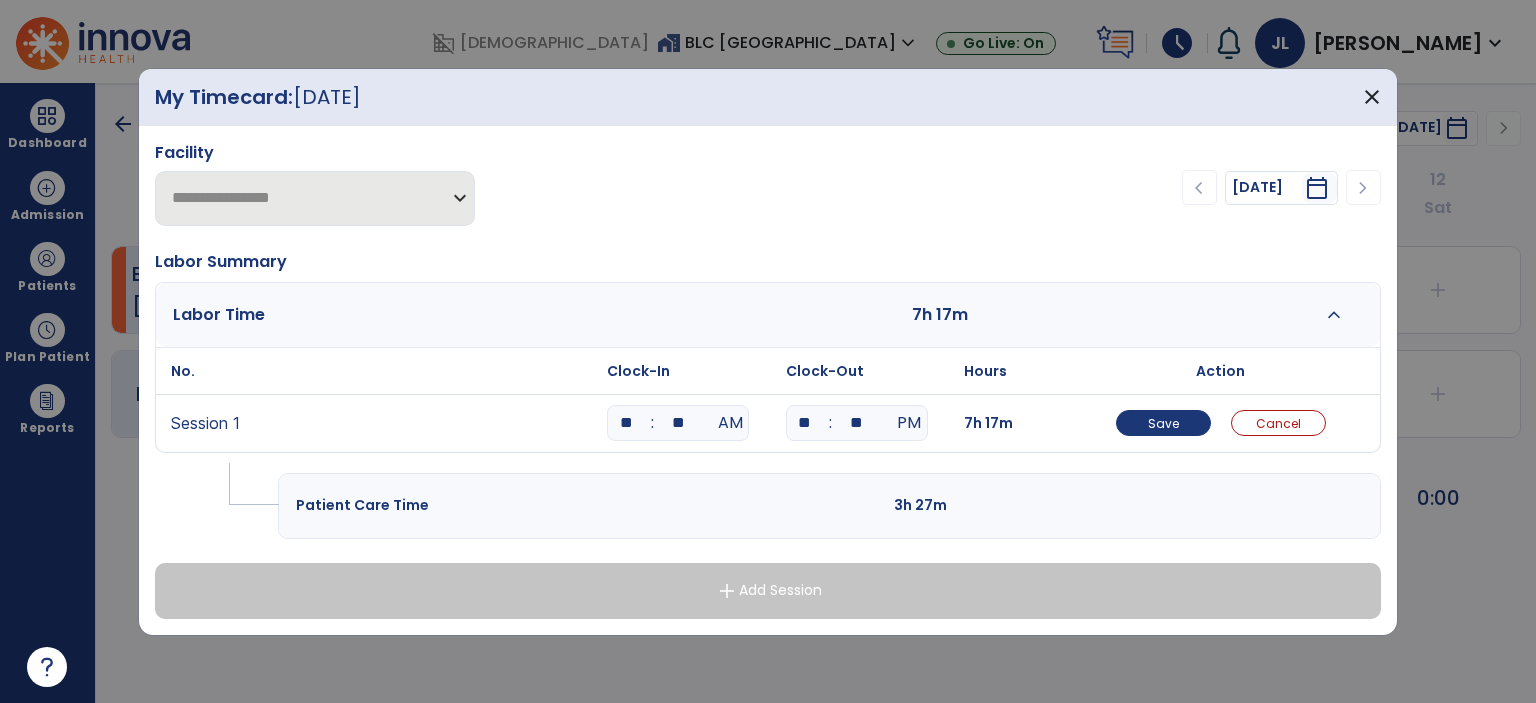 type on "**" 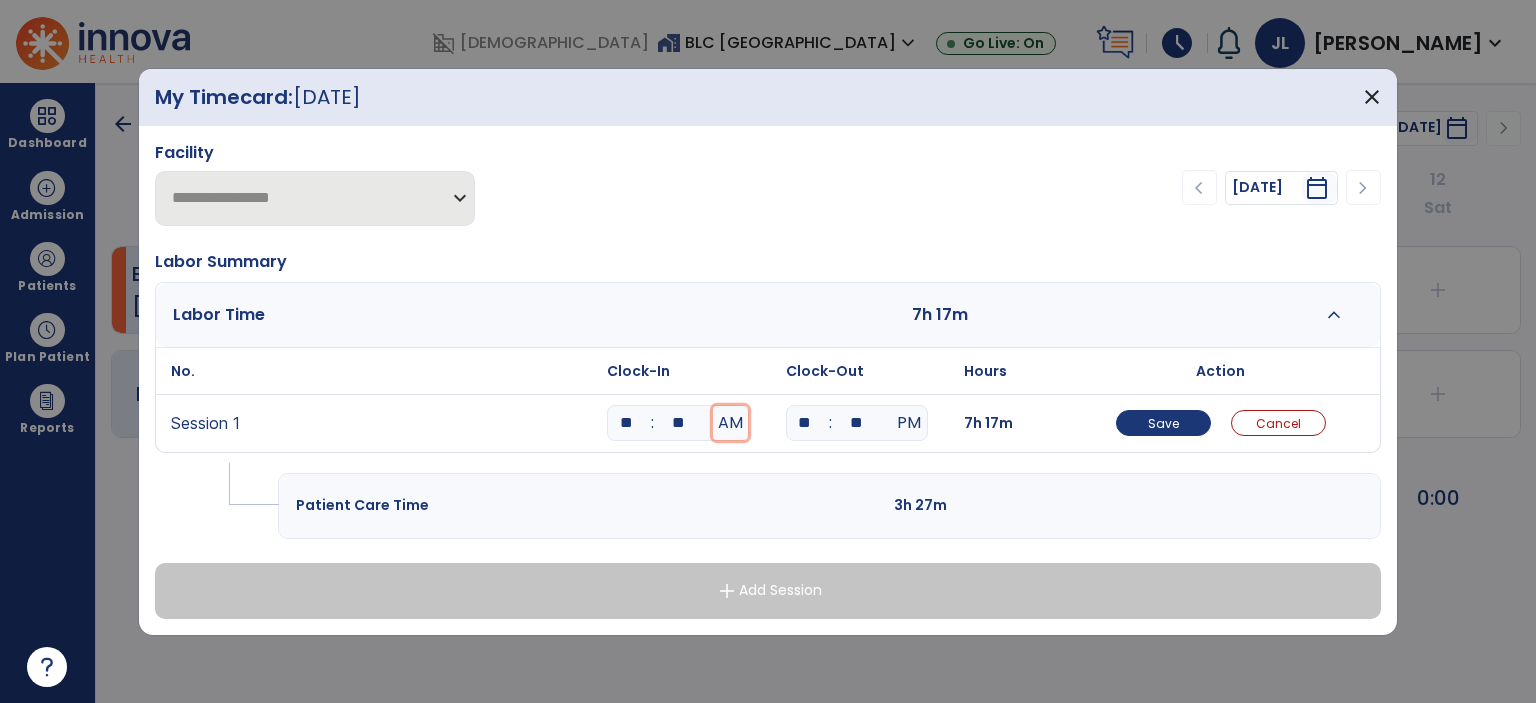 type 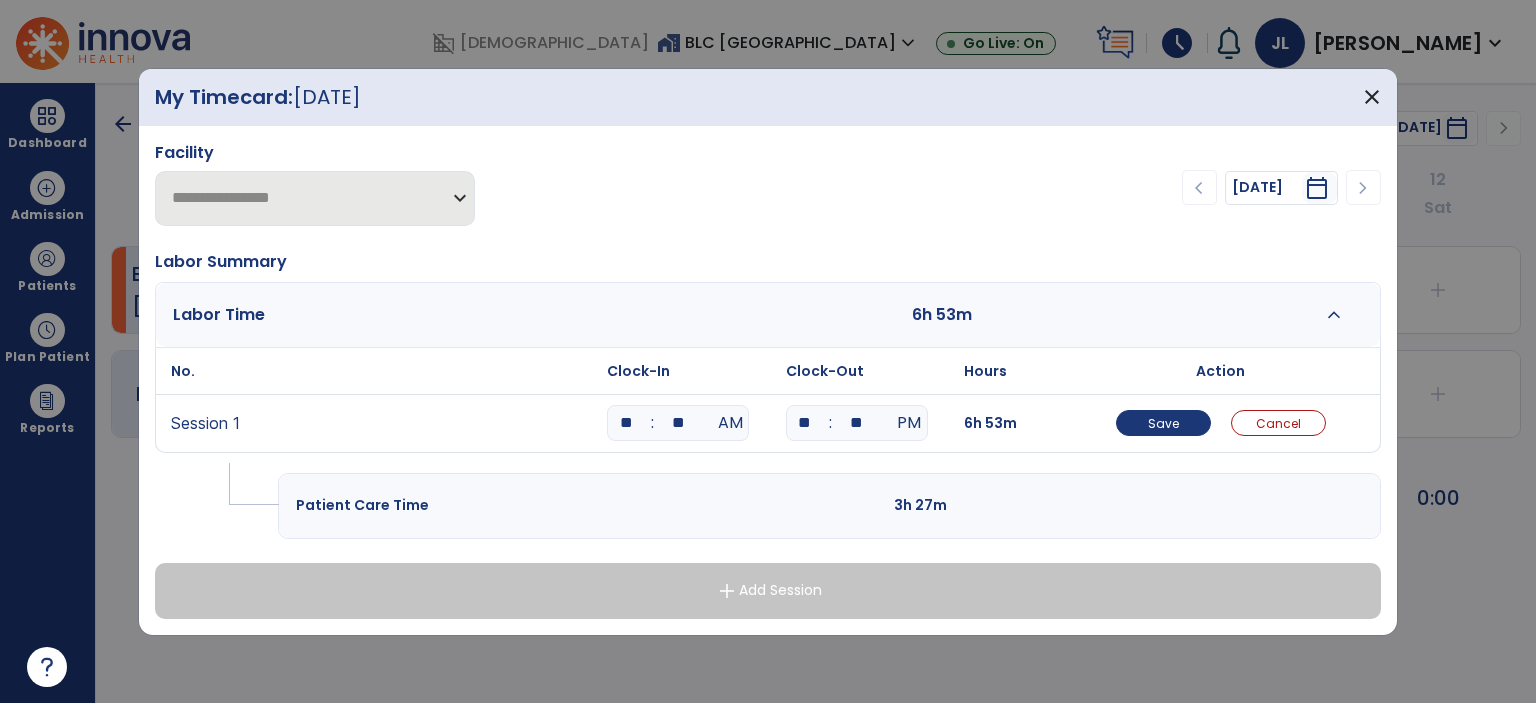 type on "**" 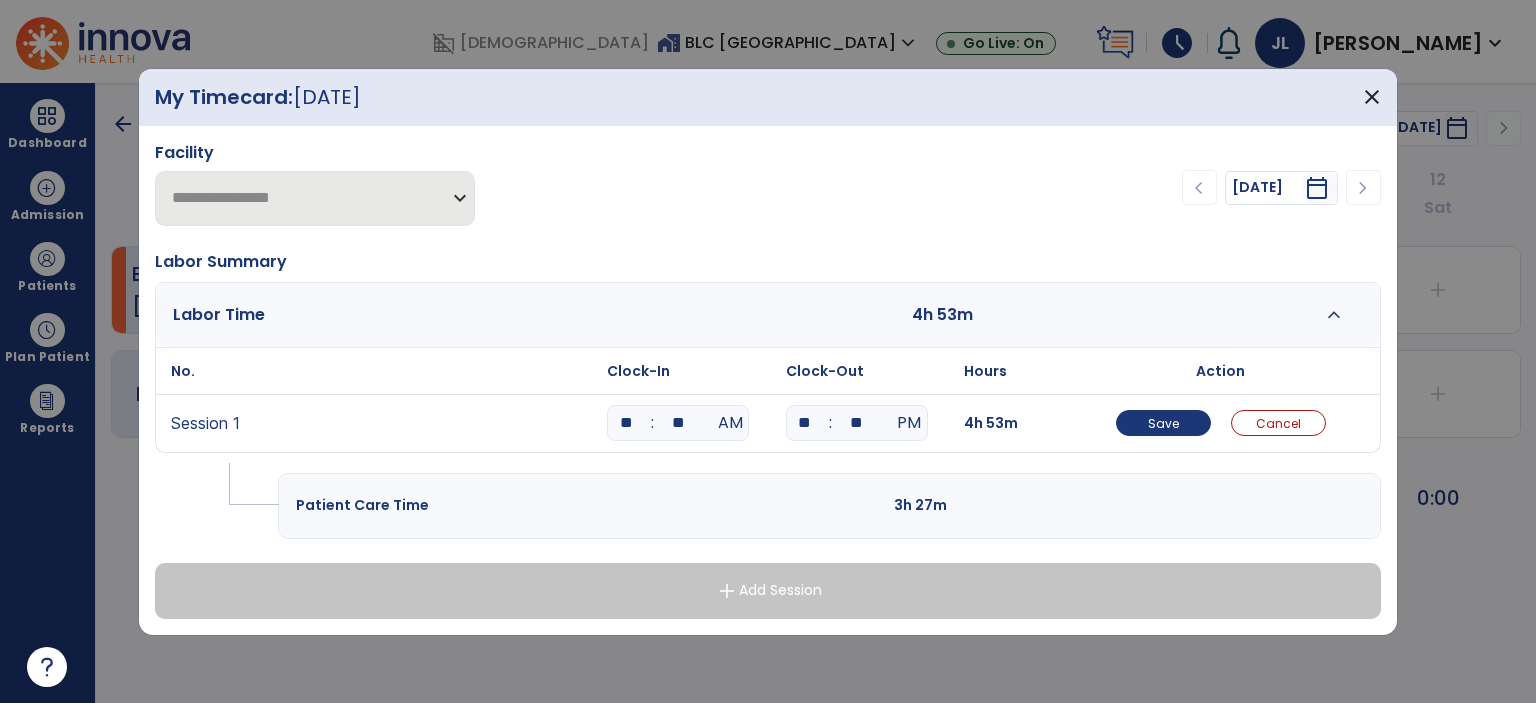 type on "**" 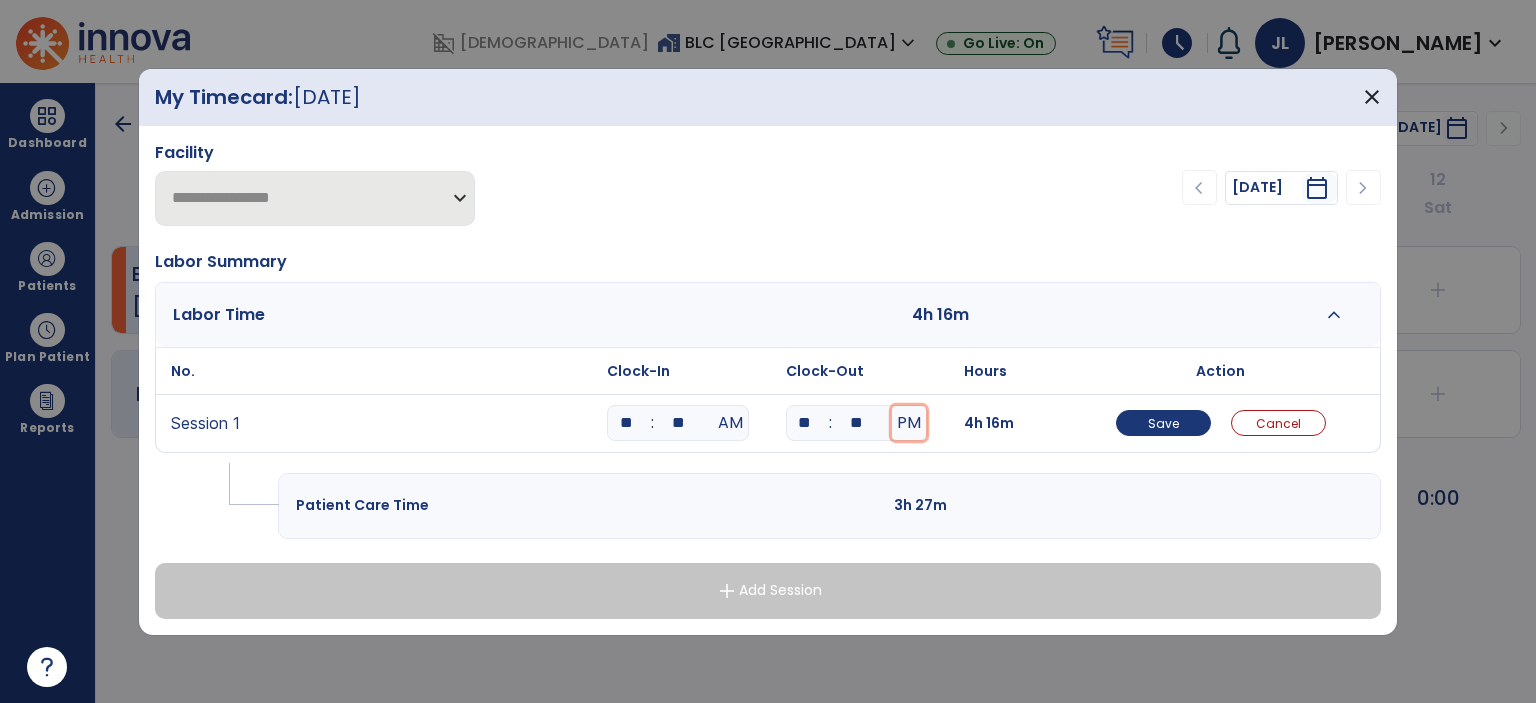 type 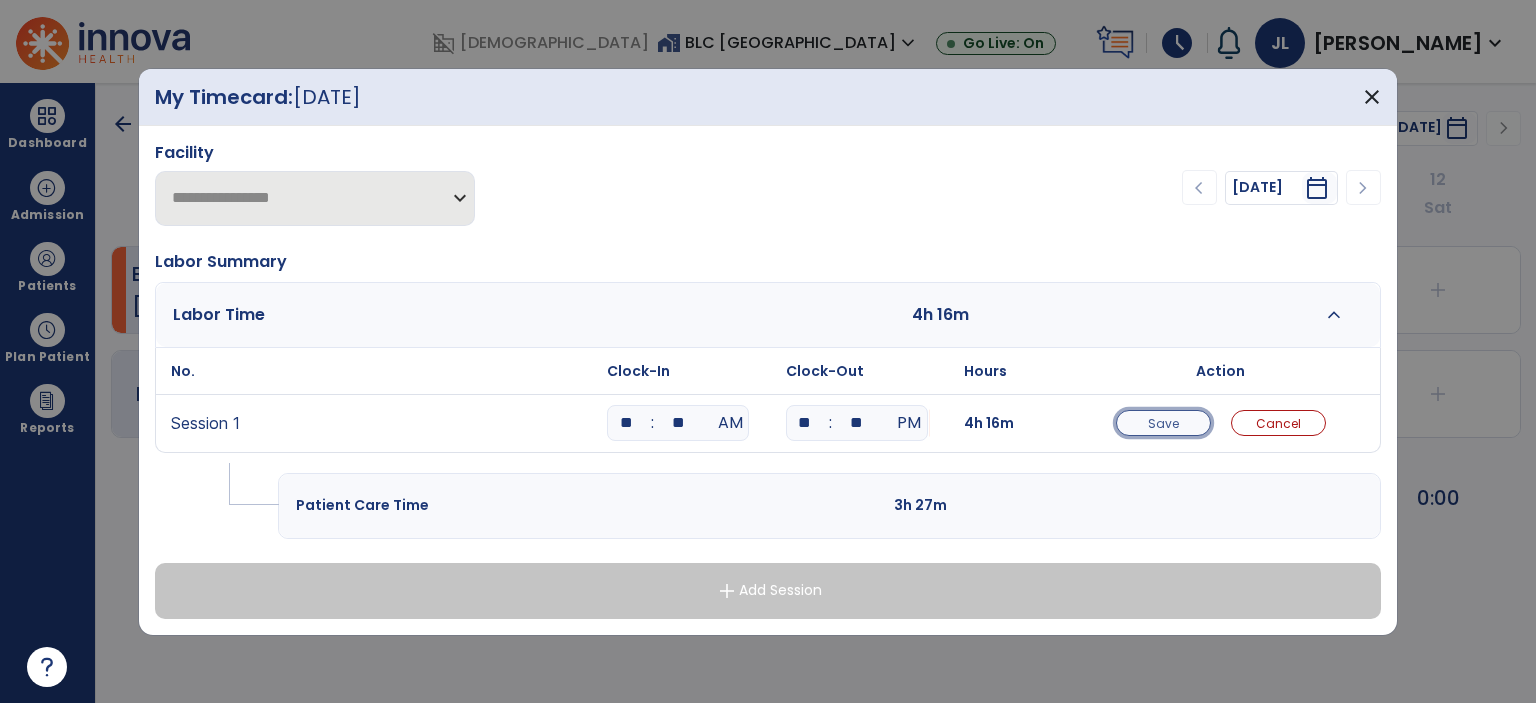 click on "Save" at bounding box center (1163, 423) 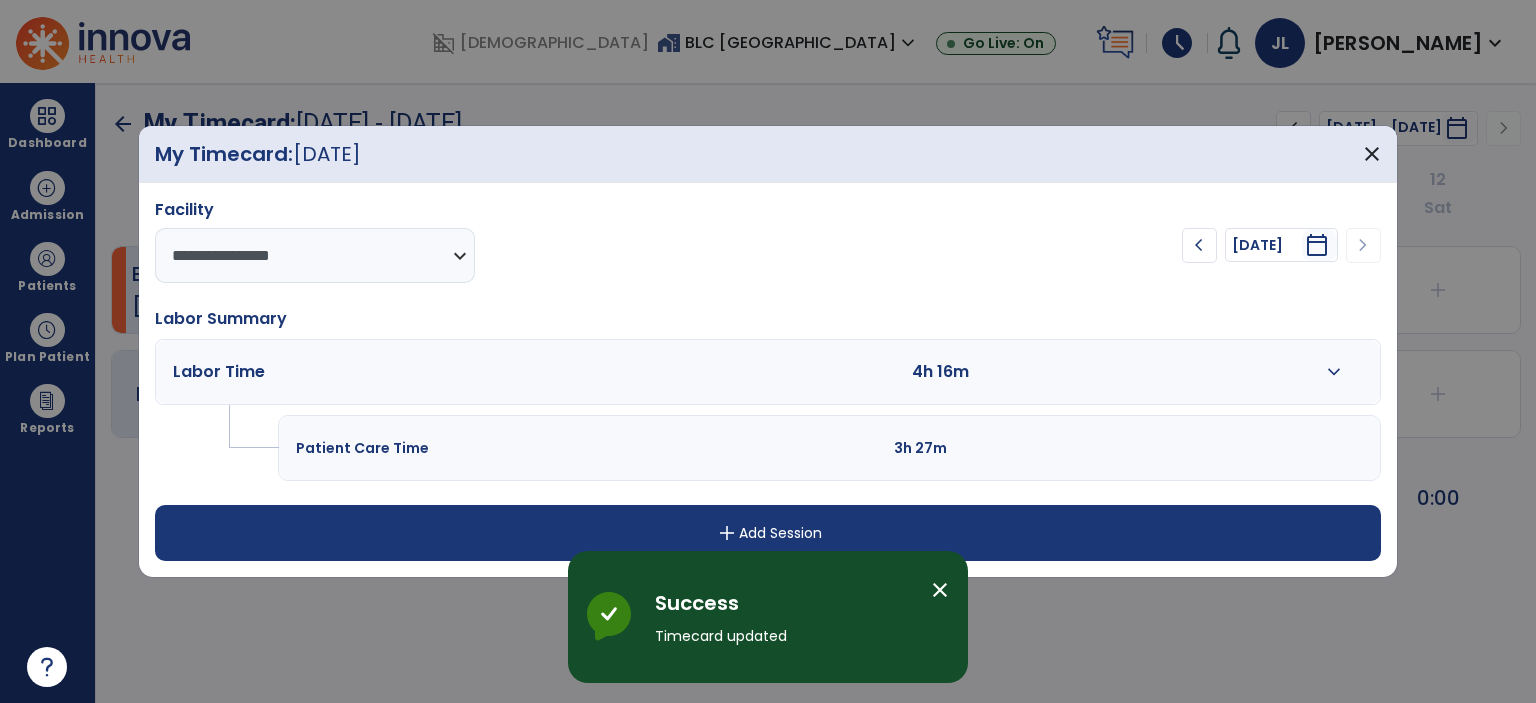 click on "add  Add Session" at bounding box center [768, 533] 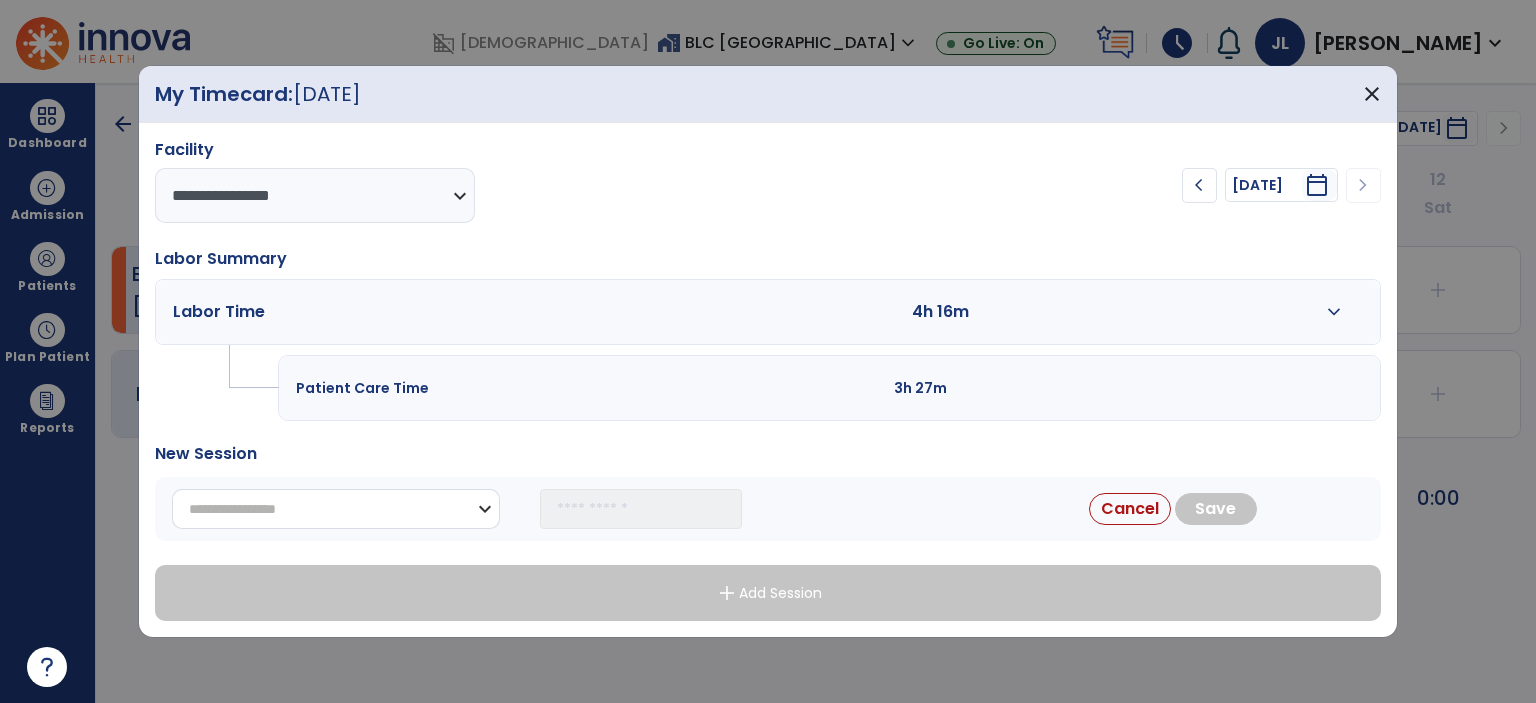 click on "**********" at bounding box center (336, 509) 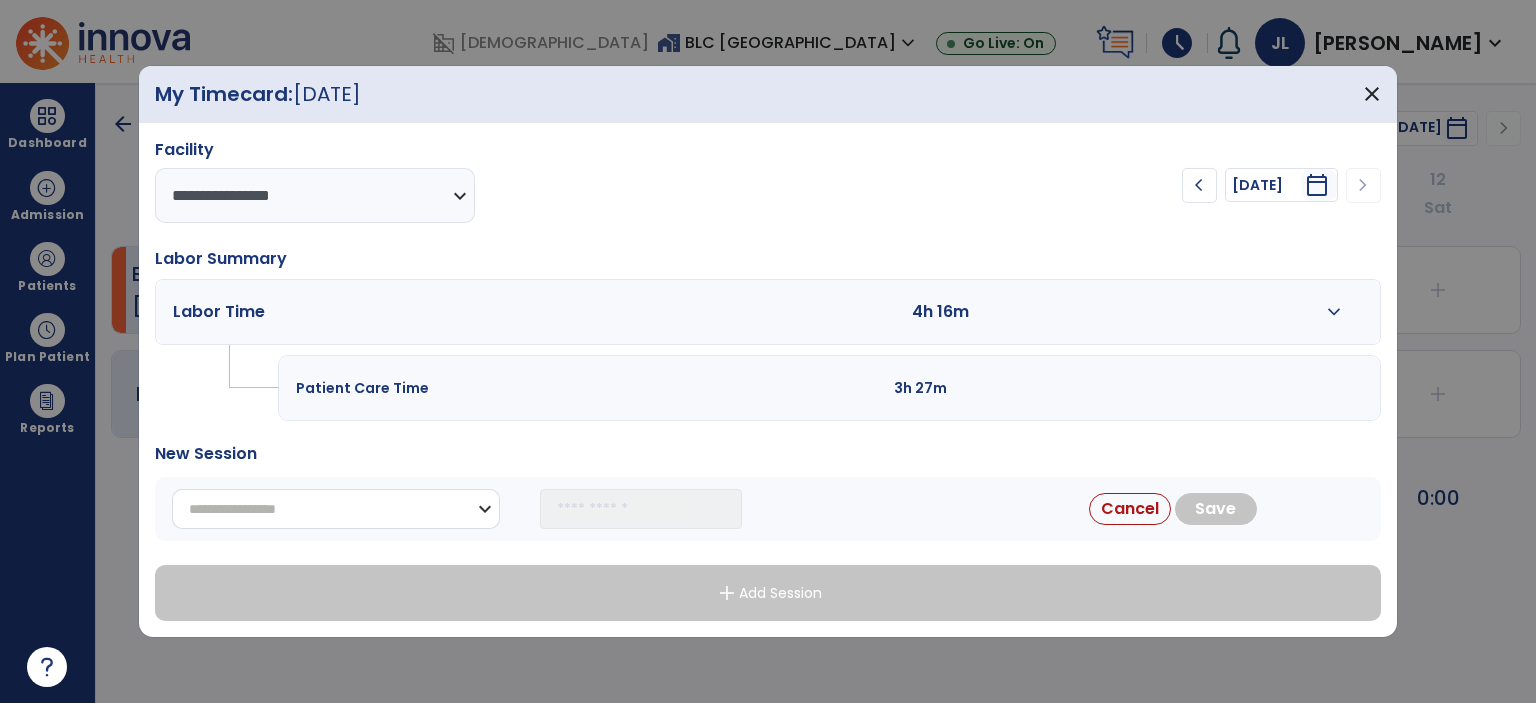 select on "**********" 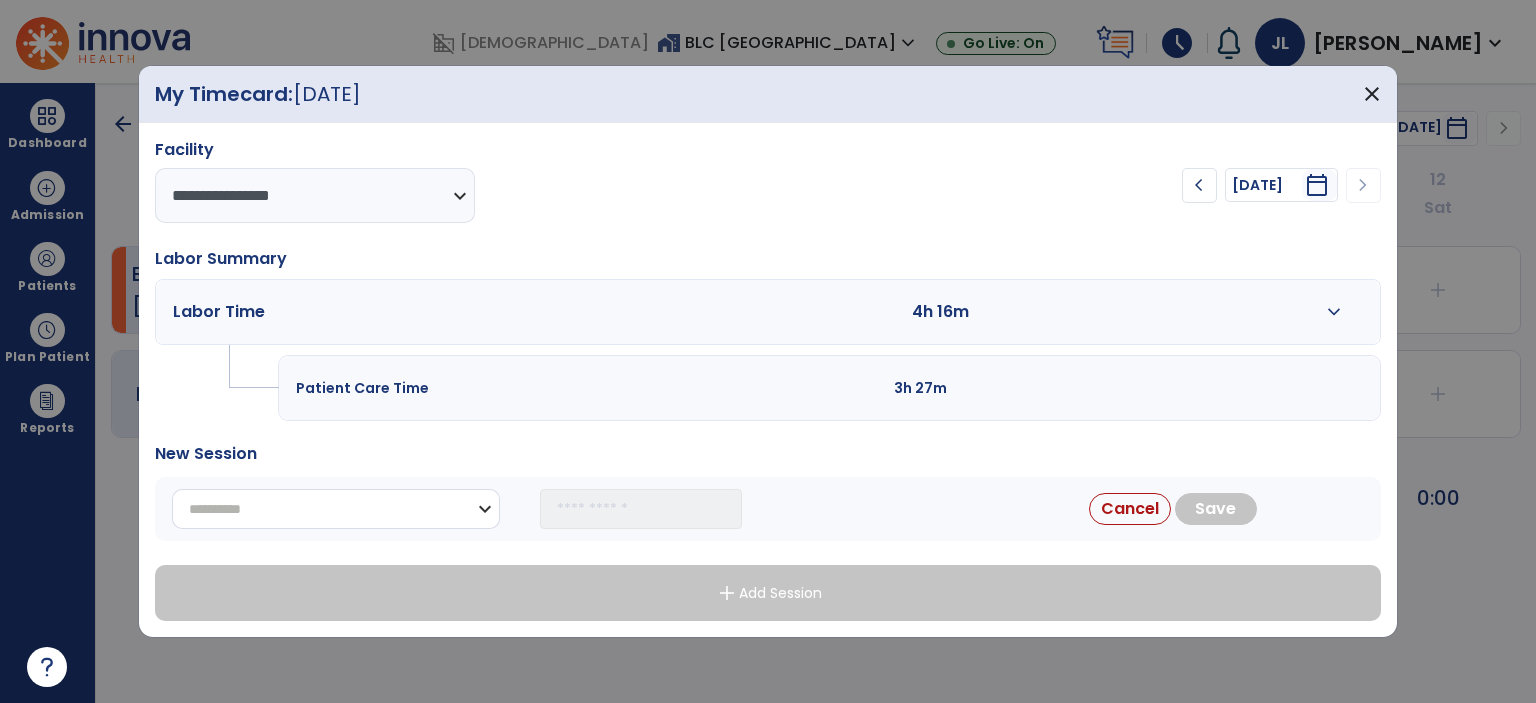 click on "**********" at bounding box center (336, 509) 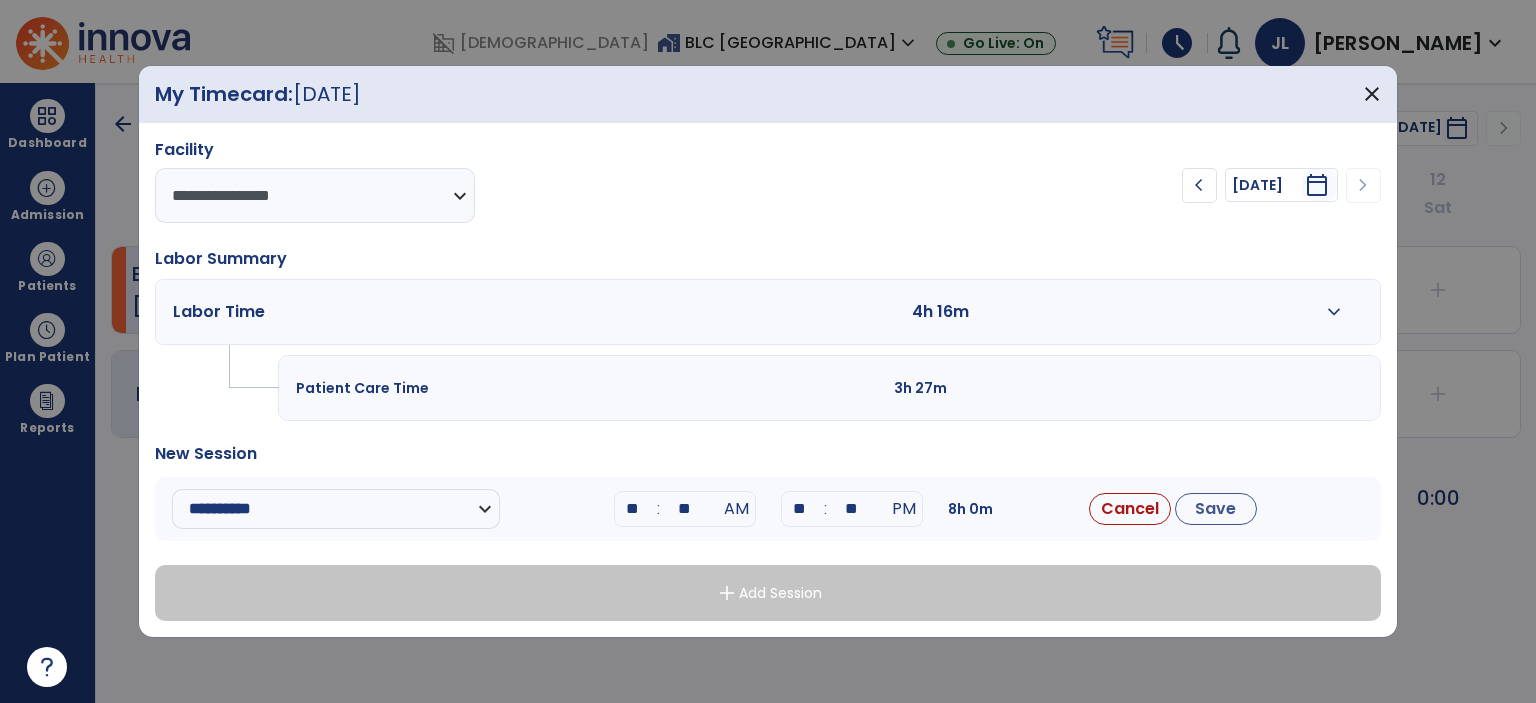 click on "**" at bounding box center (633, 509) 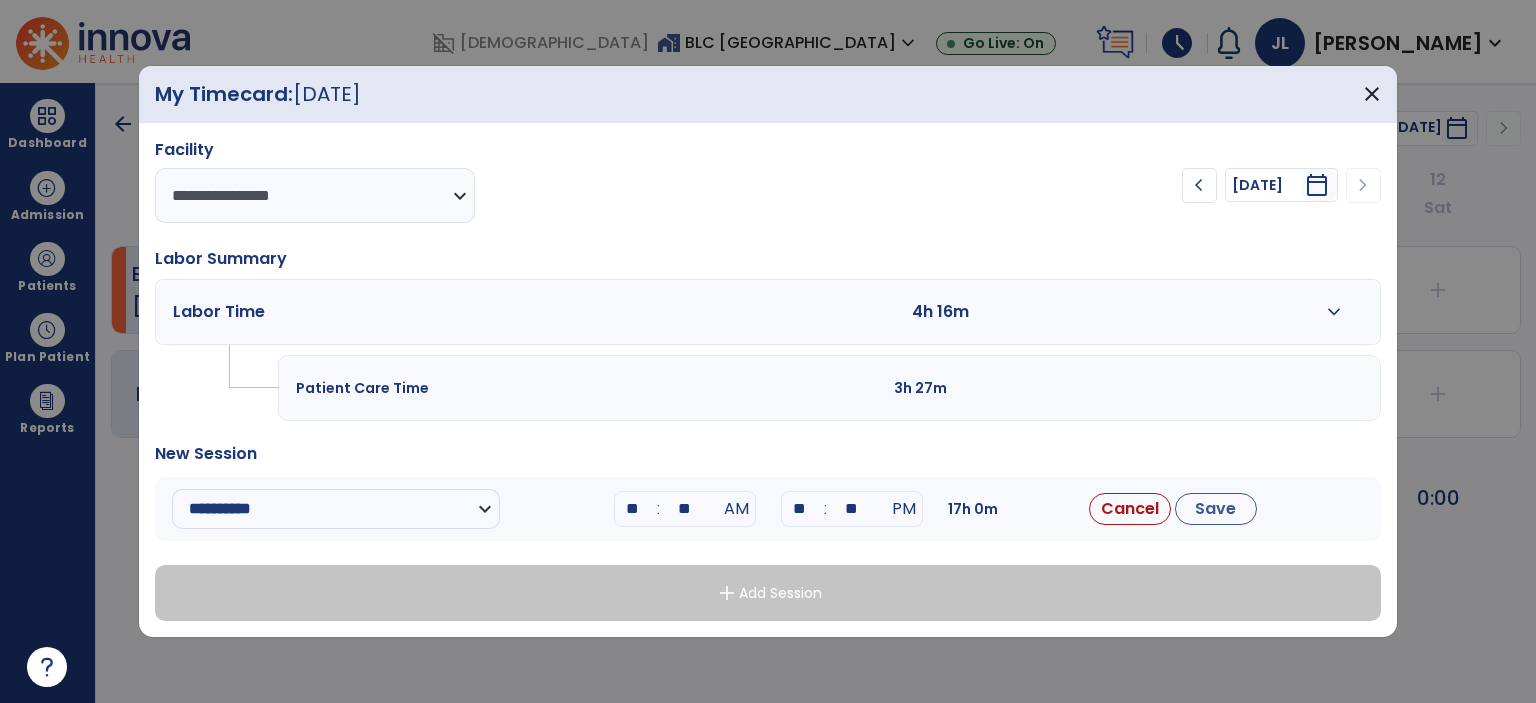 type on "**" 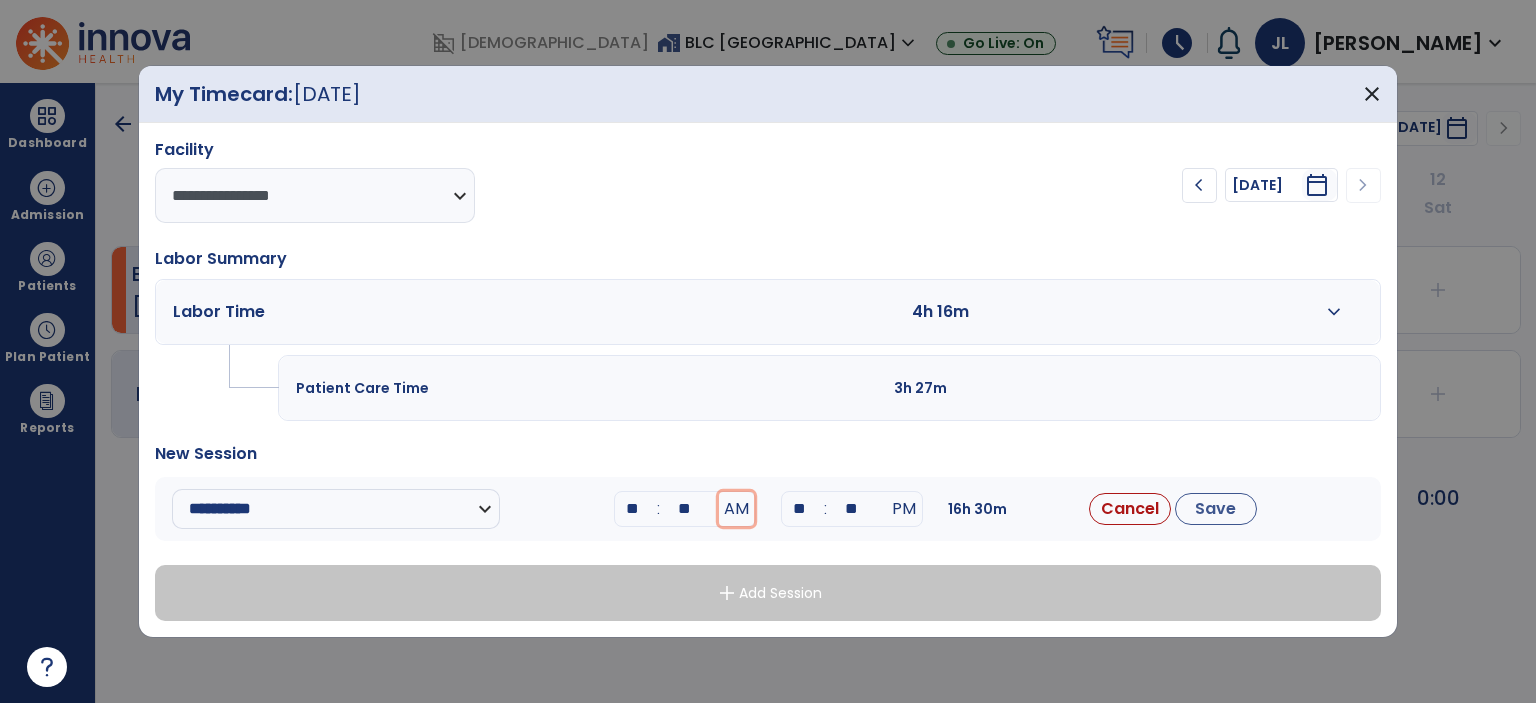 type 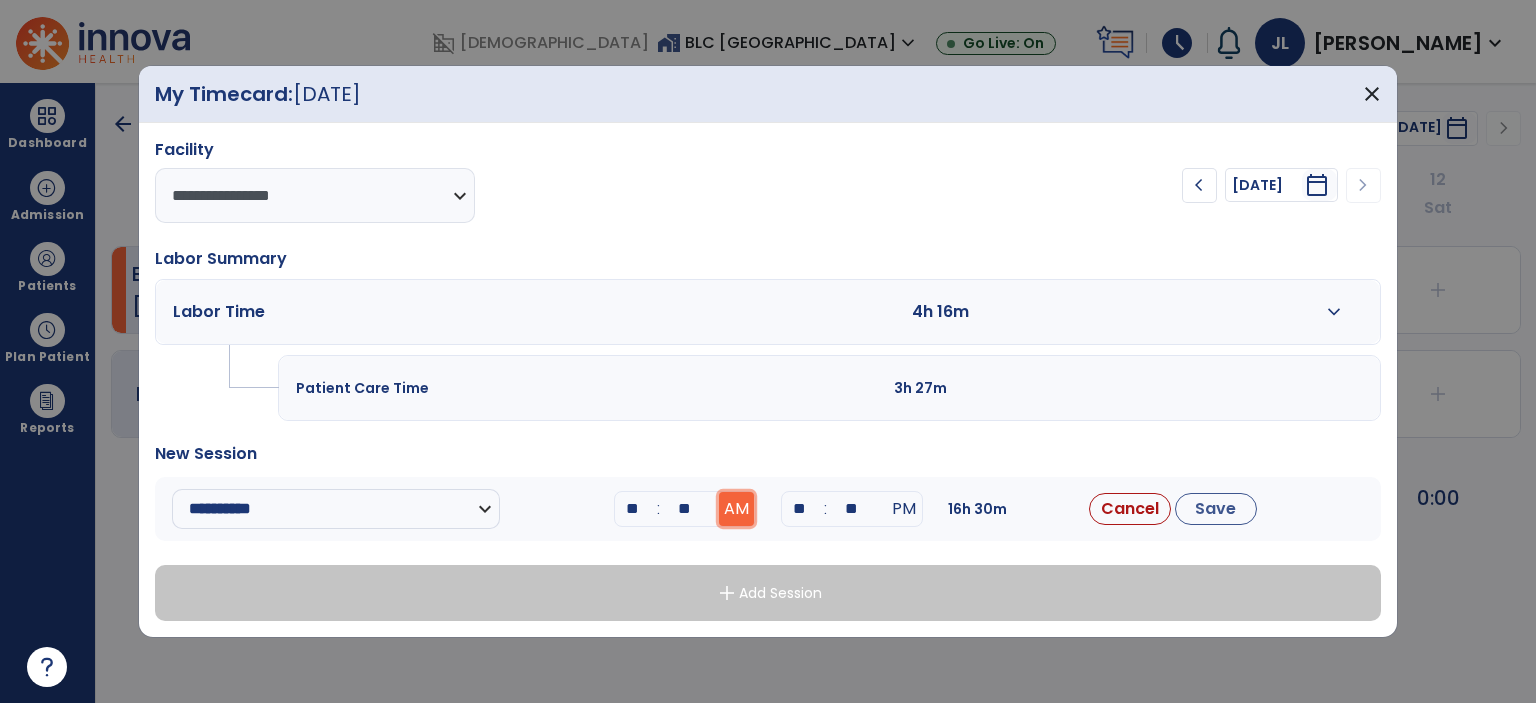 click on "AM" at bounding box center (736, 509) 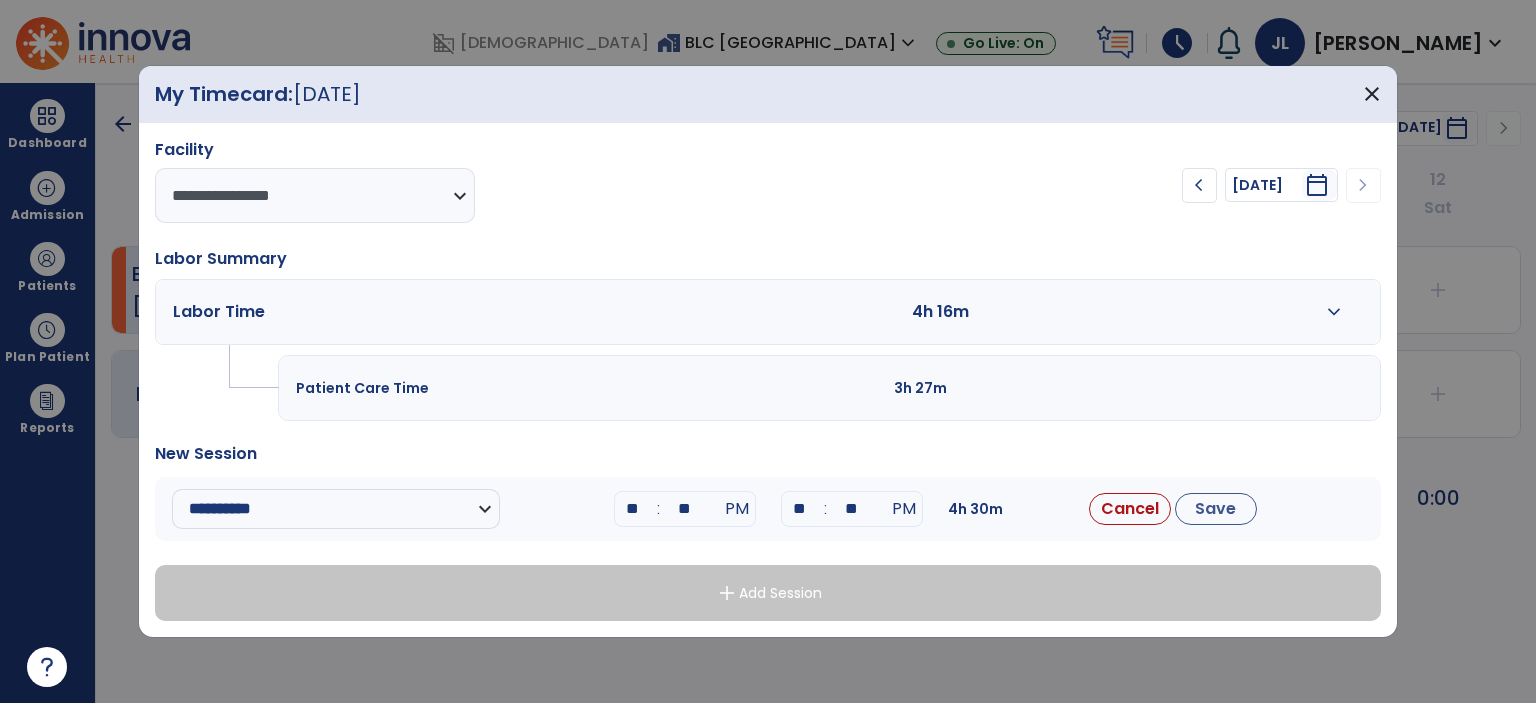 click on "**" at bounding box center [800, 509] 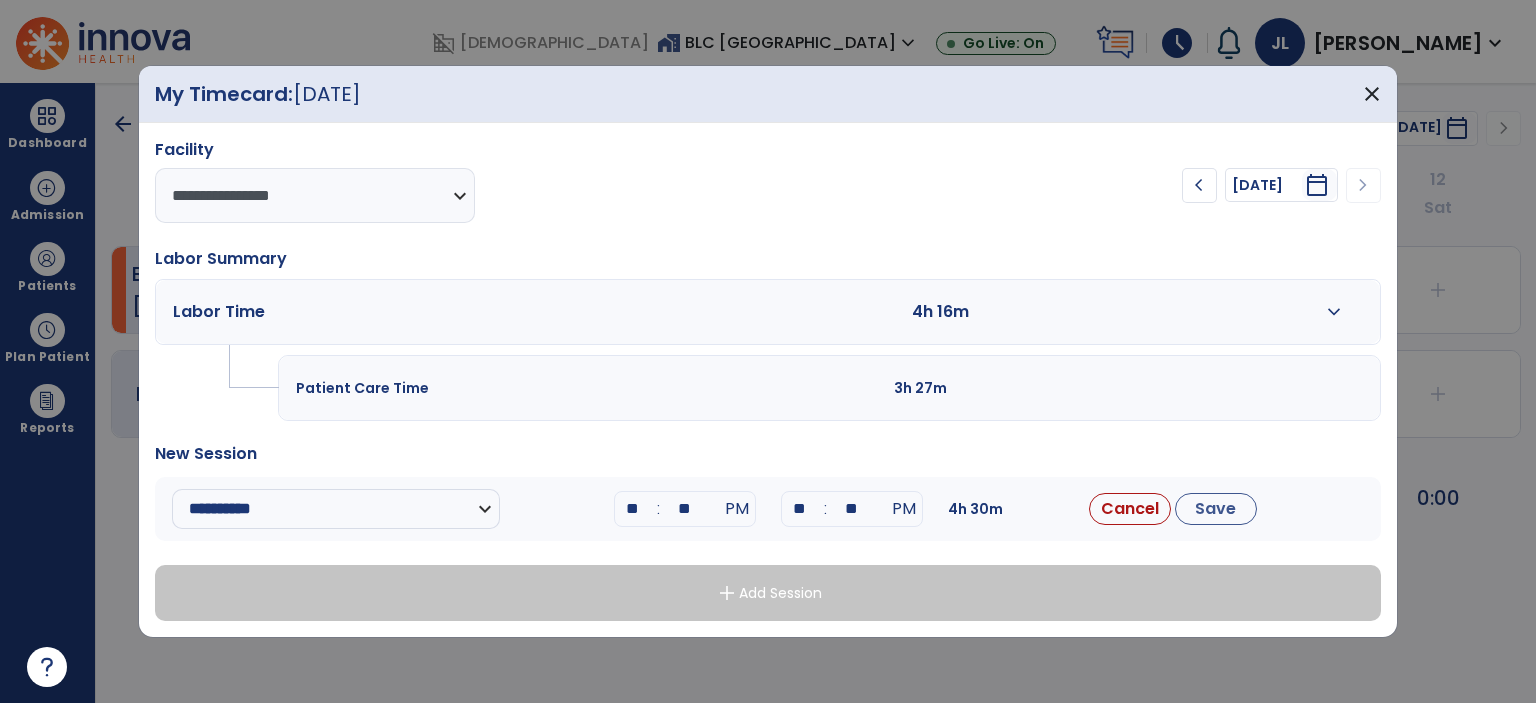 type on "**" 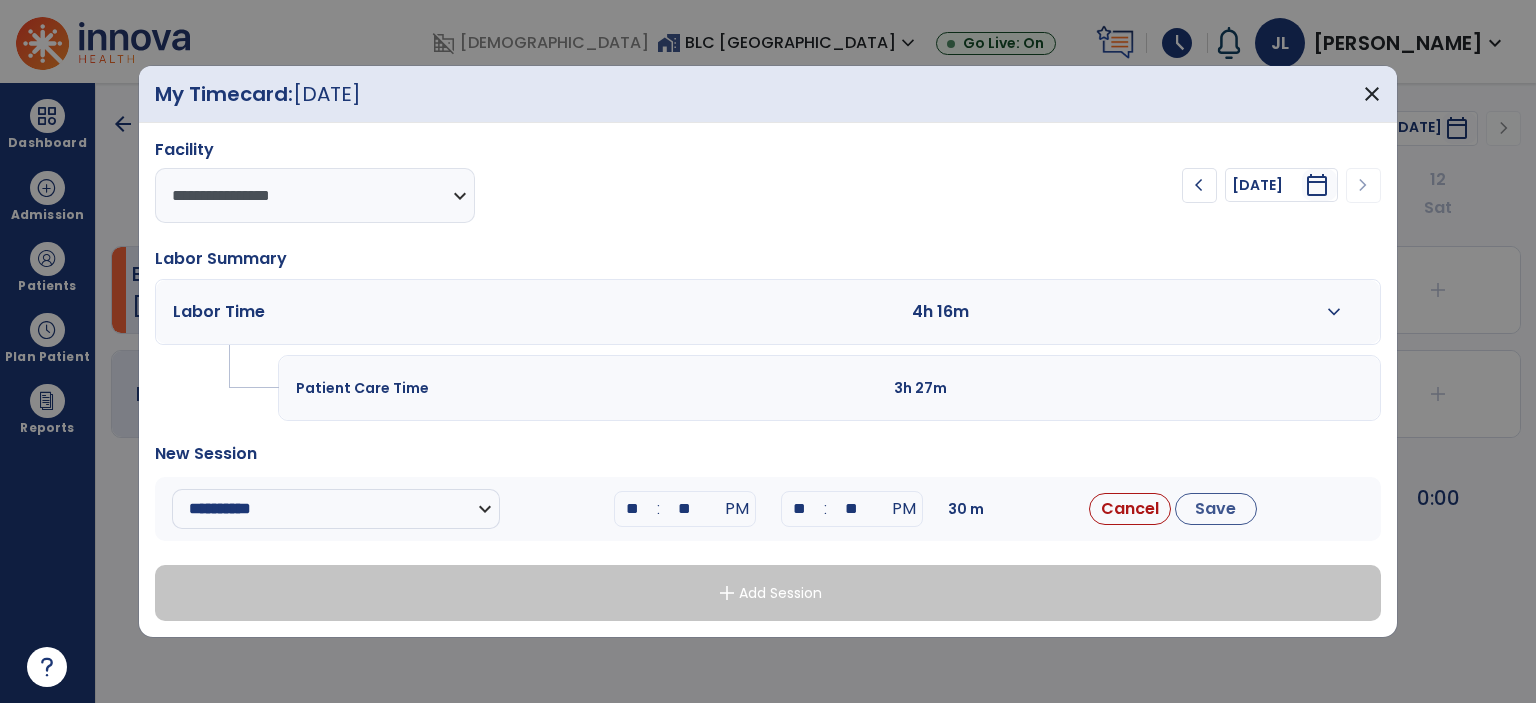 type on "**" 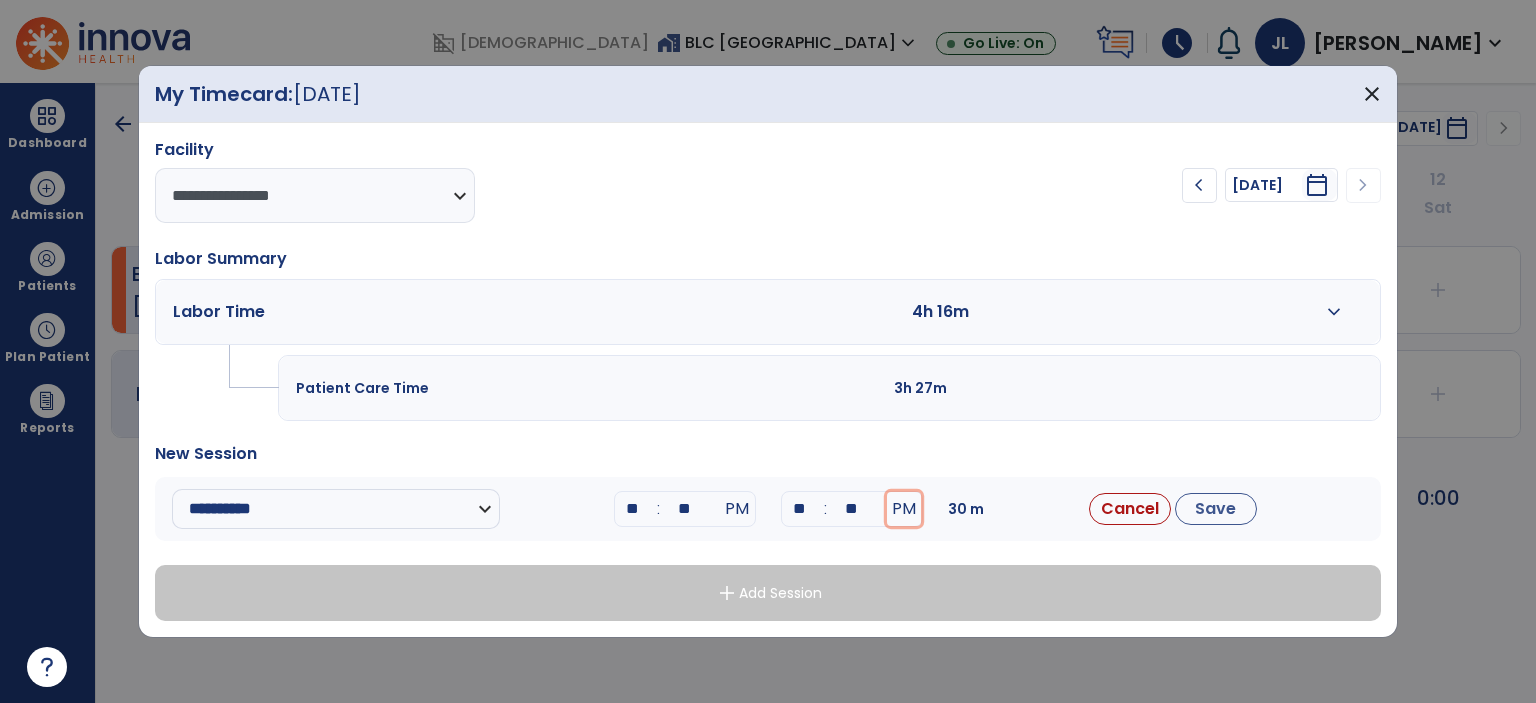 type 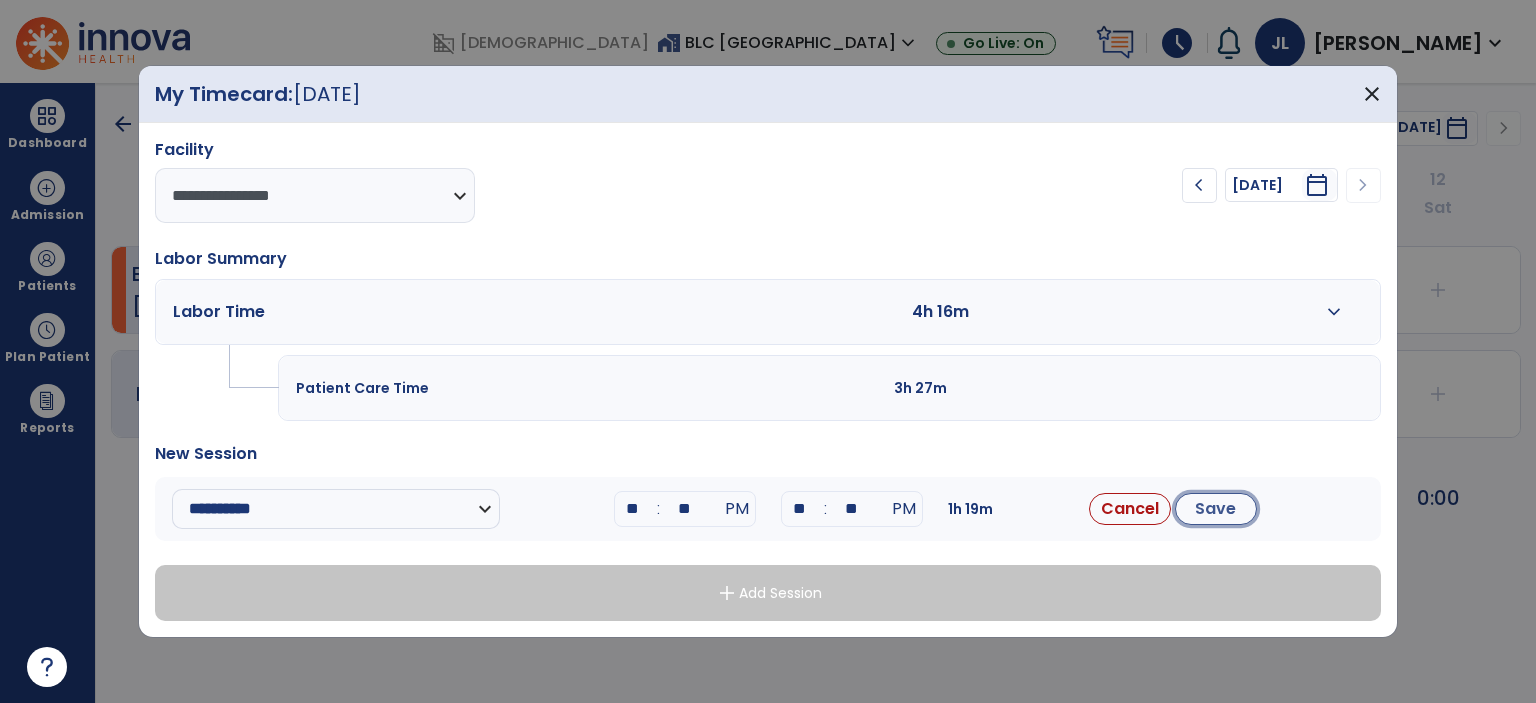 click on "Save" at bounding box center [1216, 509] 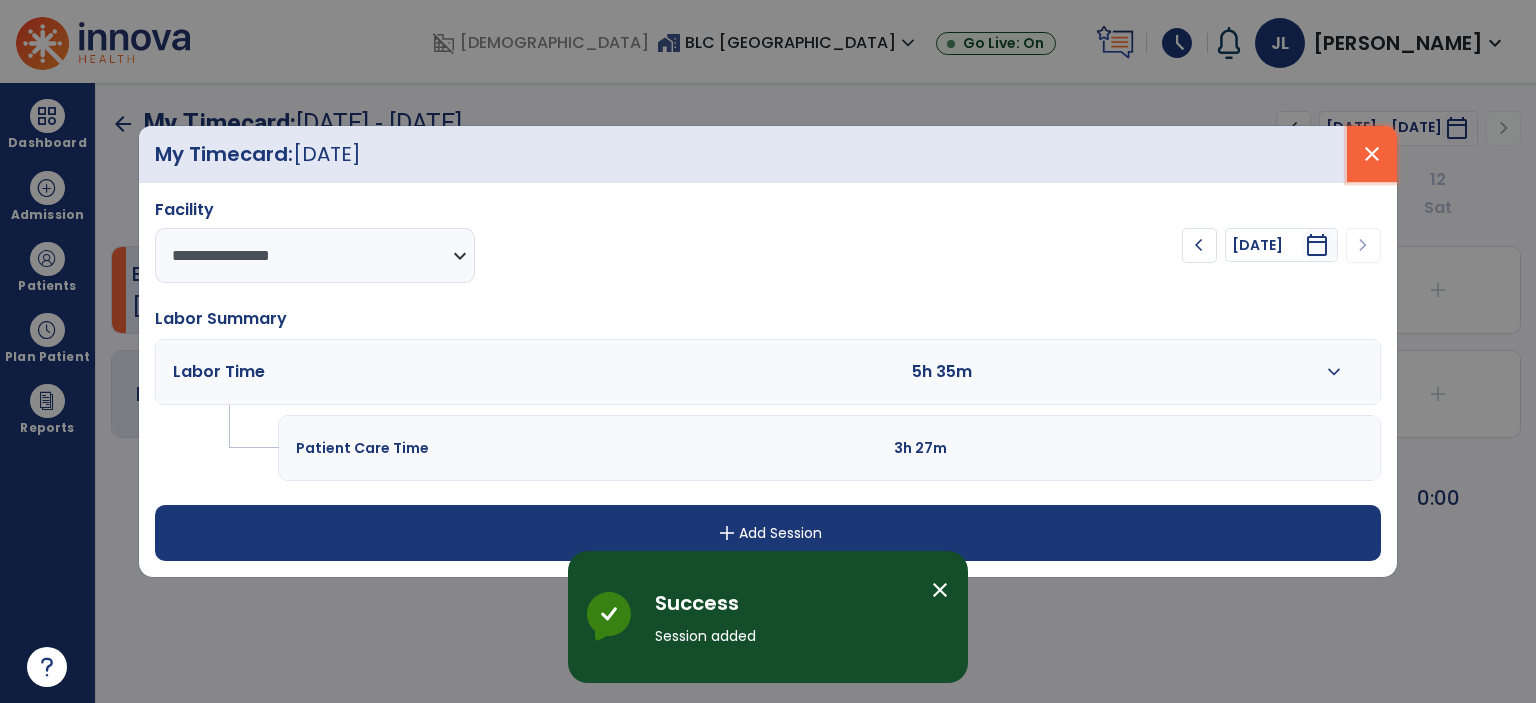click on "close" at bounding box center [1372, 154] 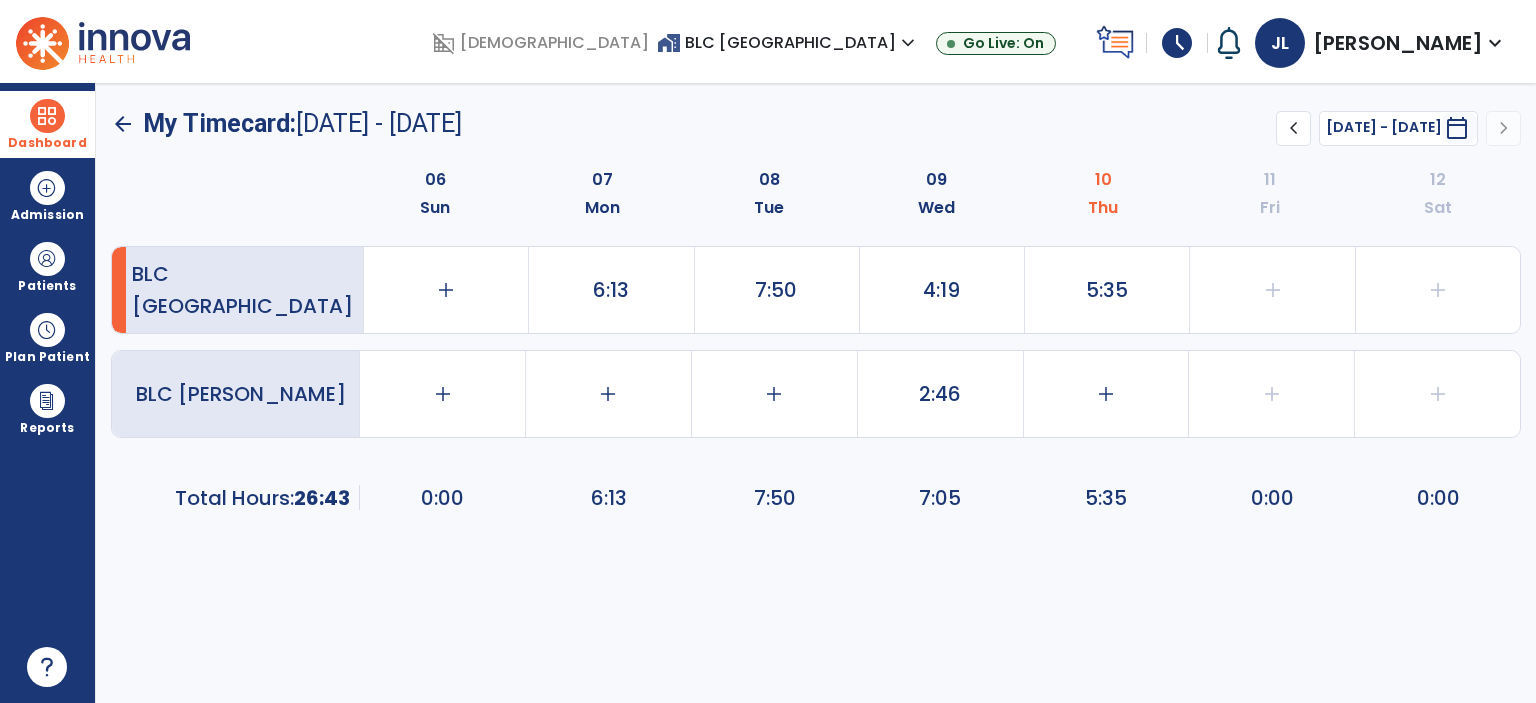 click at bounding box center [47, 116] 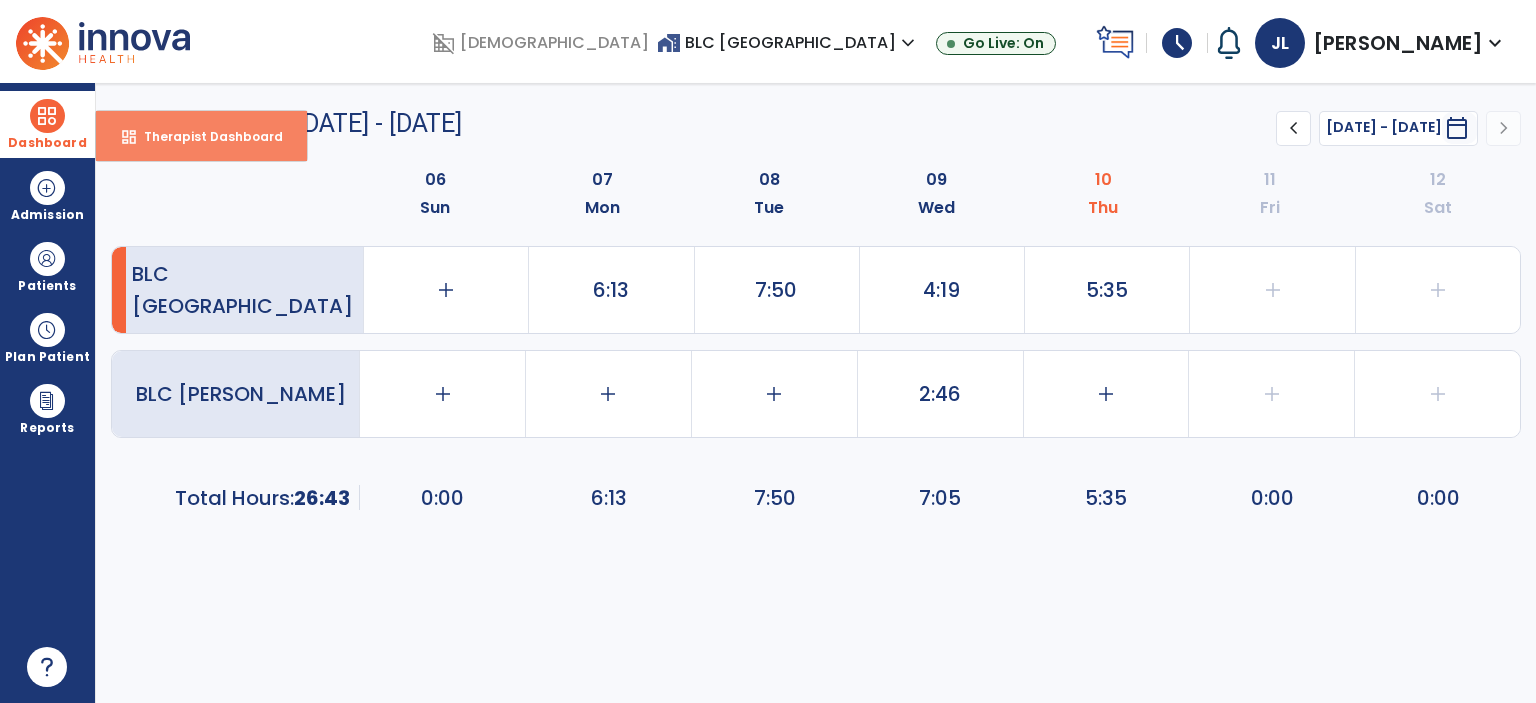 click on "Therapist Dashboard" at bounding box center (205, 136) 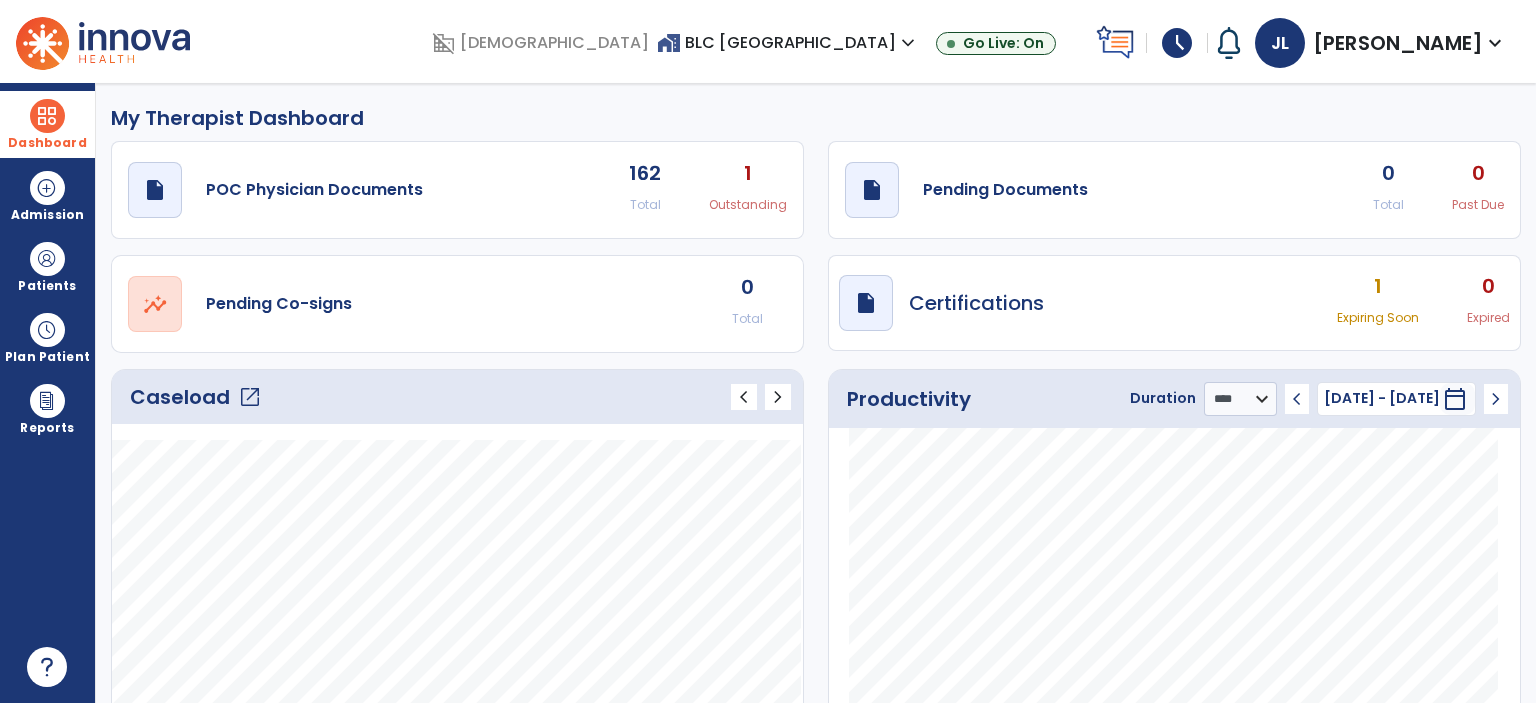 click on "schedule" at bounding box center [1177, 43] 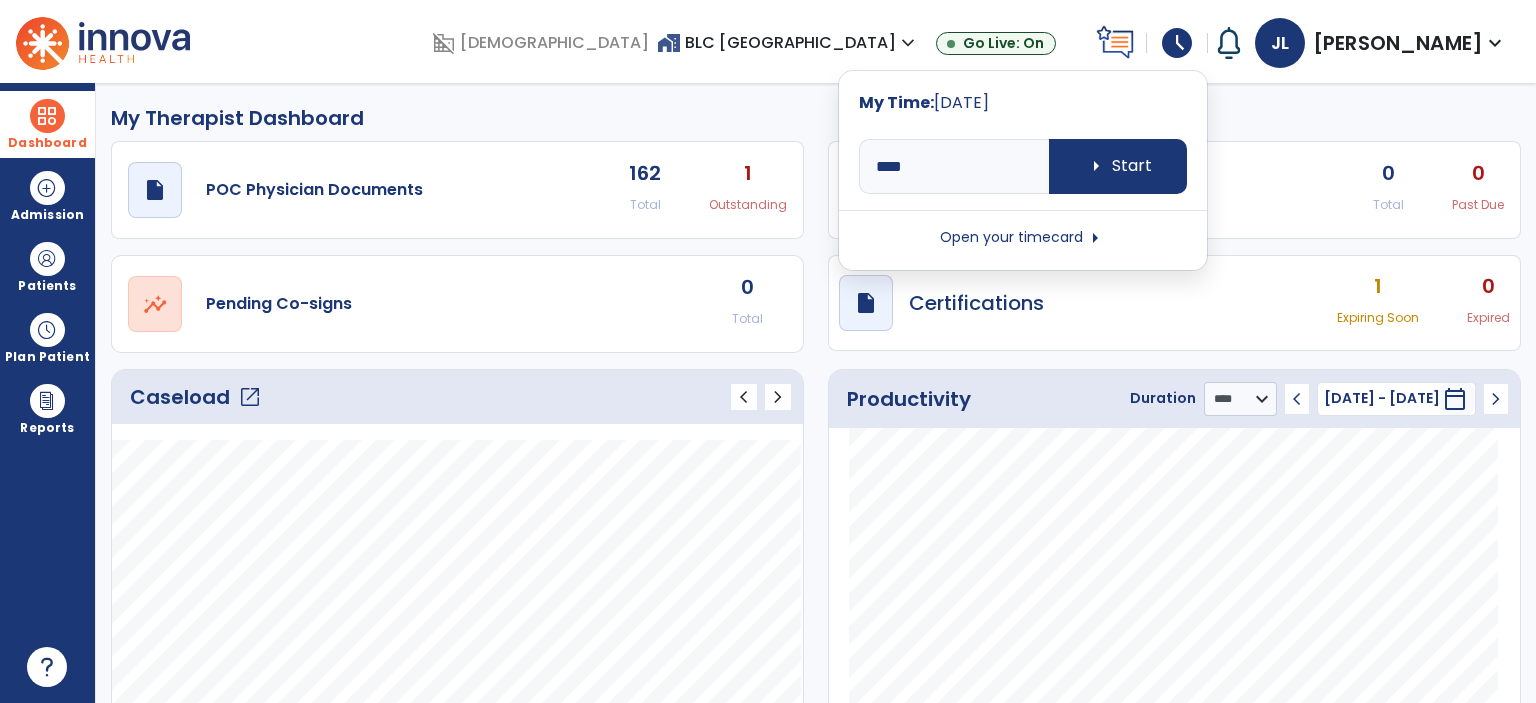 click on "Open your timecard  arrow_right" at bounding box center (1023, 238) 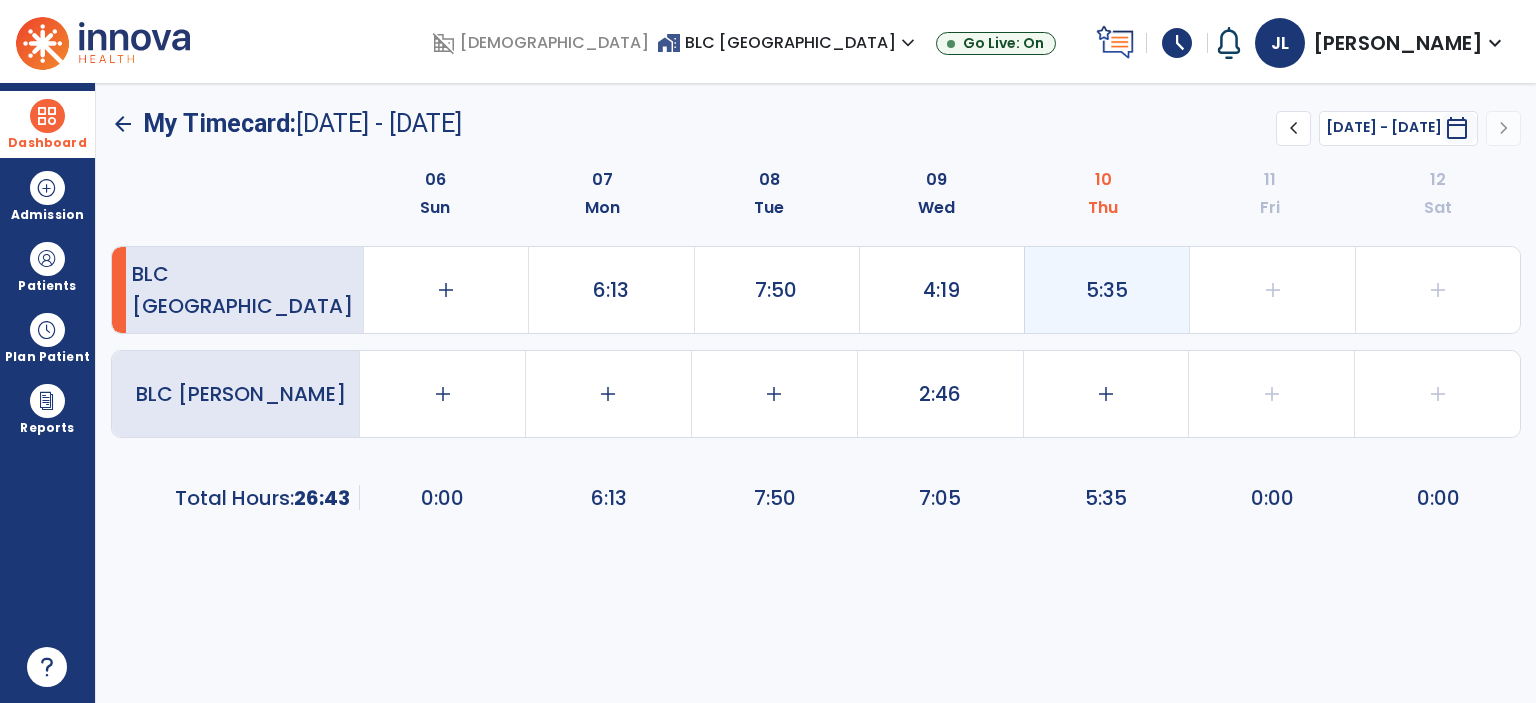 click on "5:35" 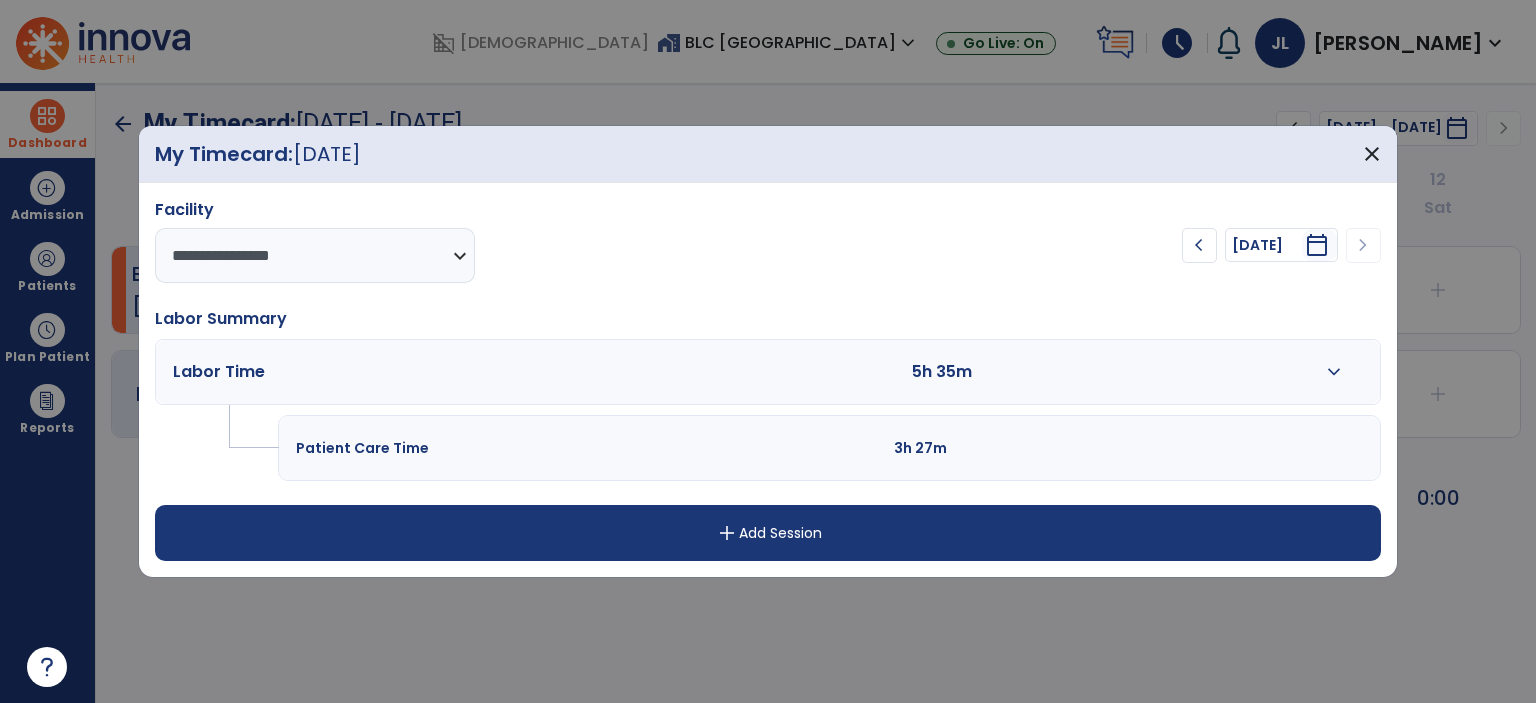 click on "expand_more" at bounding box center [1334, 372] 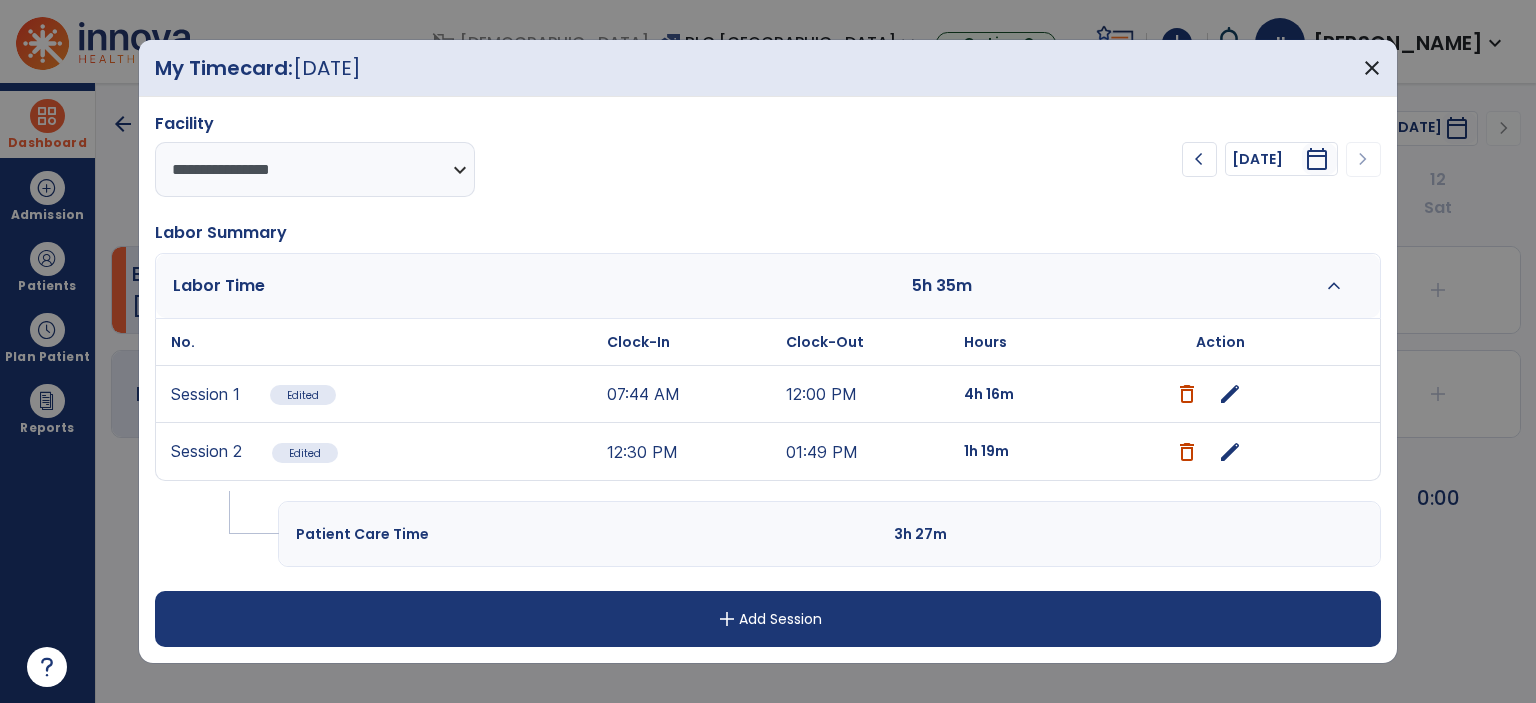 click on "edit" at bounding box center [1230, 452] 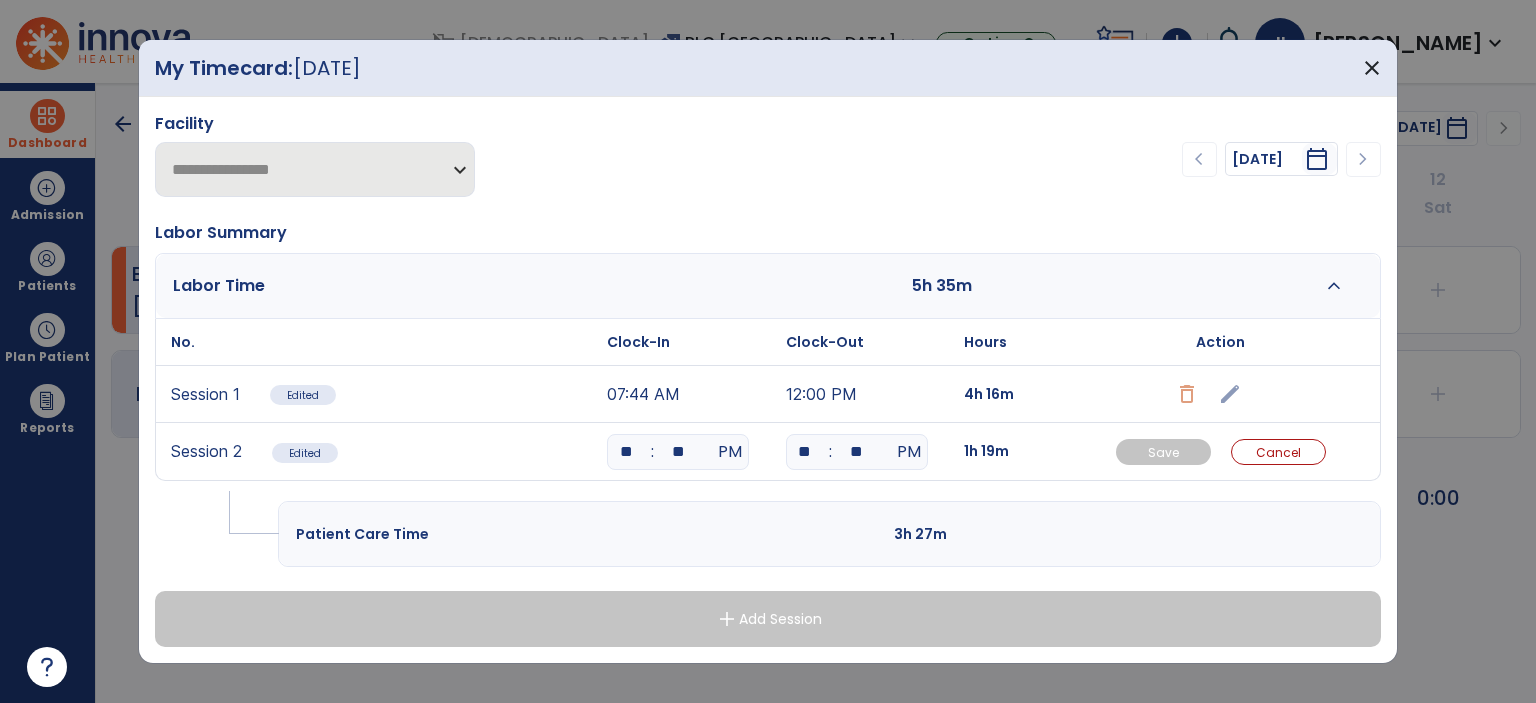 click on "**" at bounding box center [805, 452] 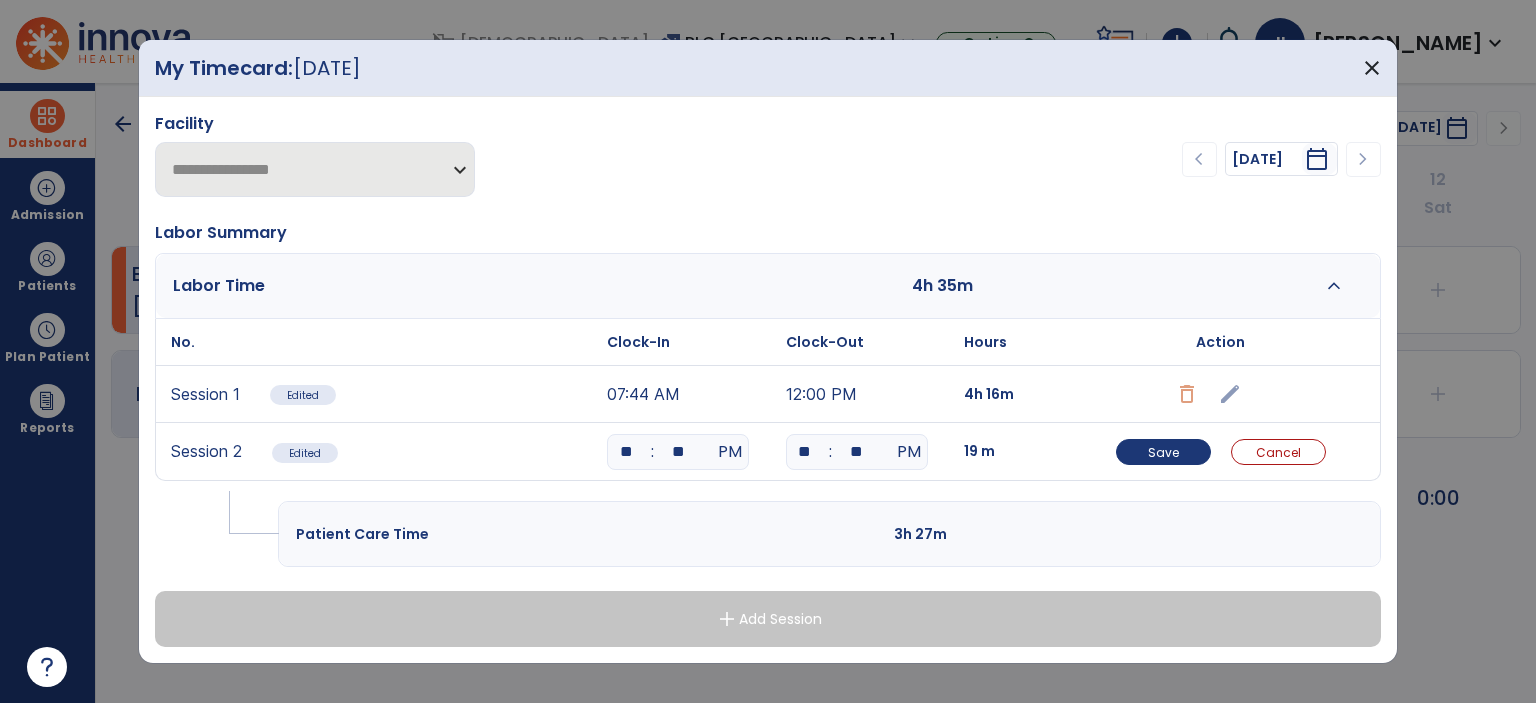click on "**" at bounding box center (678, 452) 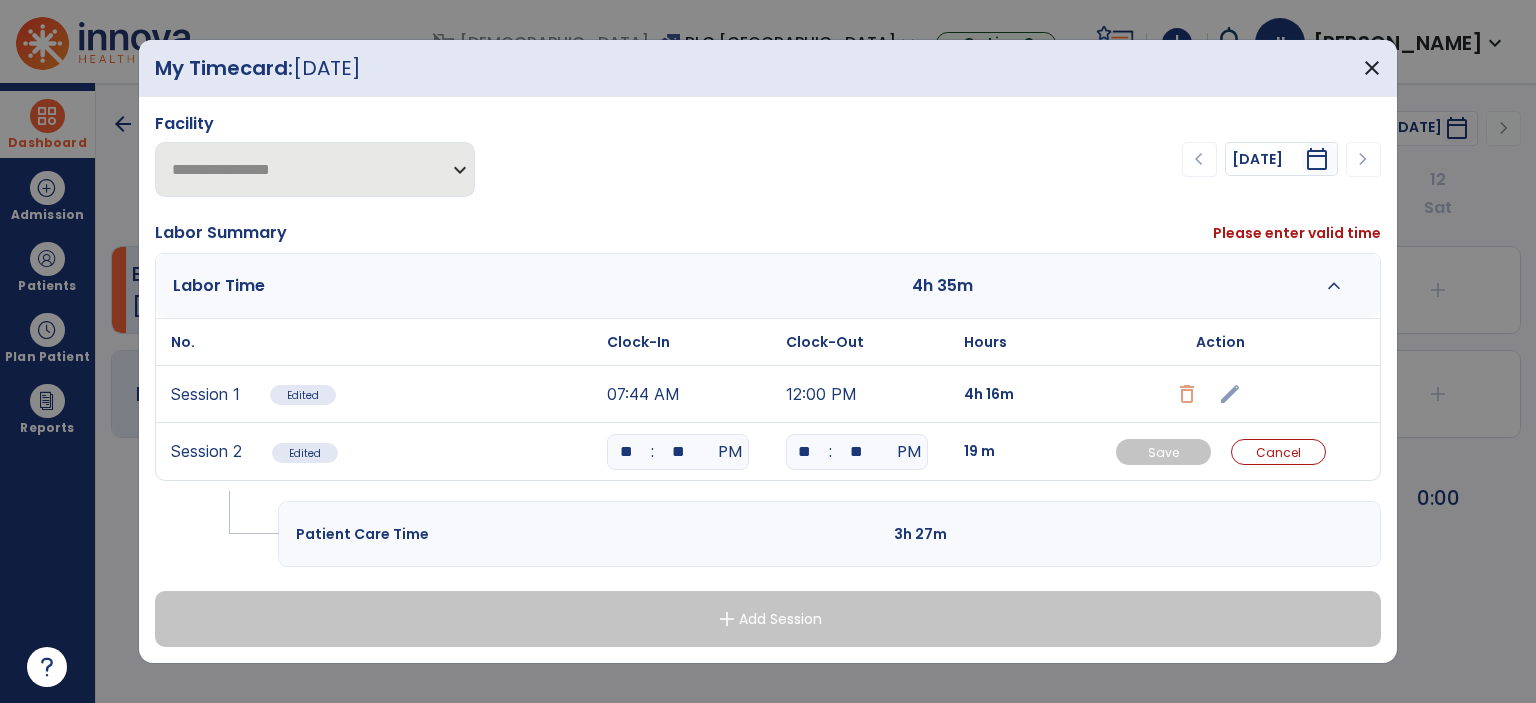 type on "*" 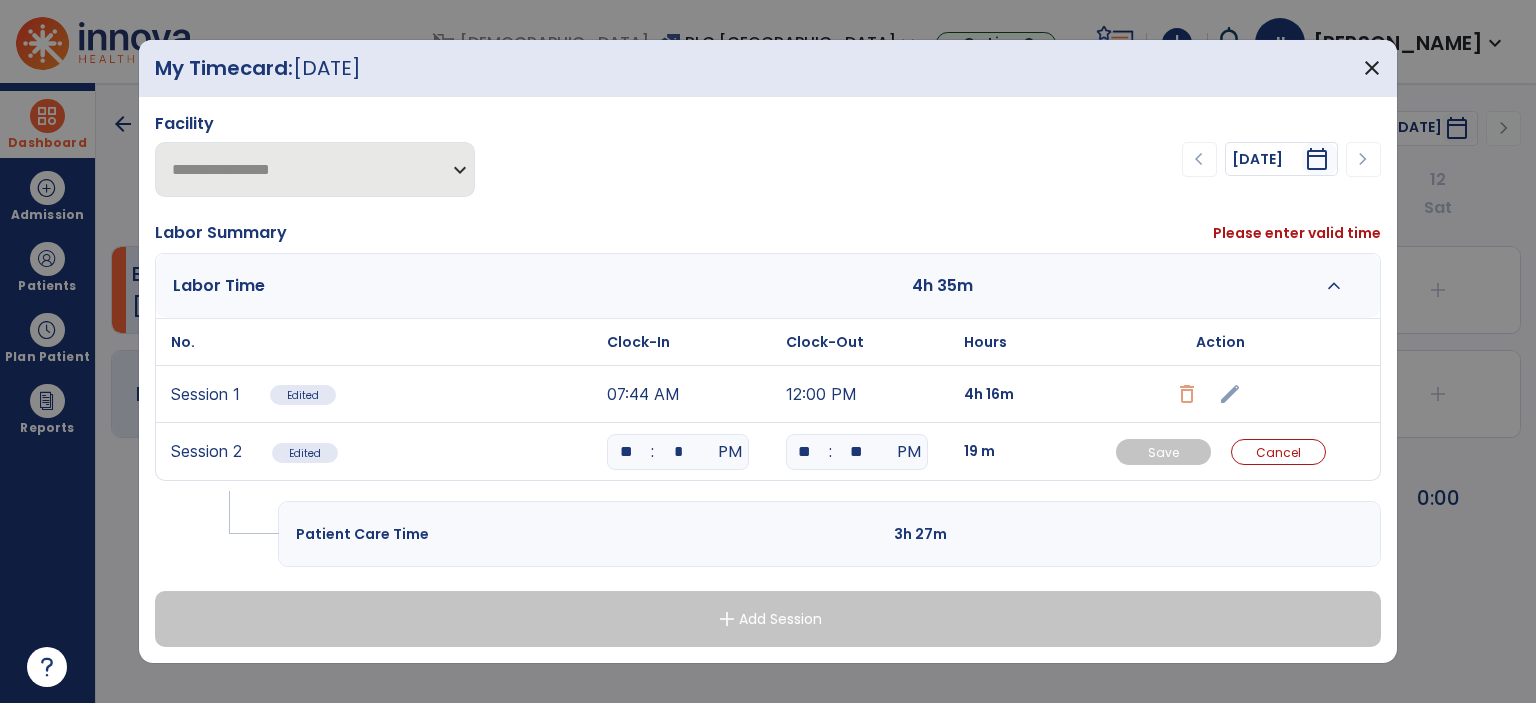 type on "**" 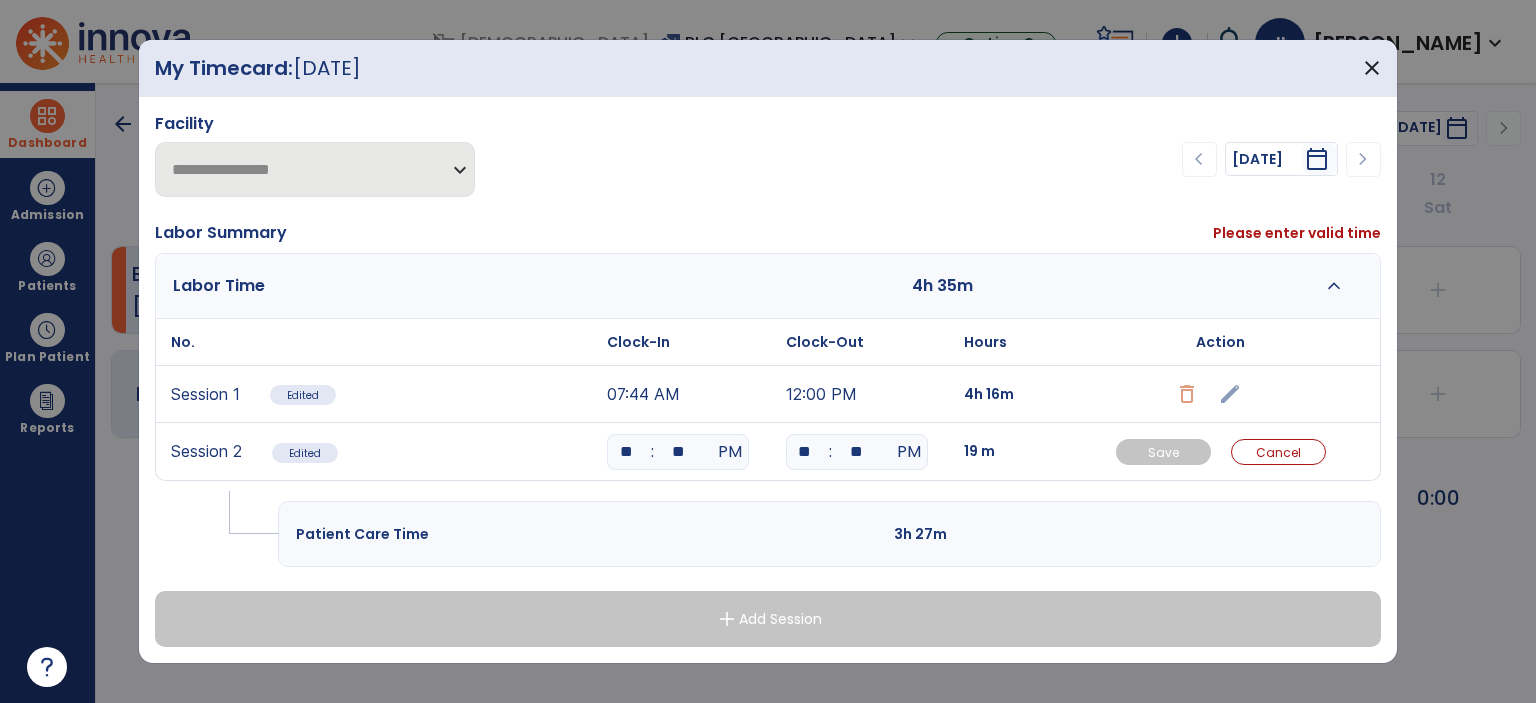 click on "**" at bounding box center (626, 452) 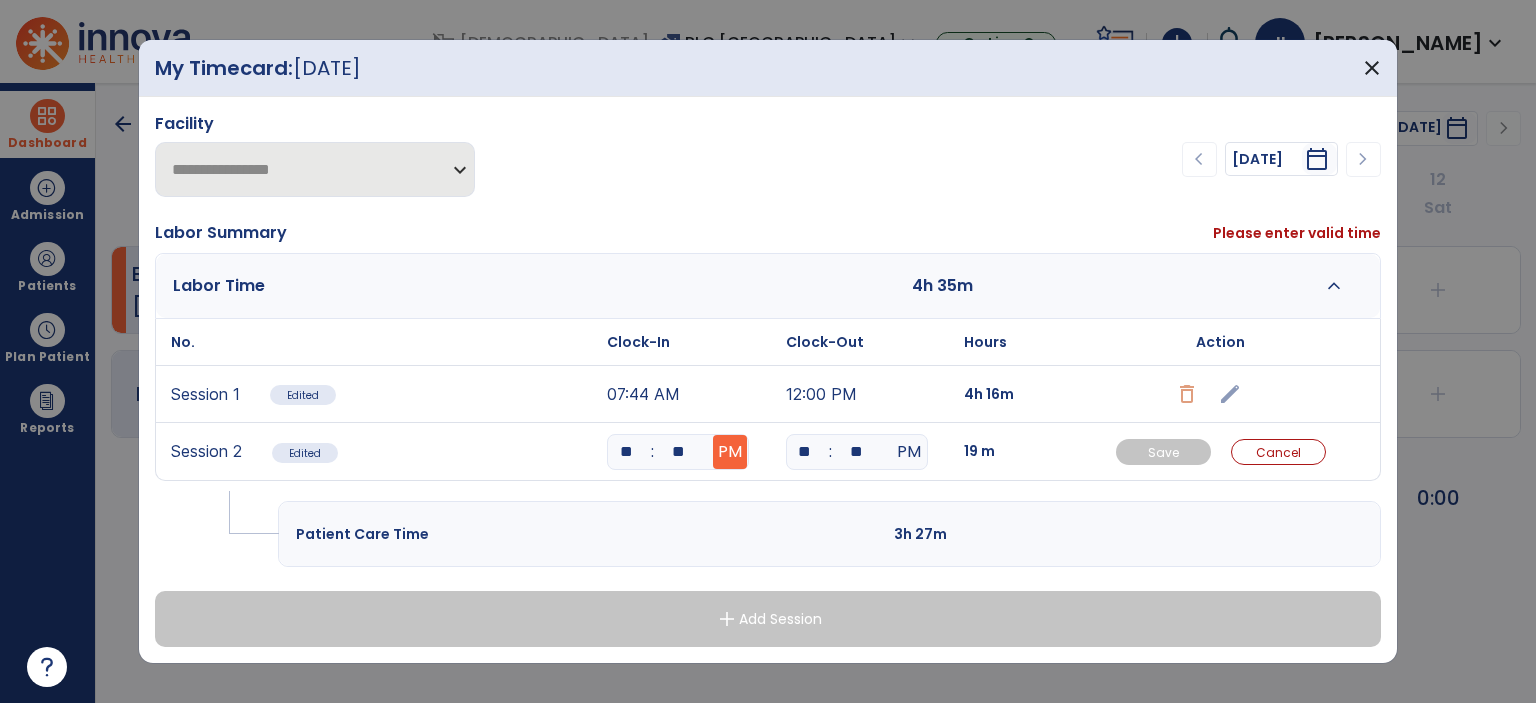 type on "**" 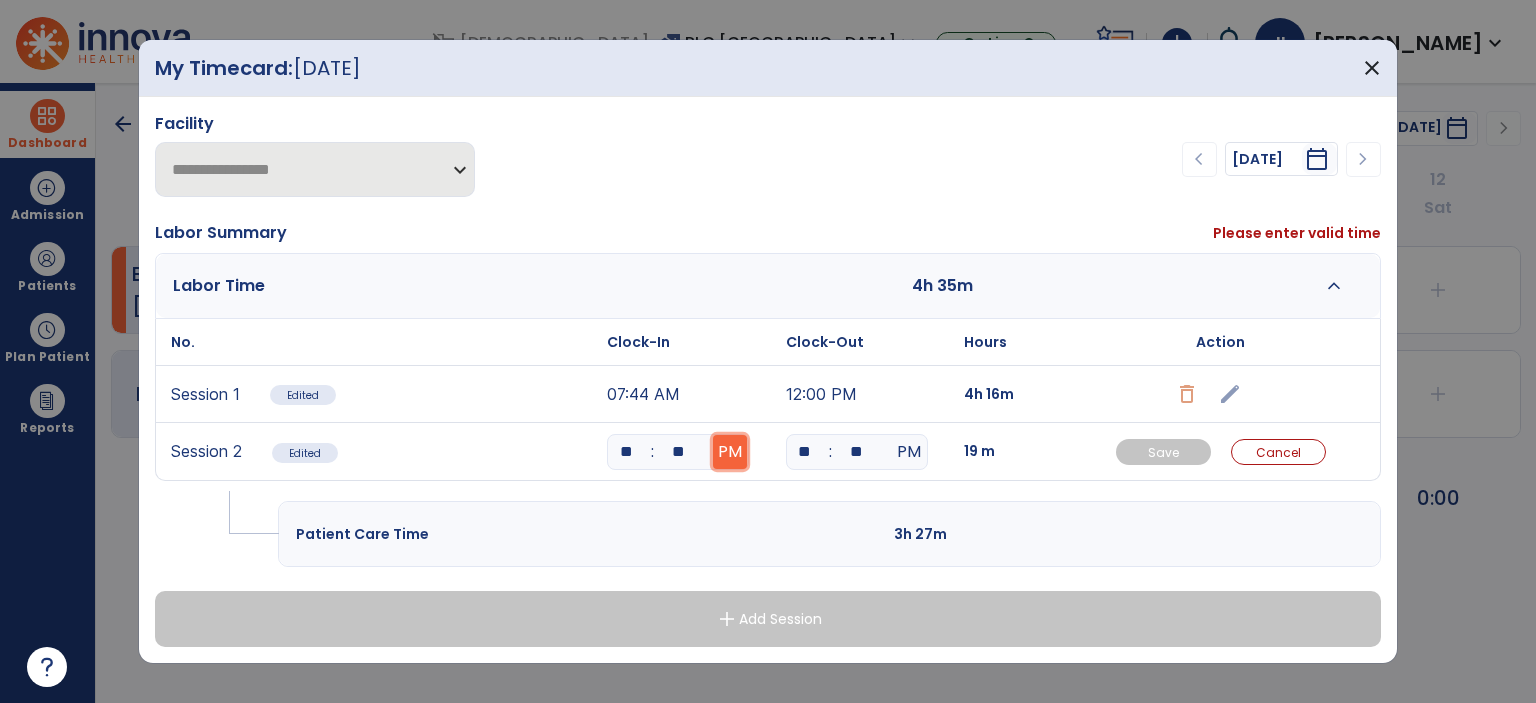 click on "PM" at bounding box center (730, 452) 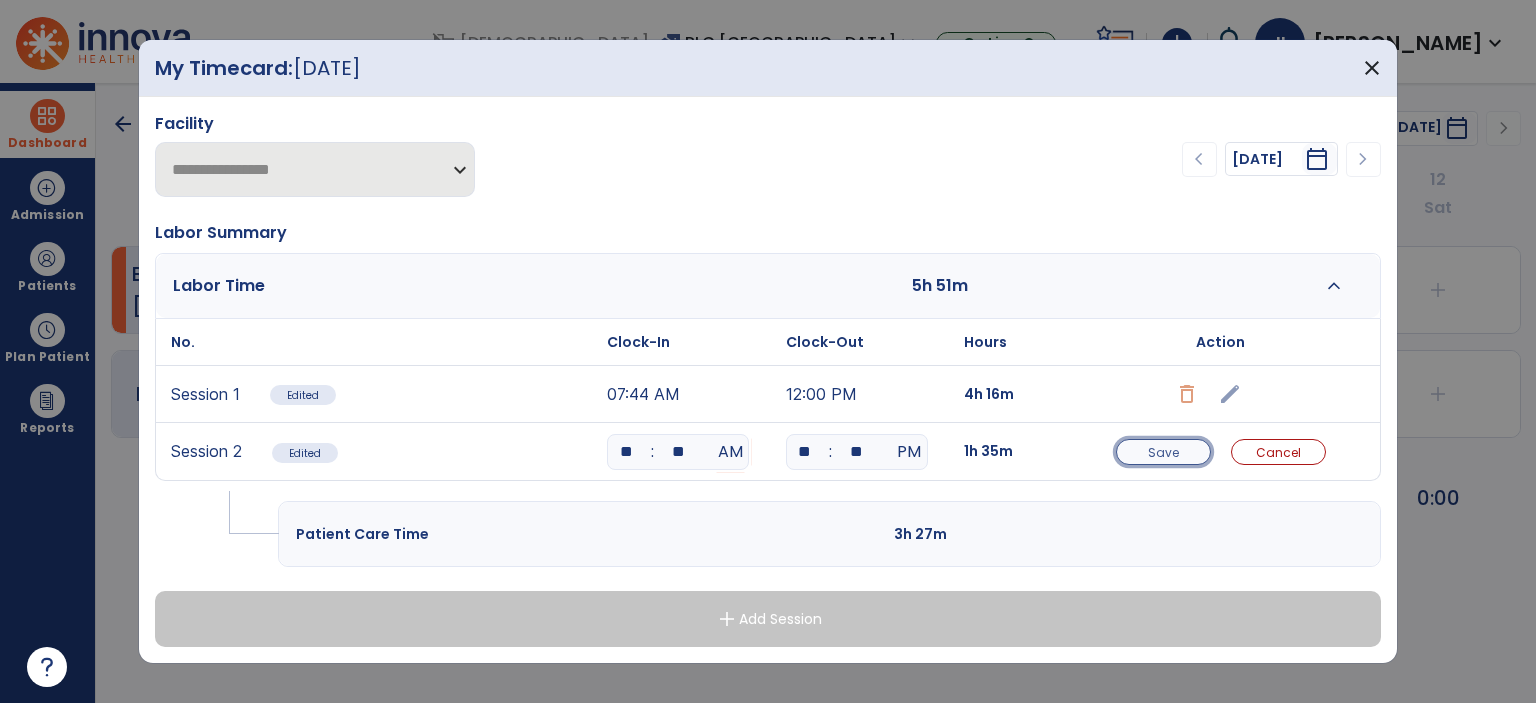 click on "Save" at bounding box center [1163, 452] 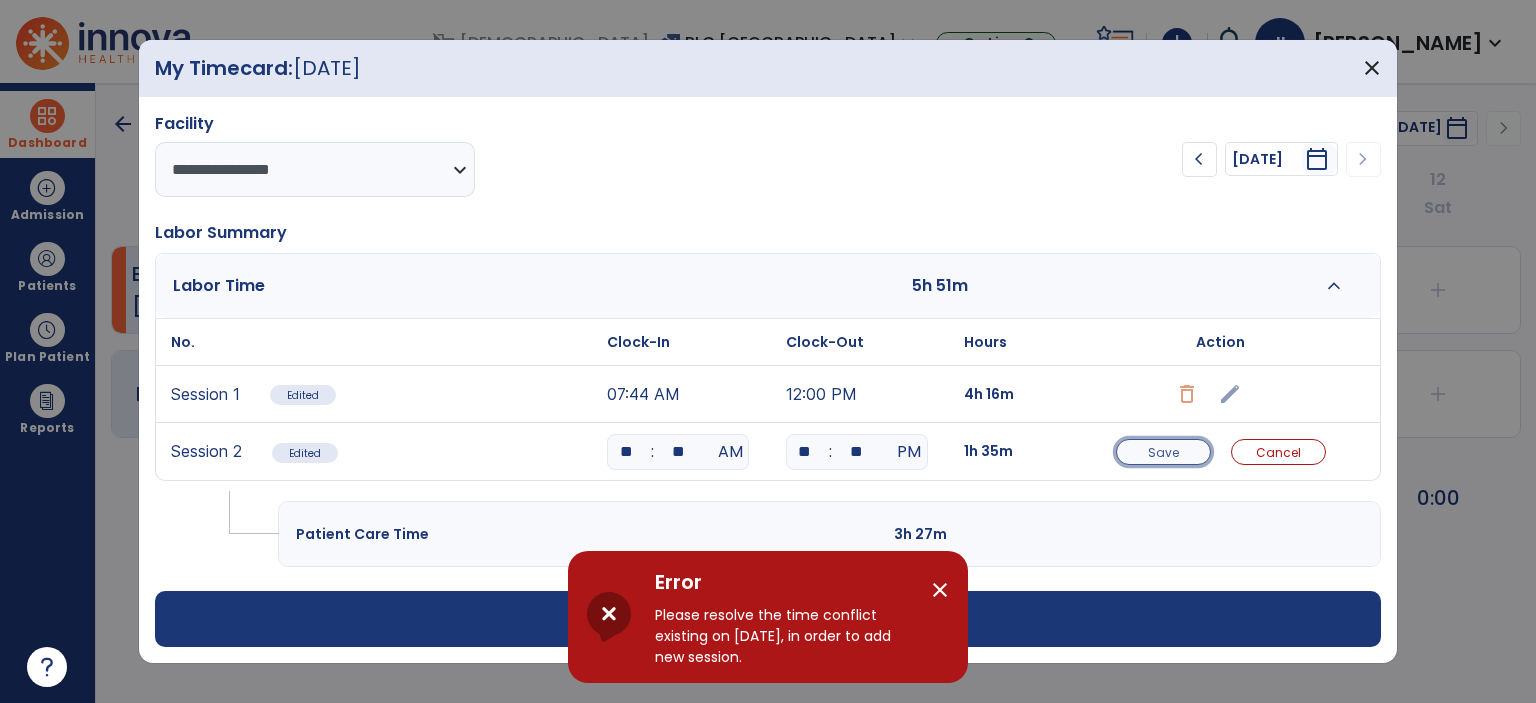 click on "Save" at bounding box center (1163, 452) 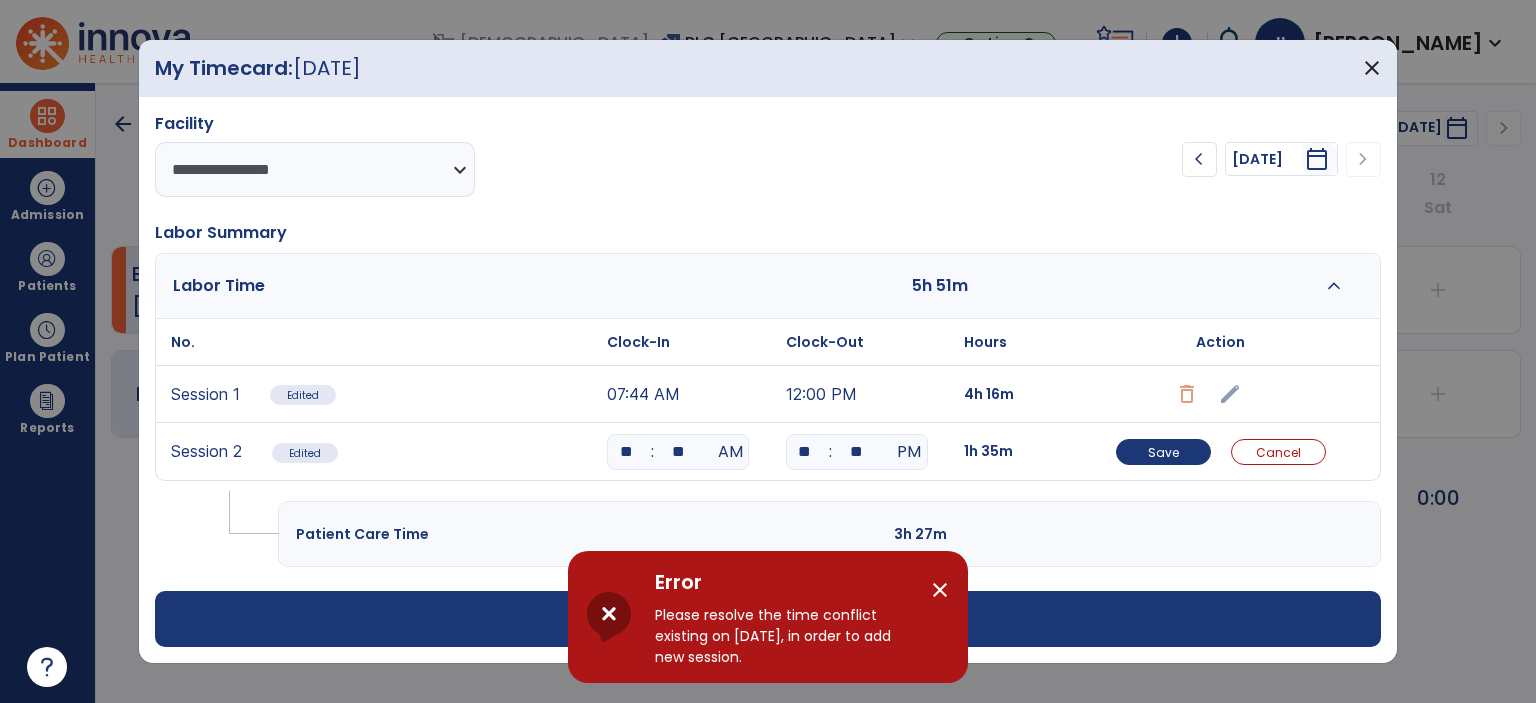 click on "edit" at bounding box center [1220, 394] 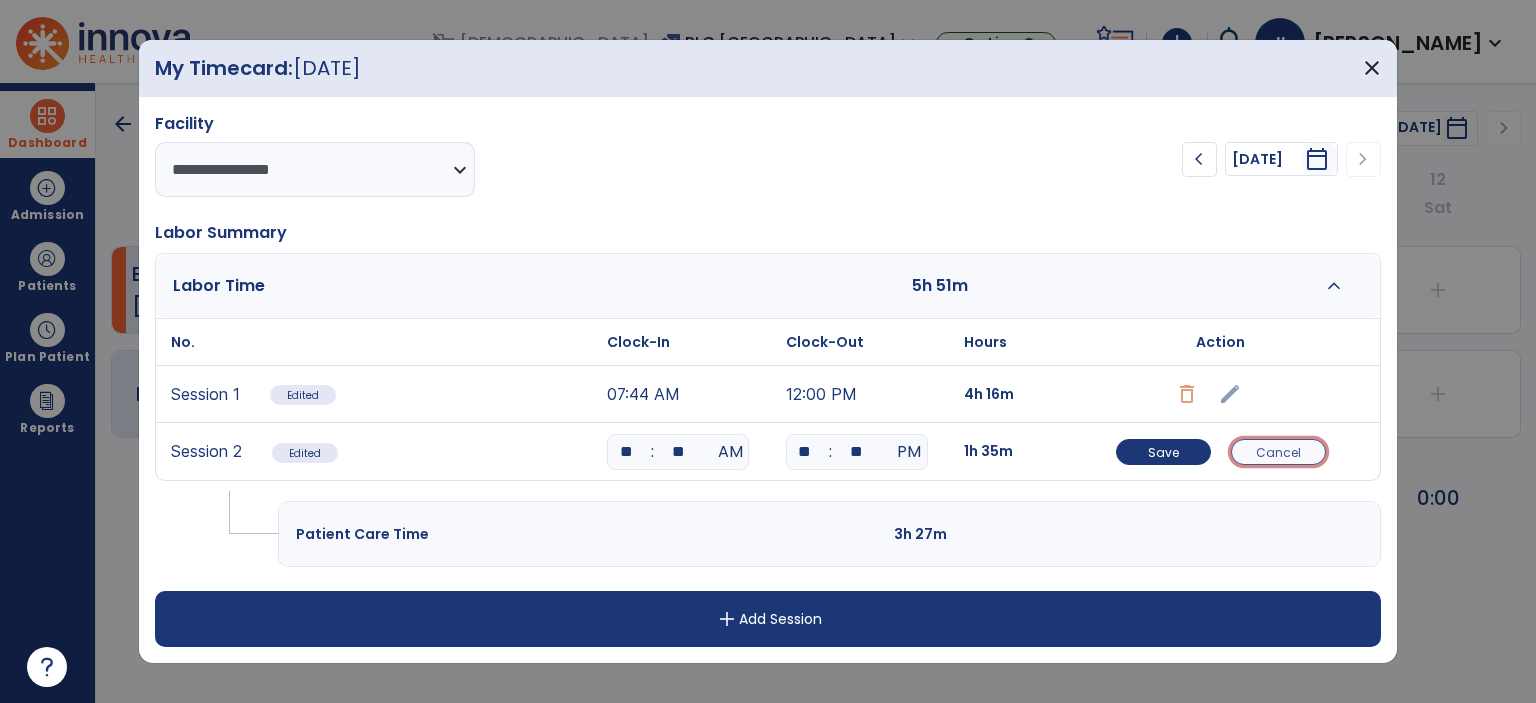 click on "Cancel" at bounding box center (1278, 452) 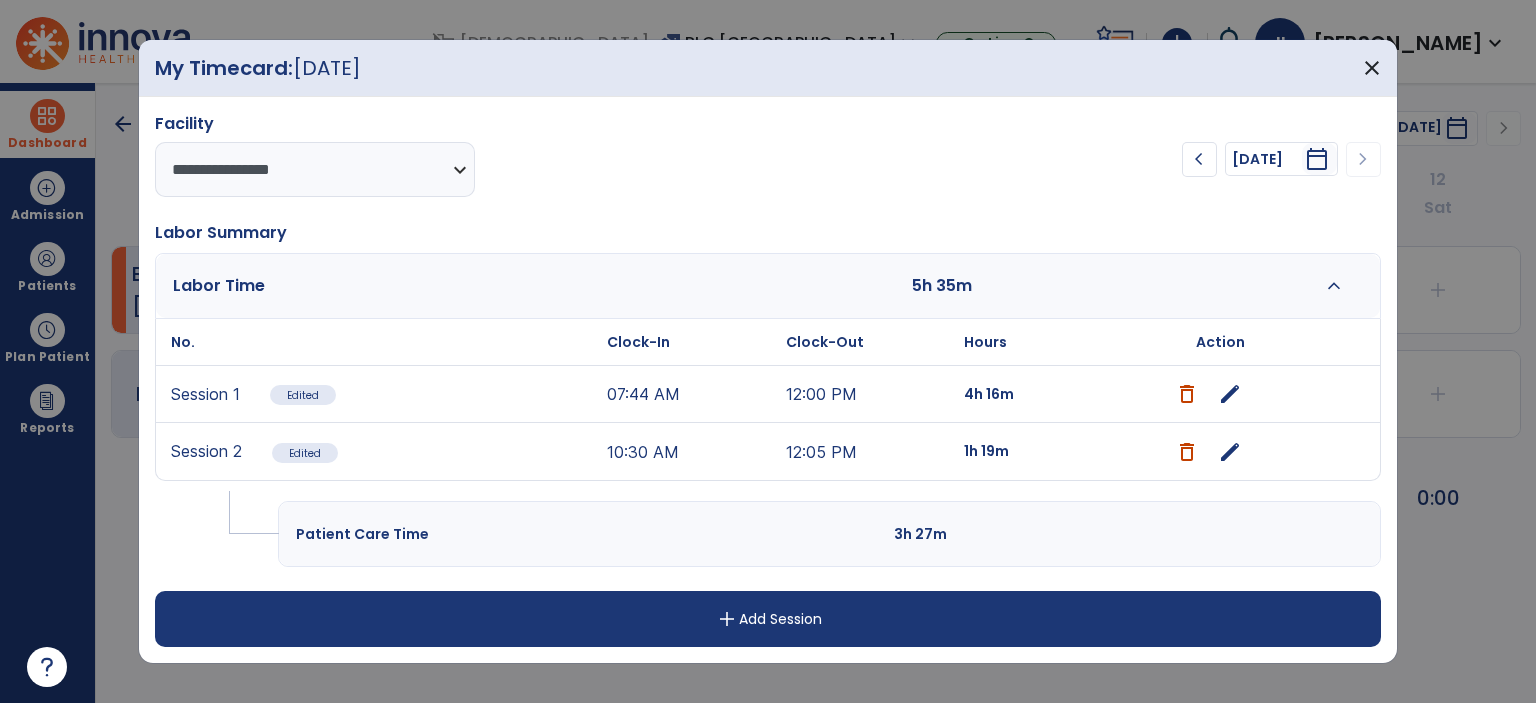 click on "edit" at bounding box center (1230, 394) 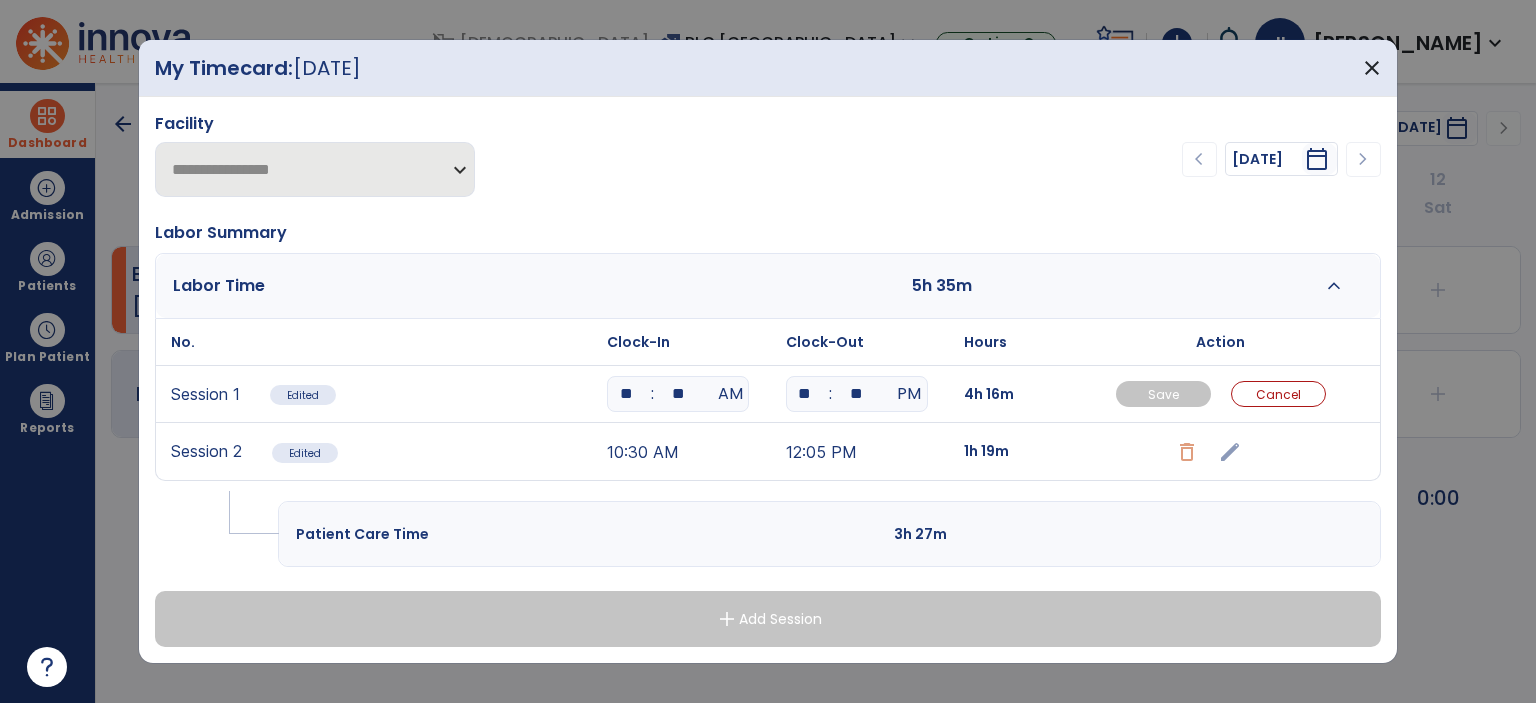 click on "**" at bounding box center [805, 394] 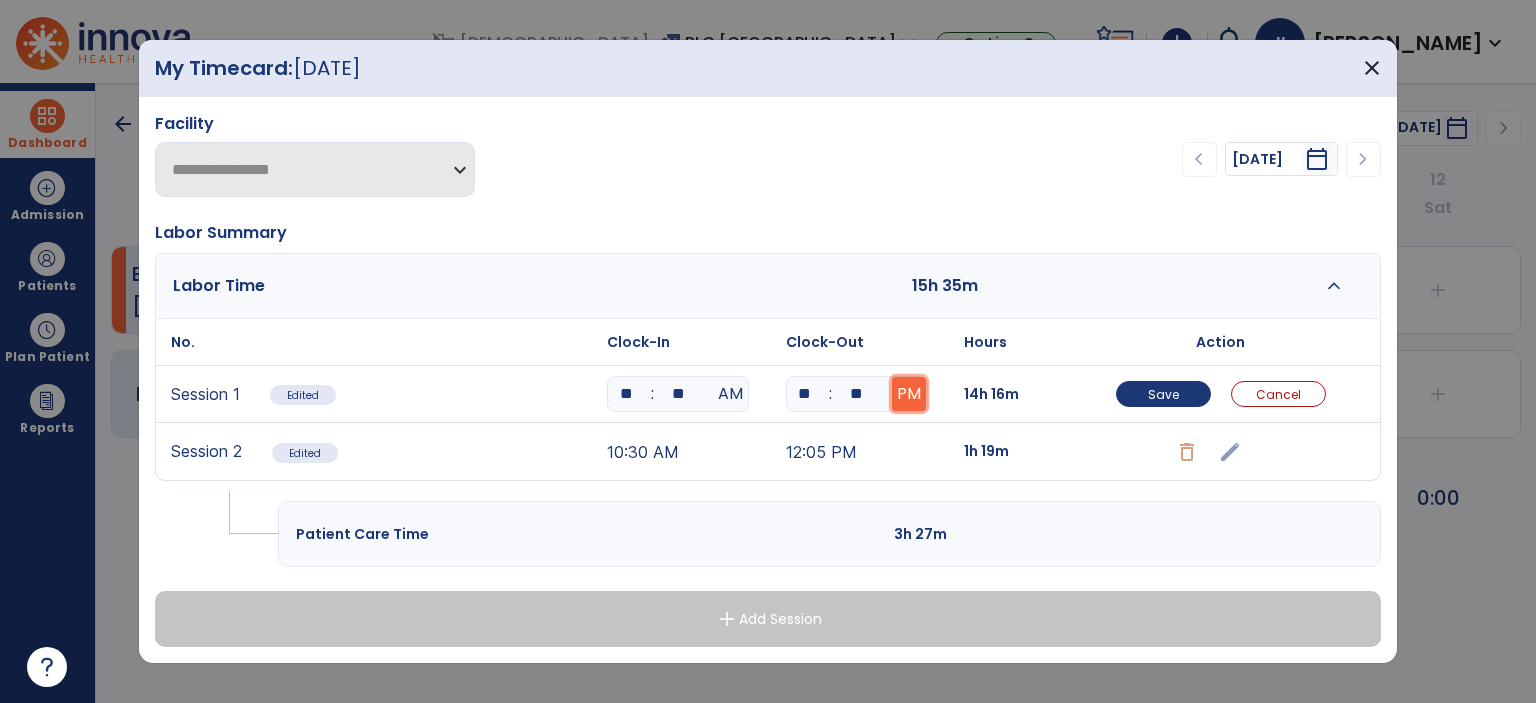 click on "PM" at bounding box center (909, 394) 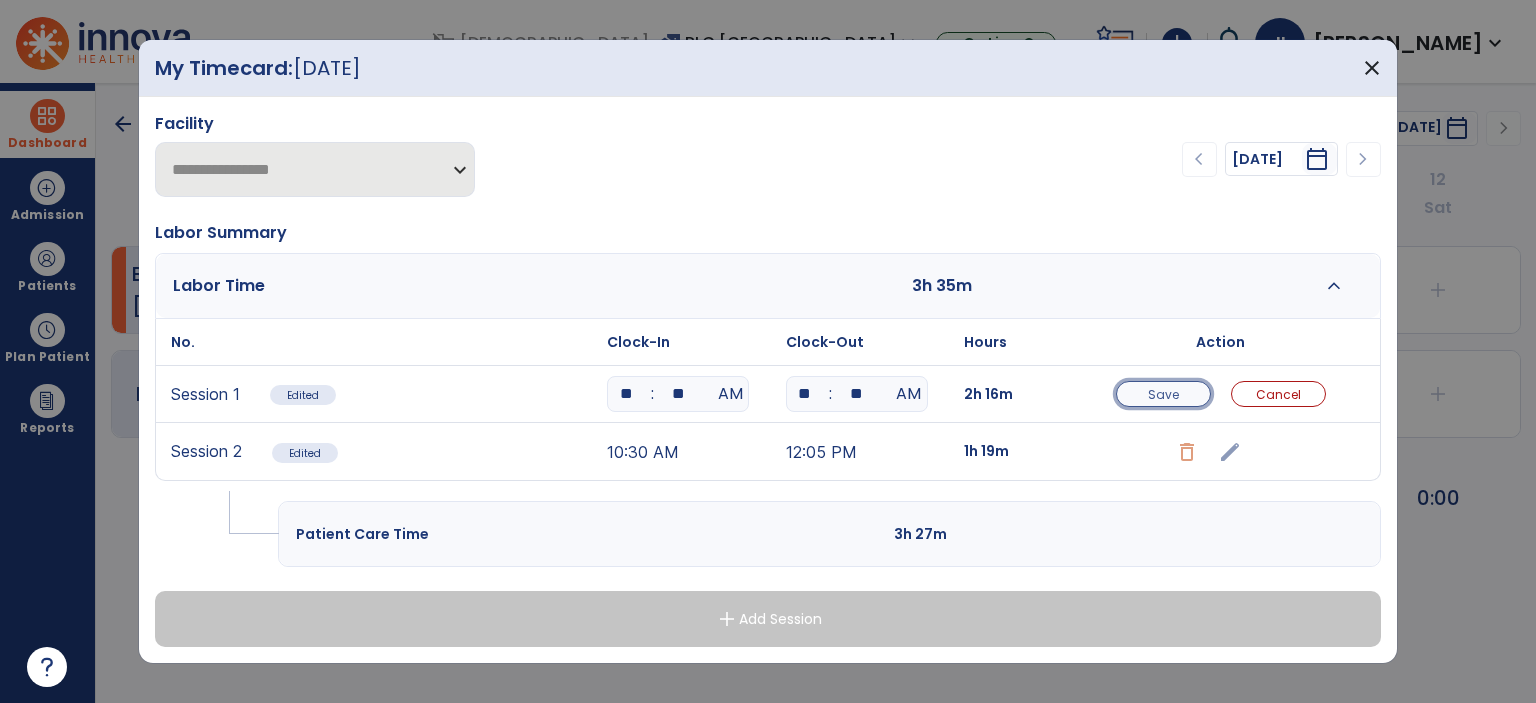 click on "Save" at bounding box center [1163, 394] 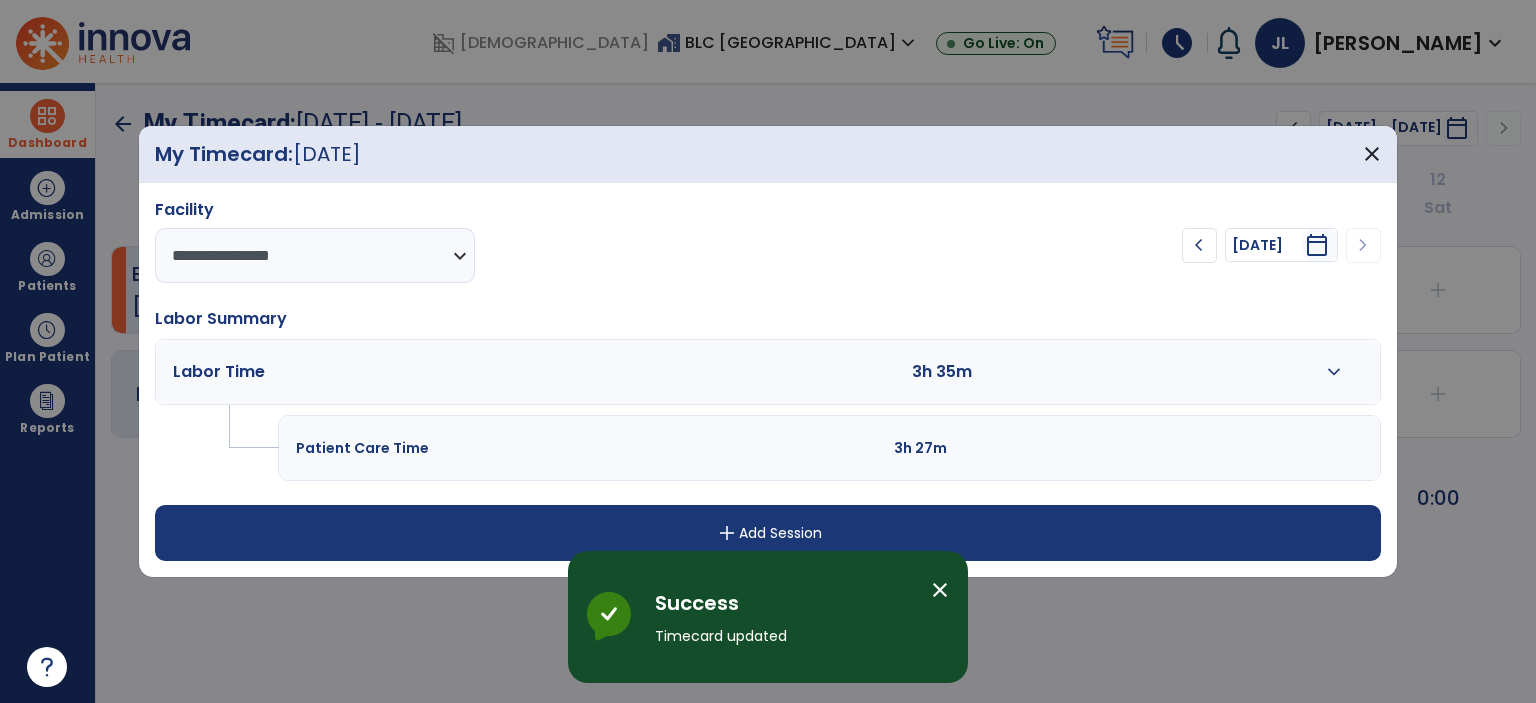 click on "expand_more" at bounding box center [1334, 372] 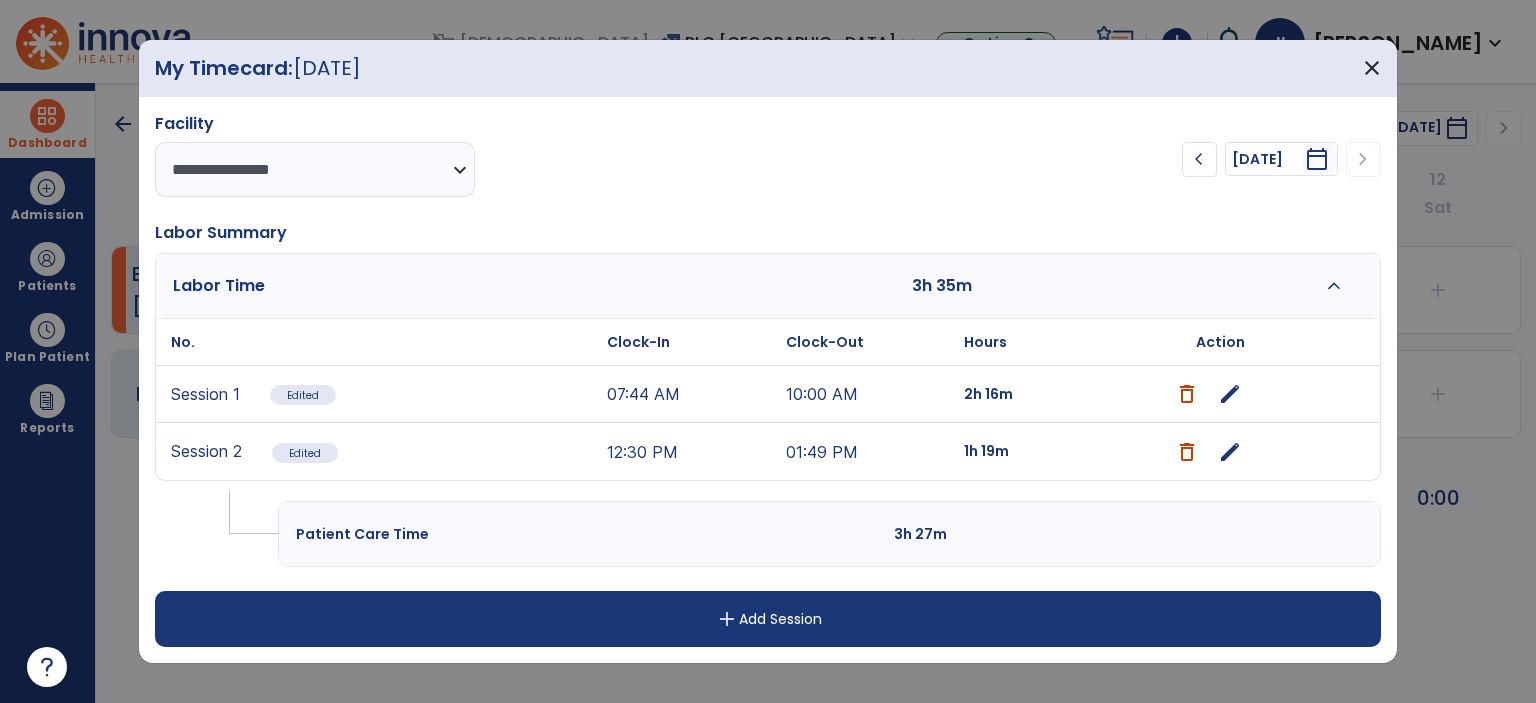 click on "edit" at bounding box center (1230, 452) 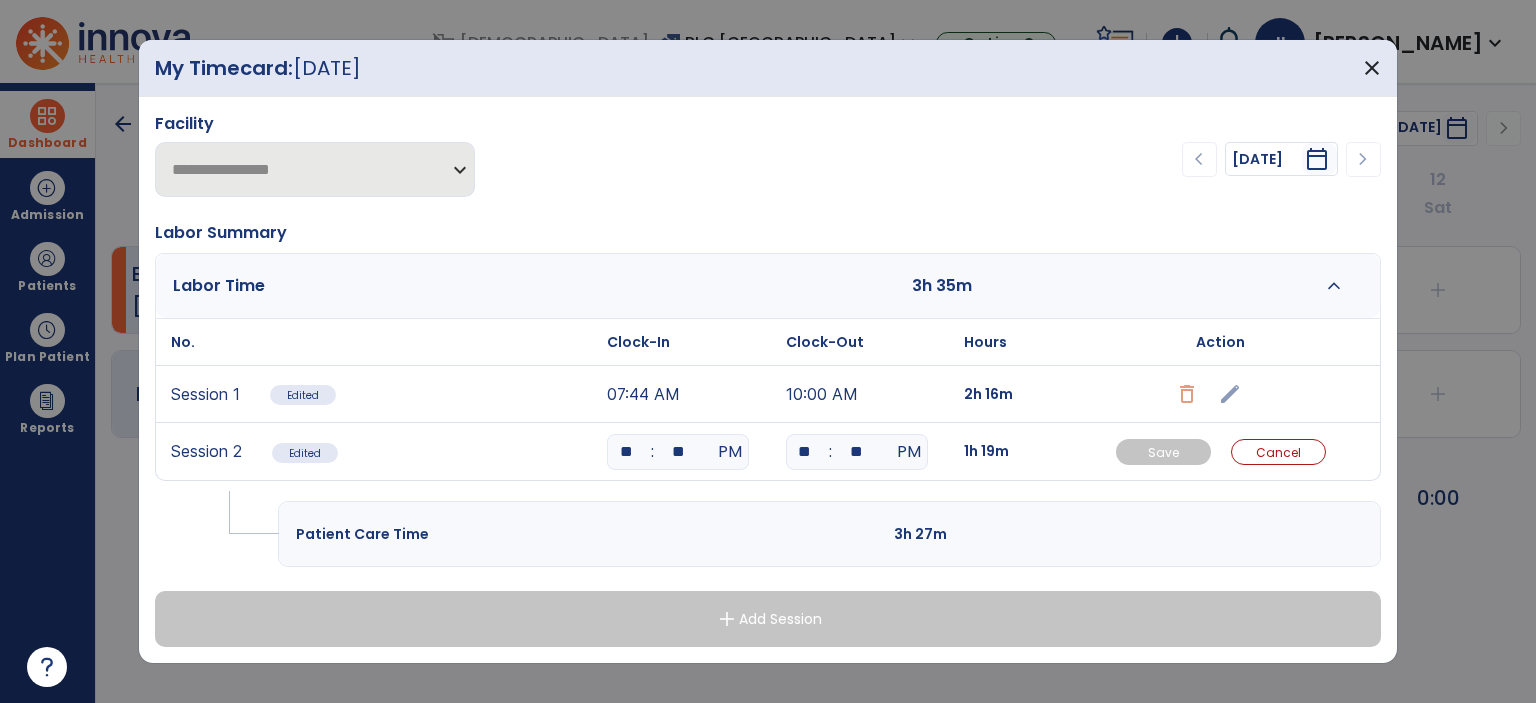 click on "**" at bounding box center [626, 452] 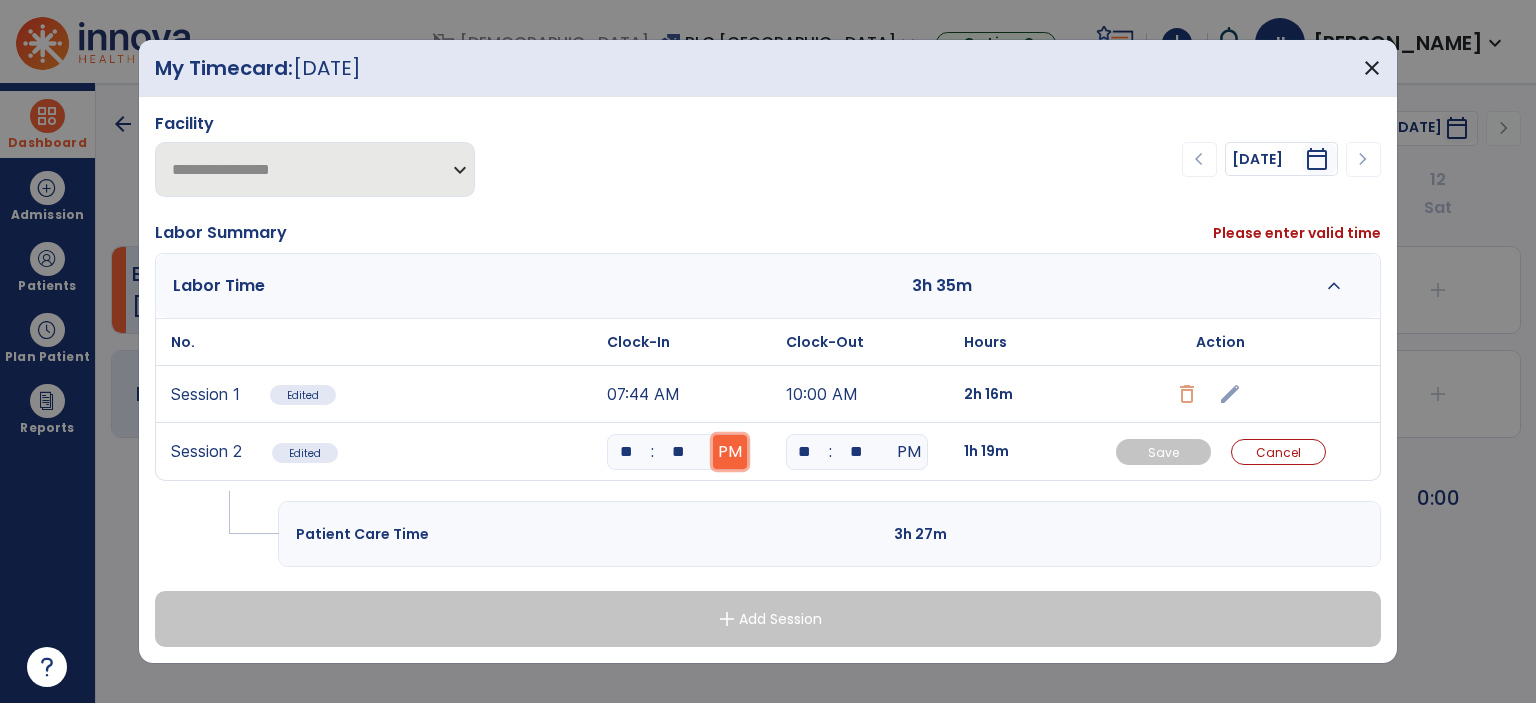 click on "PM" at bounding box center [730, 452] 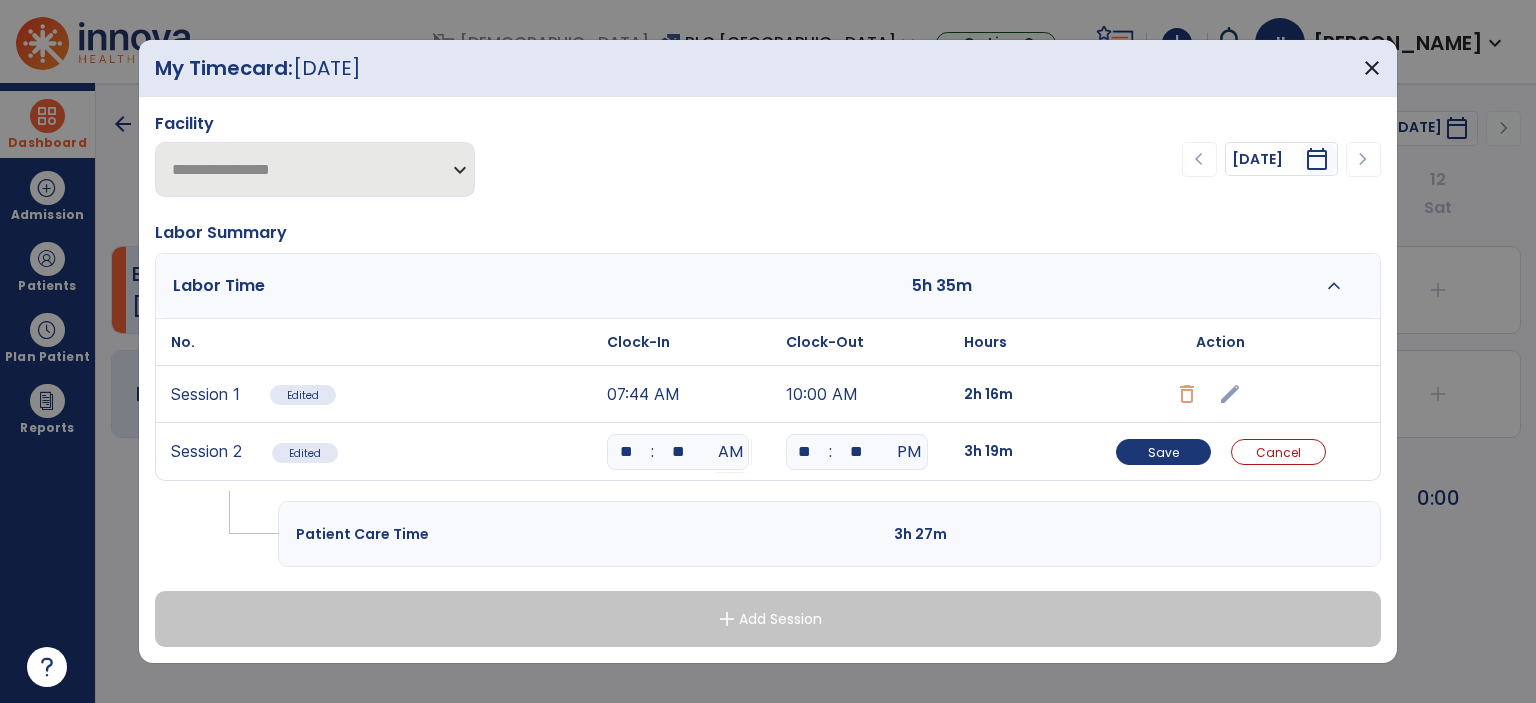 click on "**" at bounding box center (805, 452) 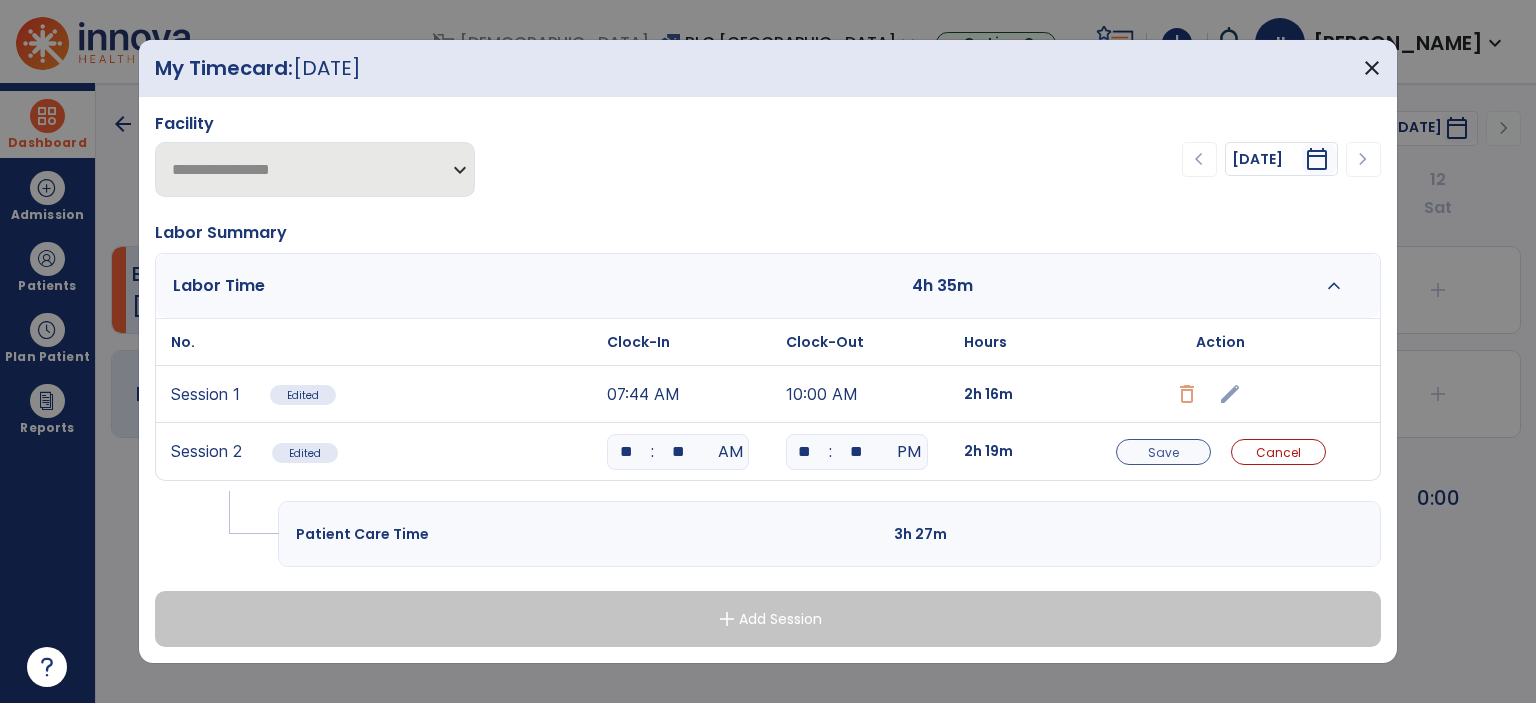 type on "**" 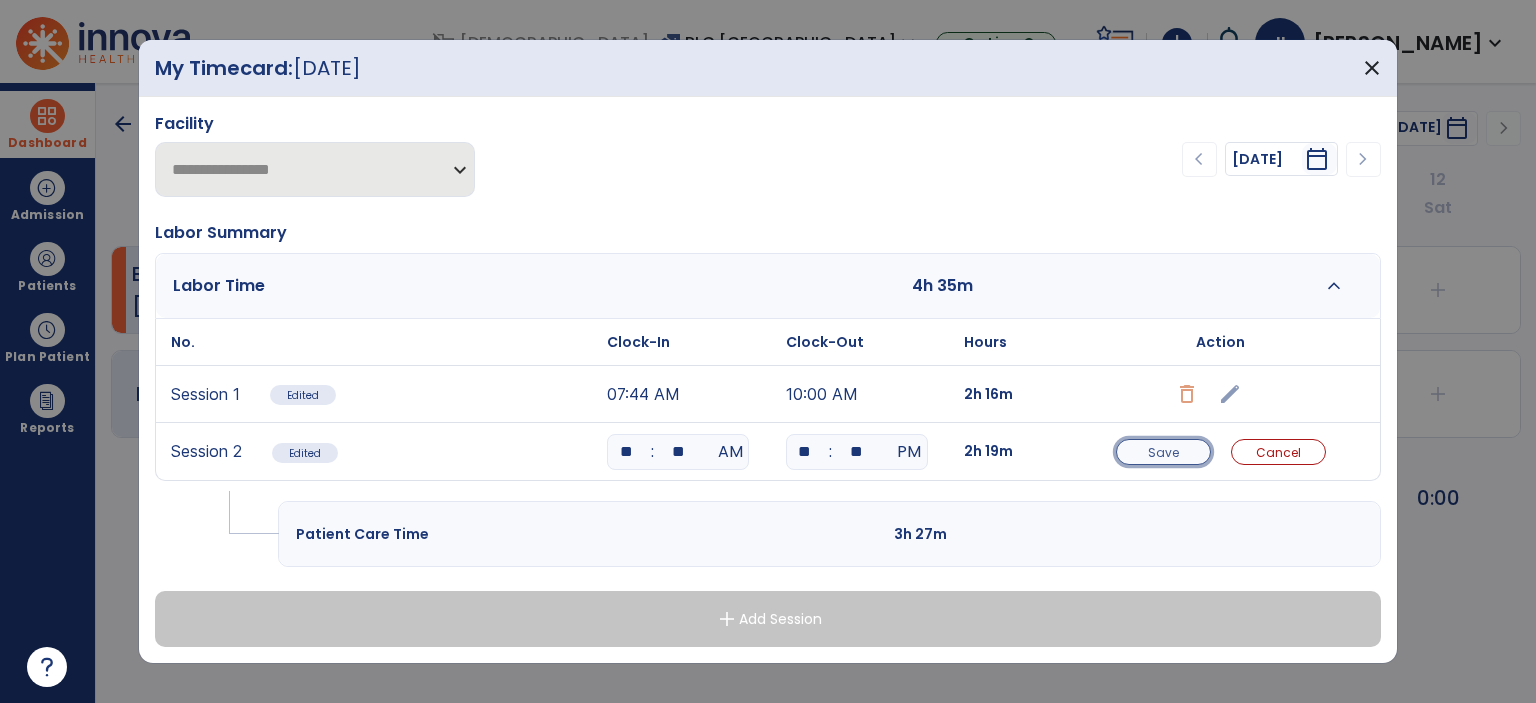 click on "Save" at bounding box center (1163, 452) 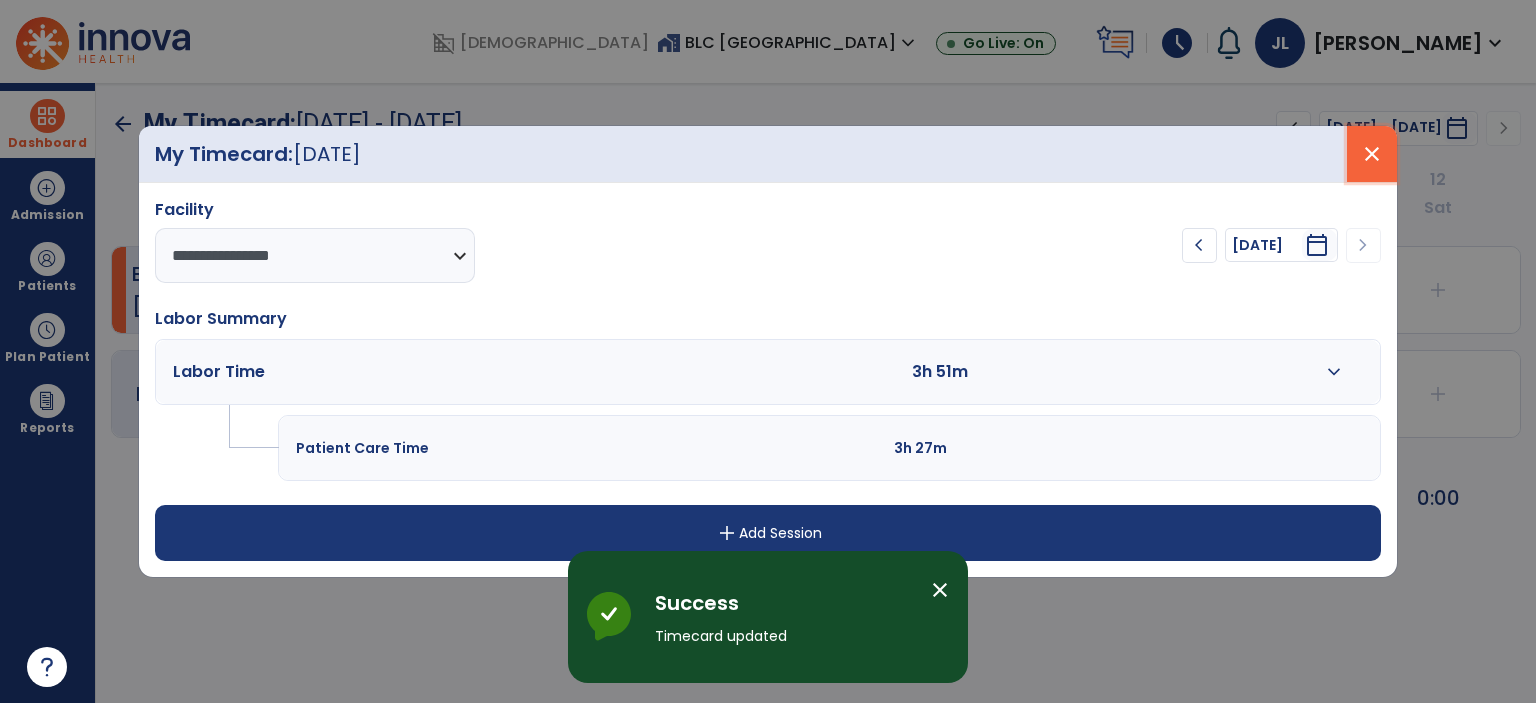 click on "close" at bounding box center (1372, 154) 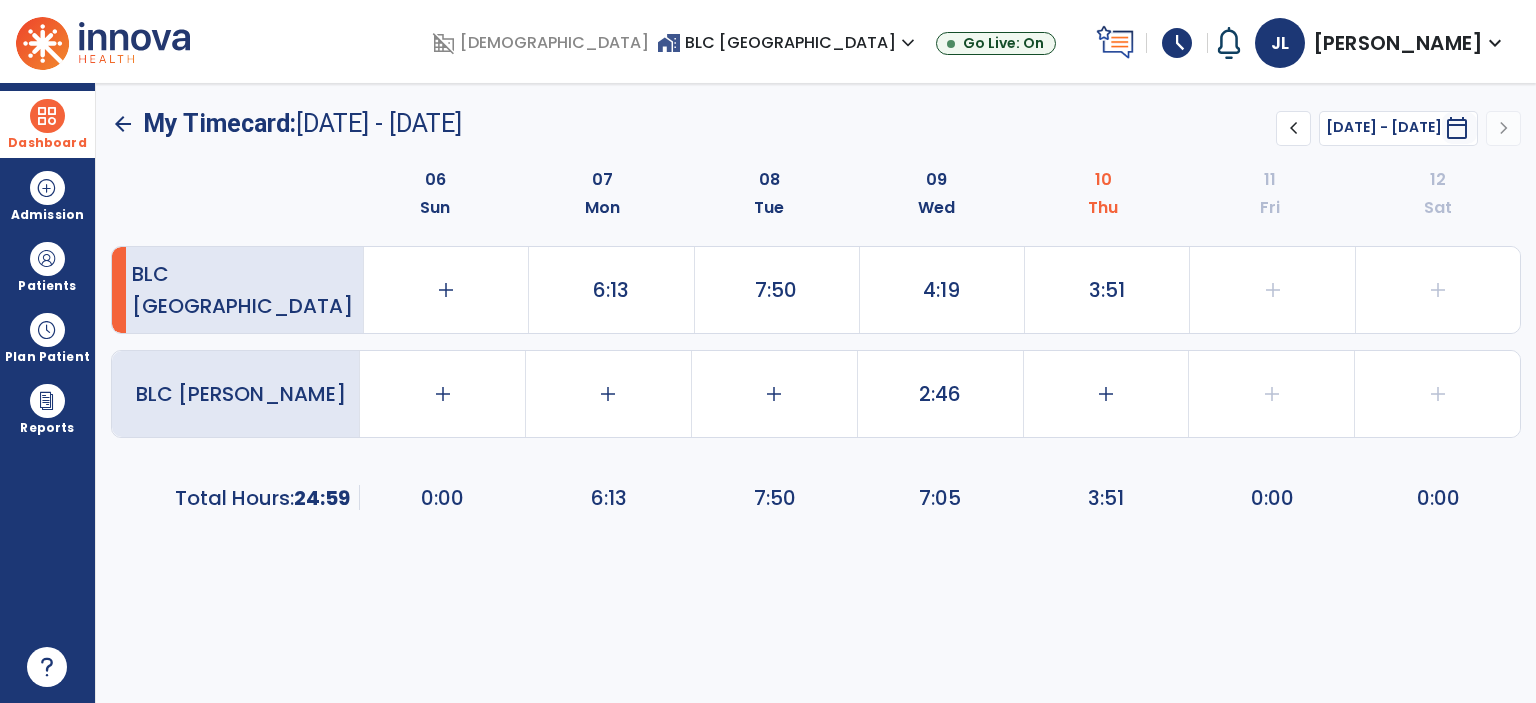 click at bounding box center [47, 116] 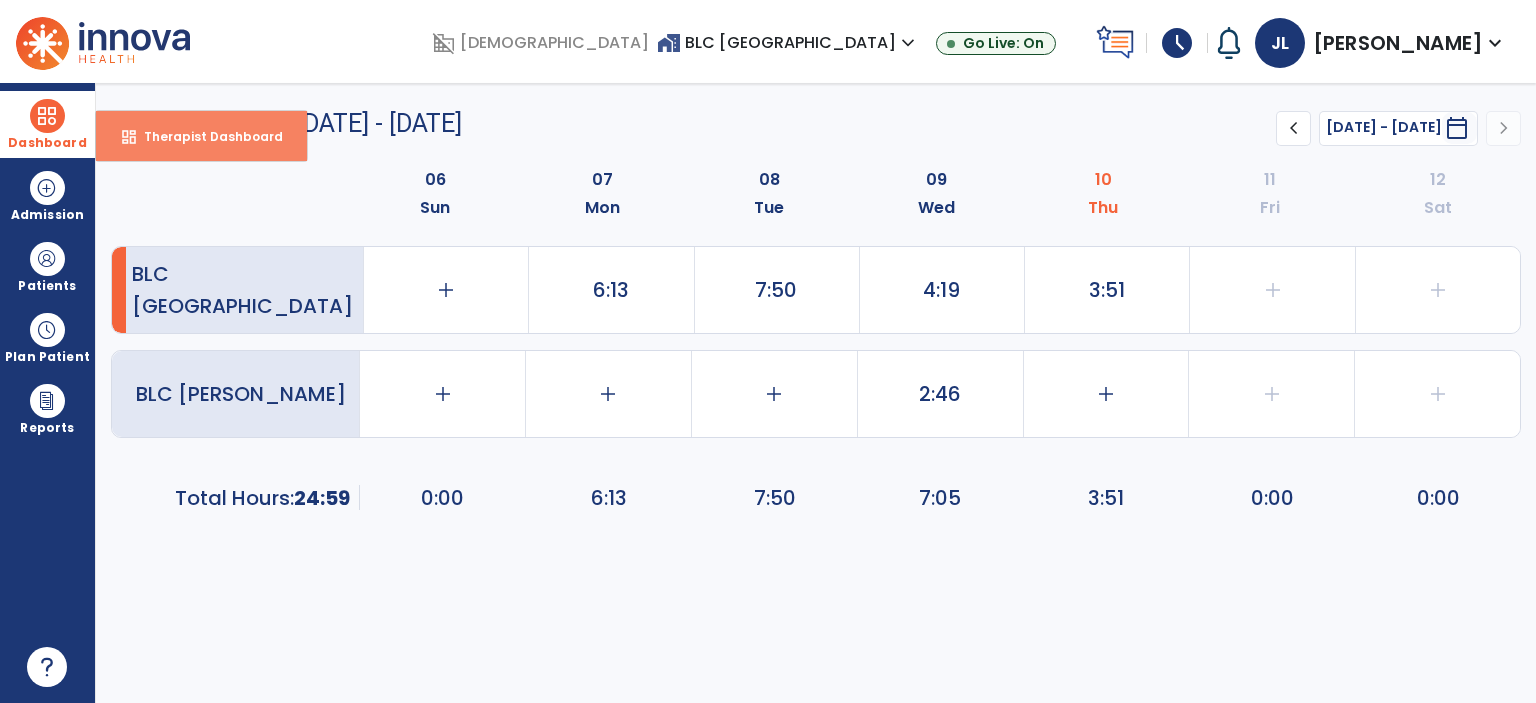 click on "dashboard  Therapist Dashboard" at bounding box center (201, 136) 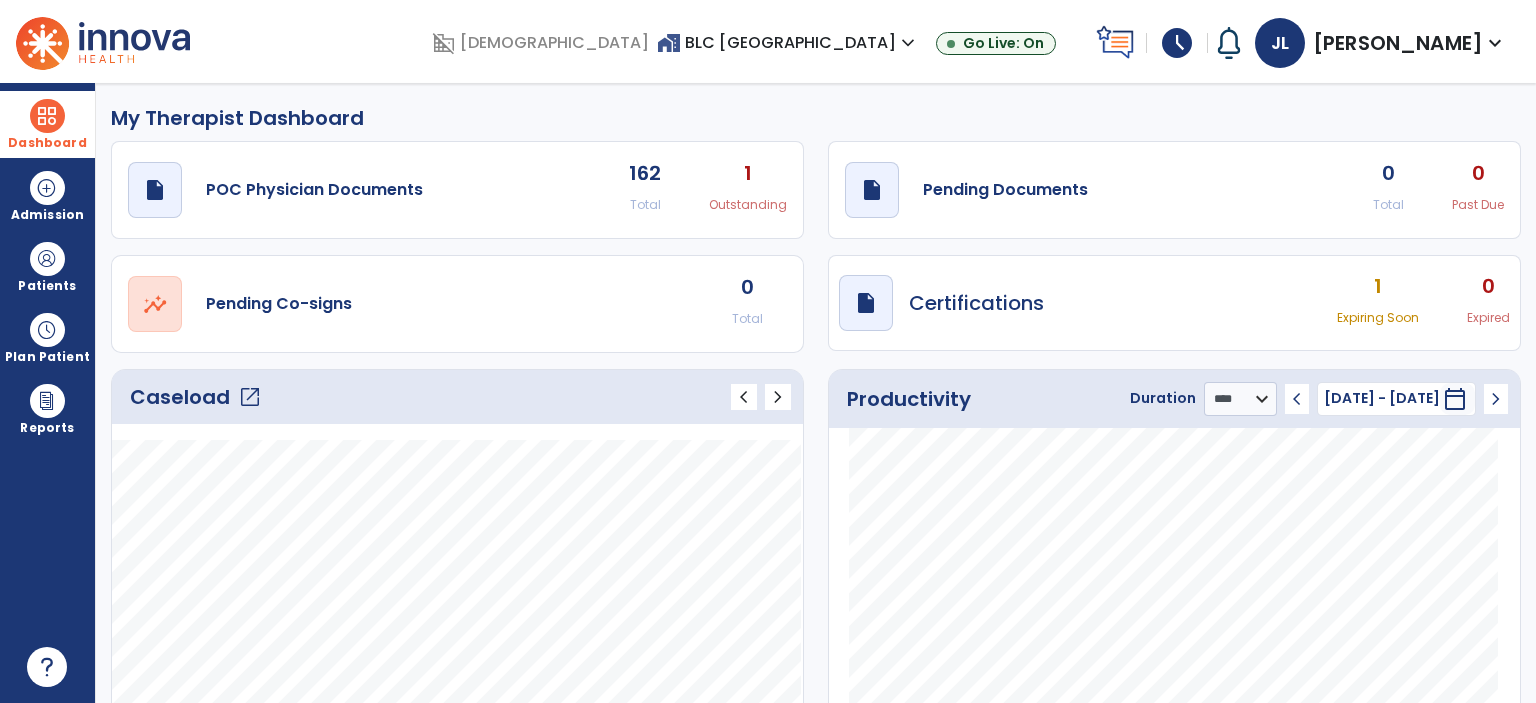 click on "home_work   BLC New Brighton   expand_more" at bounding box center (788, 42) 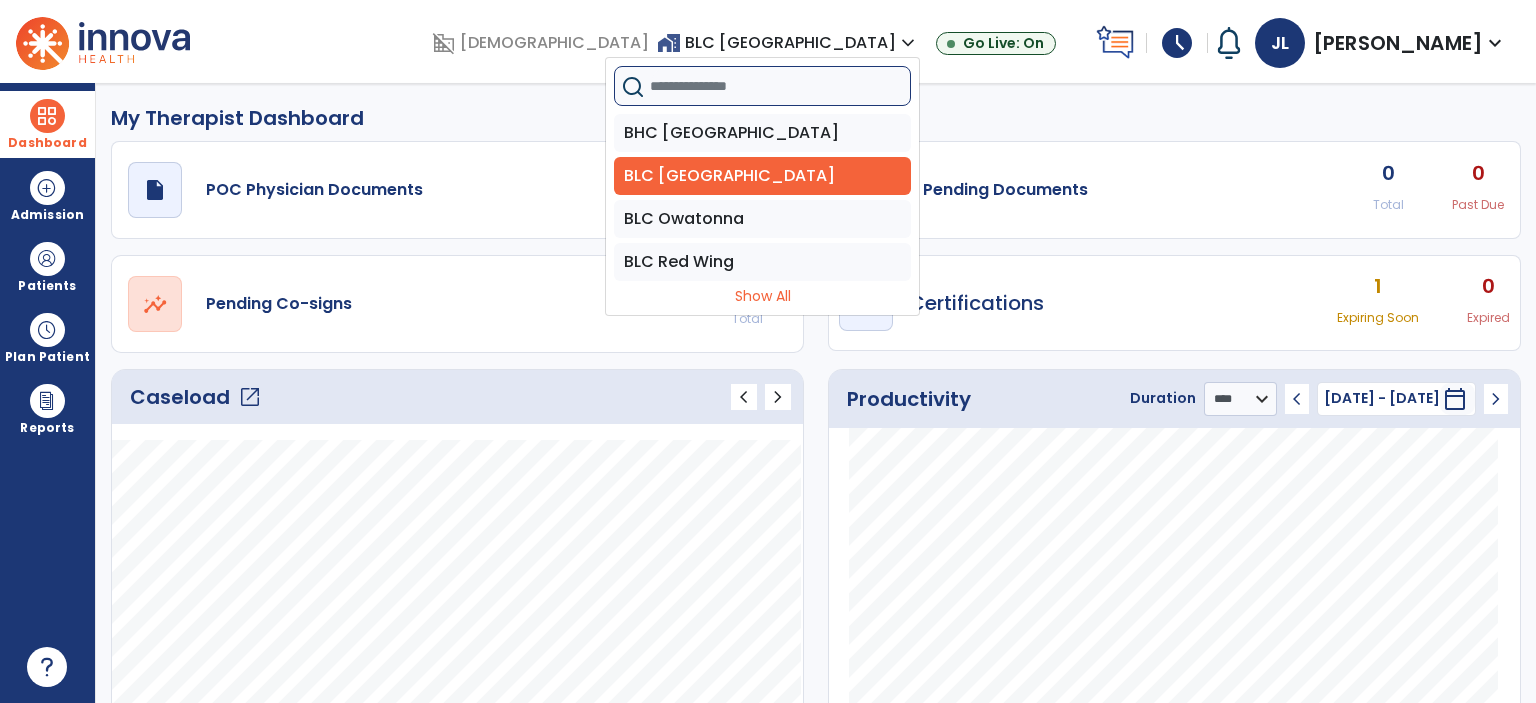 click at bounding box center (780, 86) 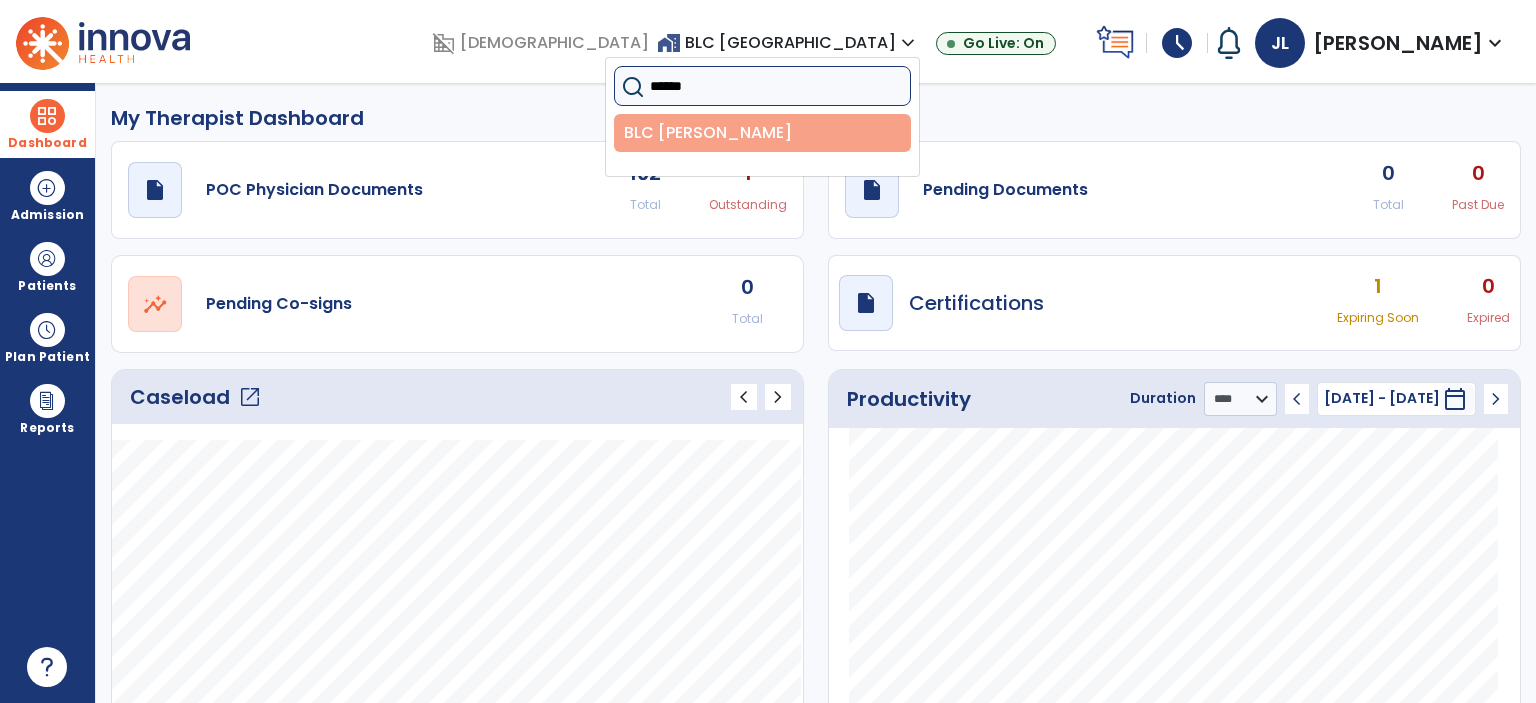 type on "******" 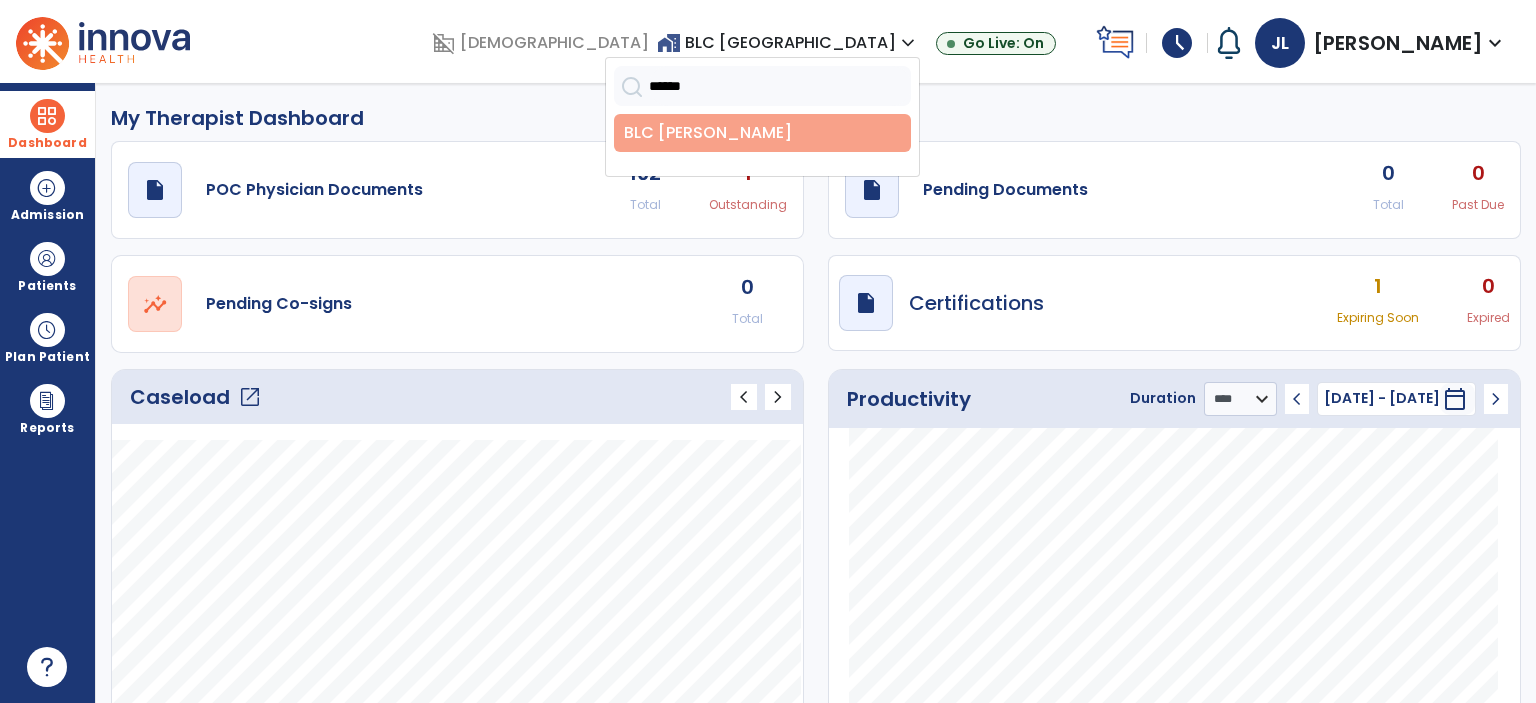 click on "BLC [PERSON_NAME]" at bounding box center (762, 133) 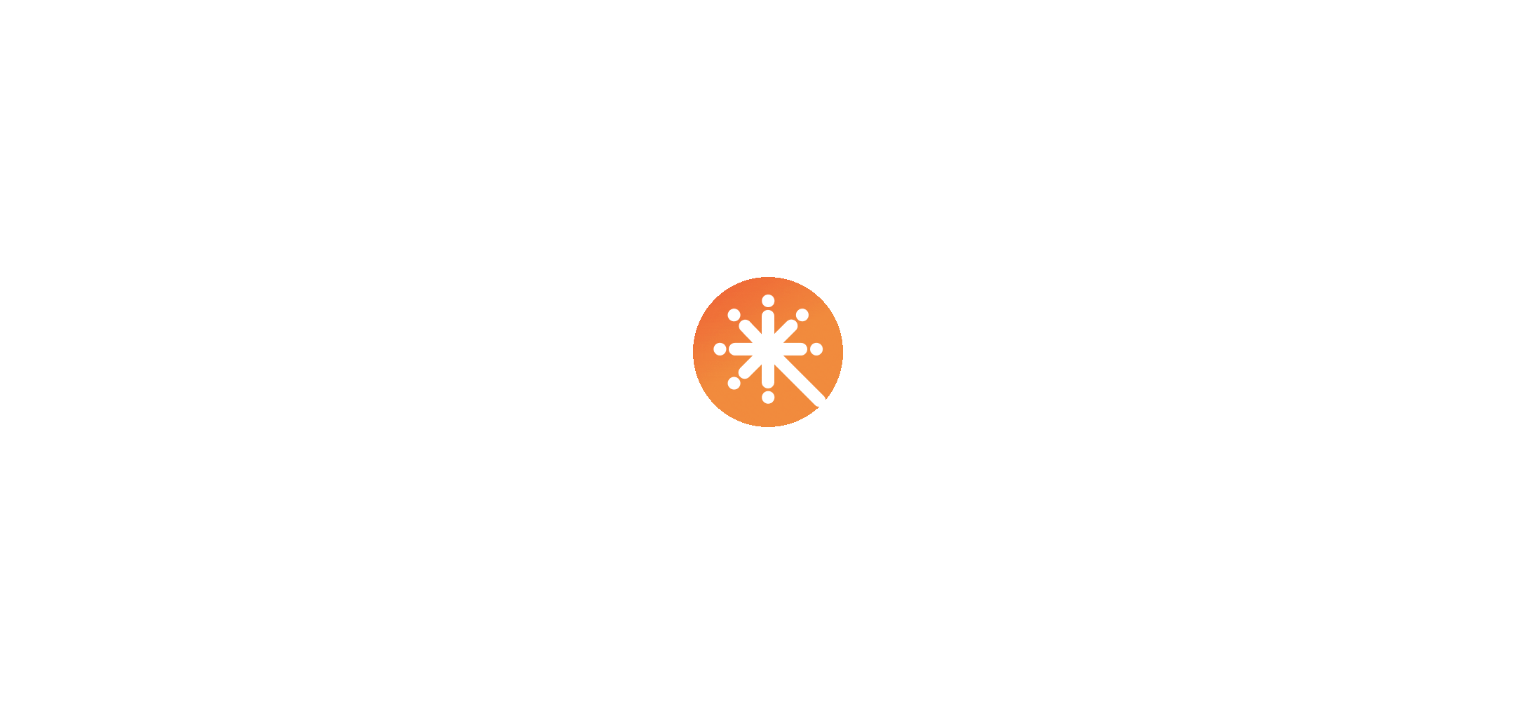 scroll, scrollTop: 0, scrollLeft: 0, axis: both 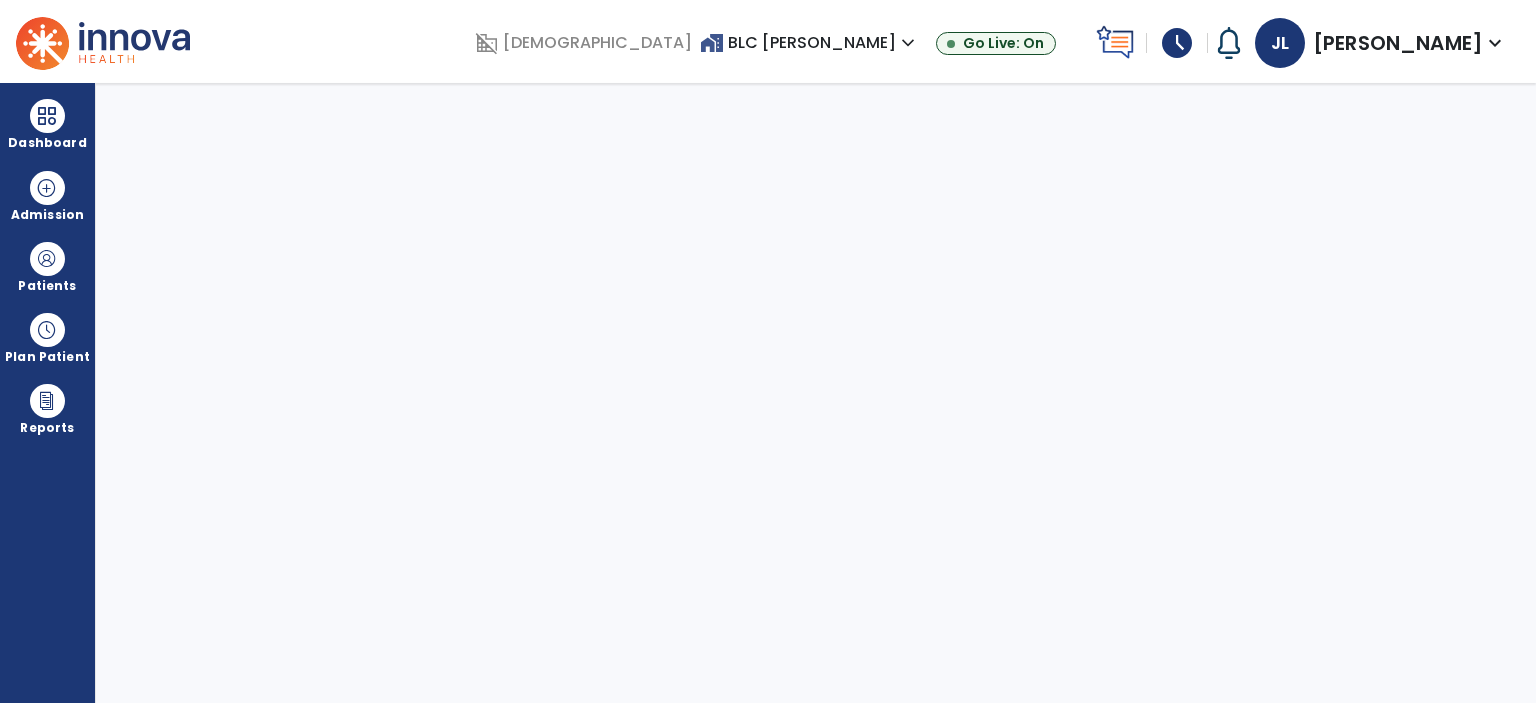 select on "****" 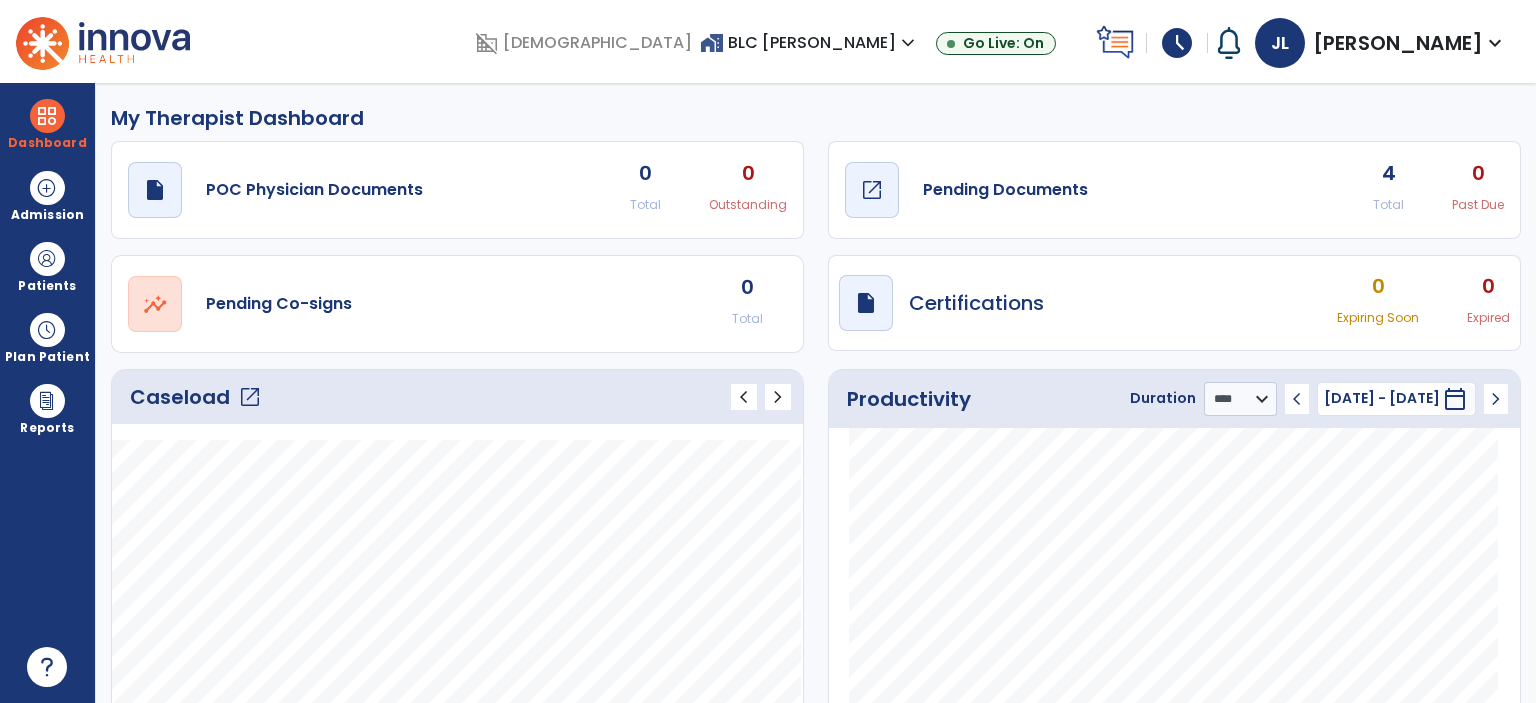 click on "Pending Documents" 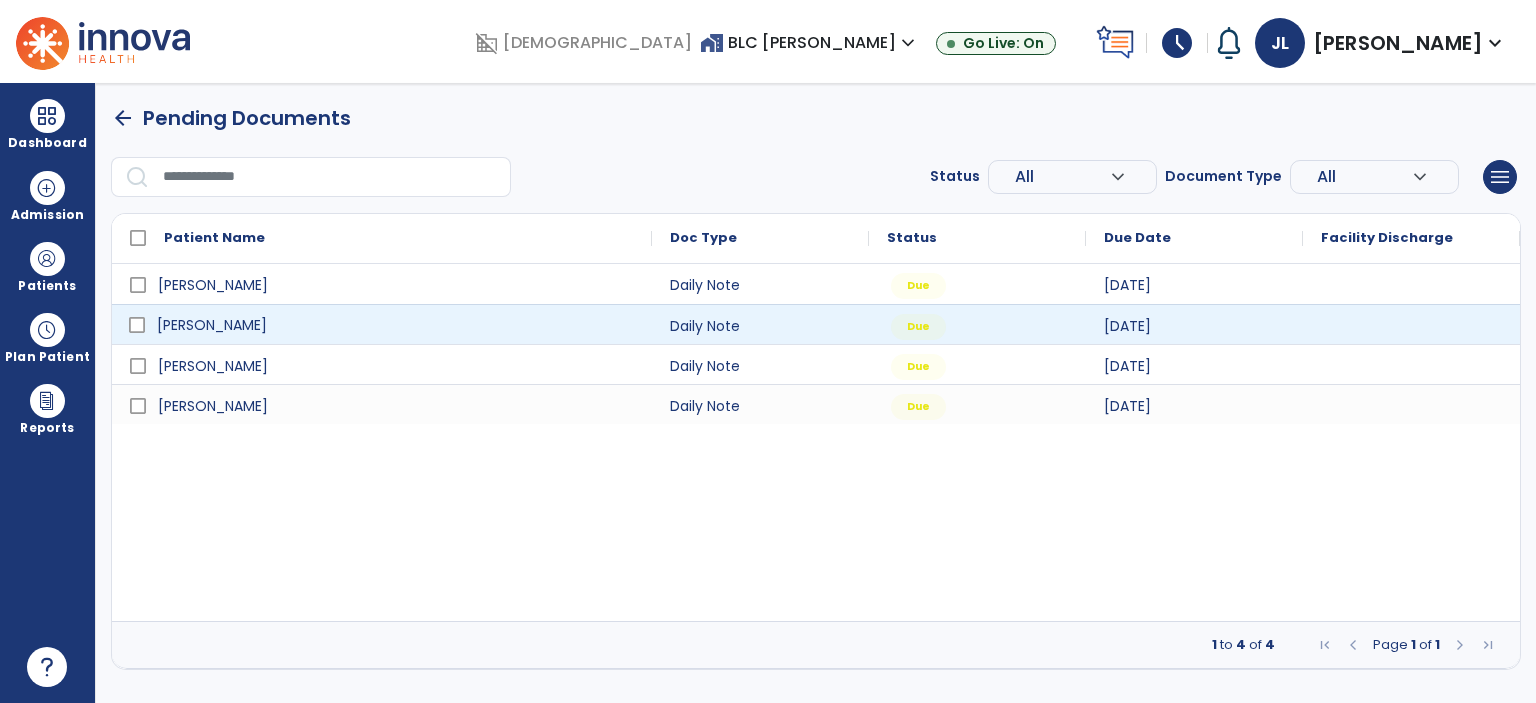 click on "[PERSON_NAME]" at bounding box center (212, 325) 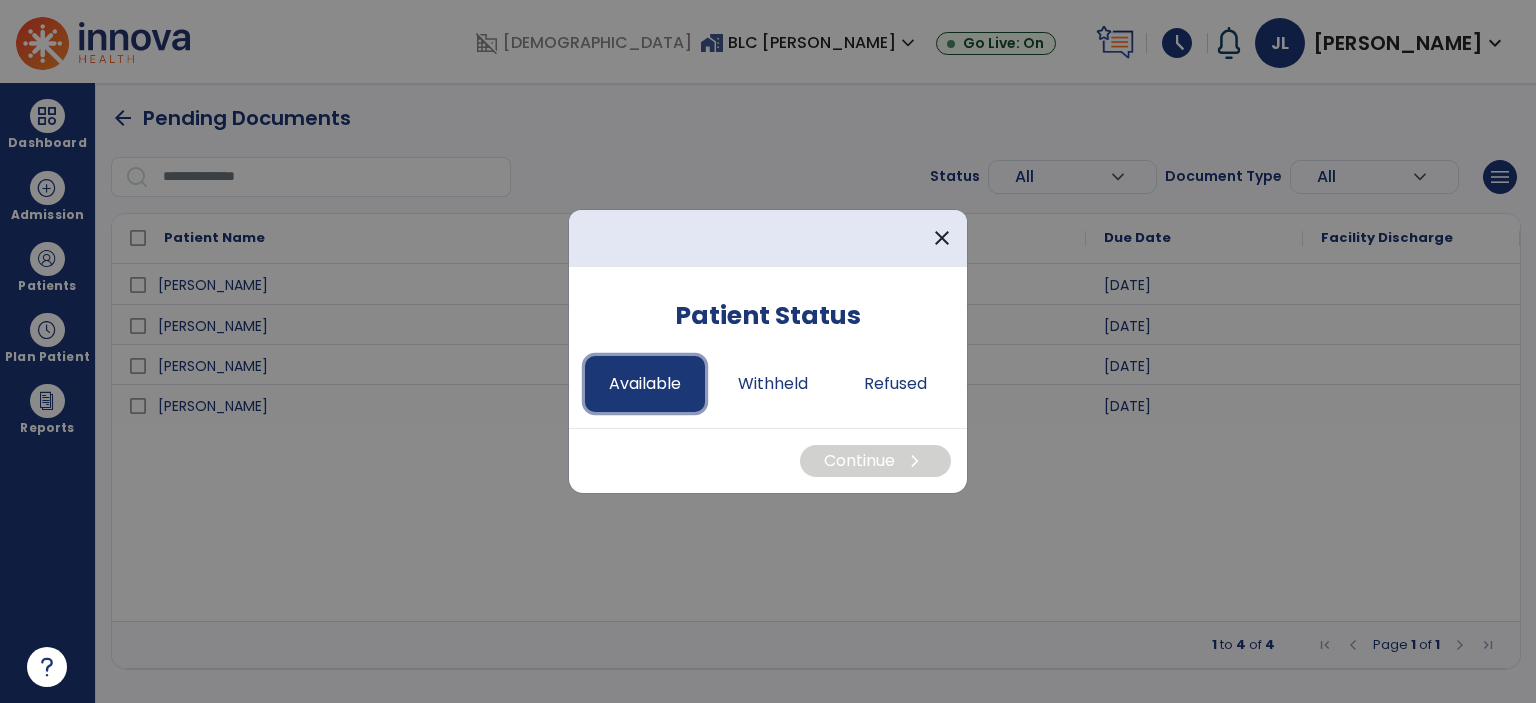 click on "Available" at bounding box center (645, 384) 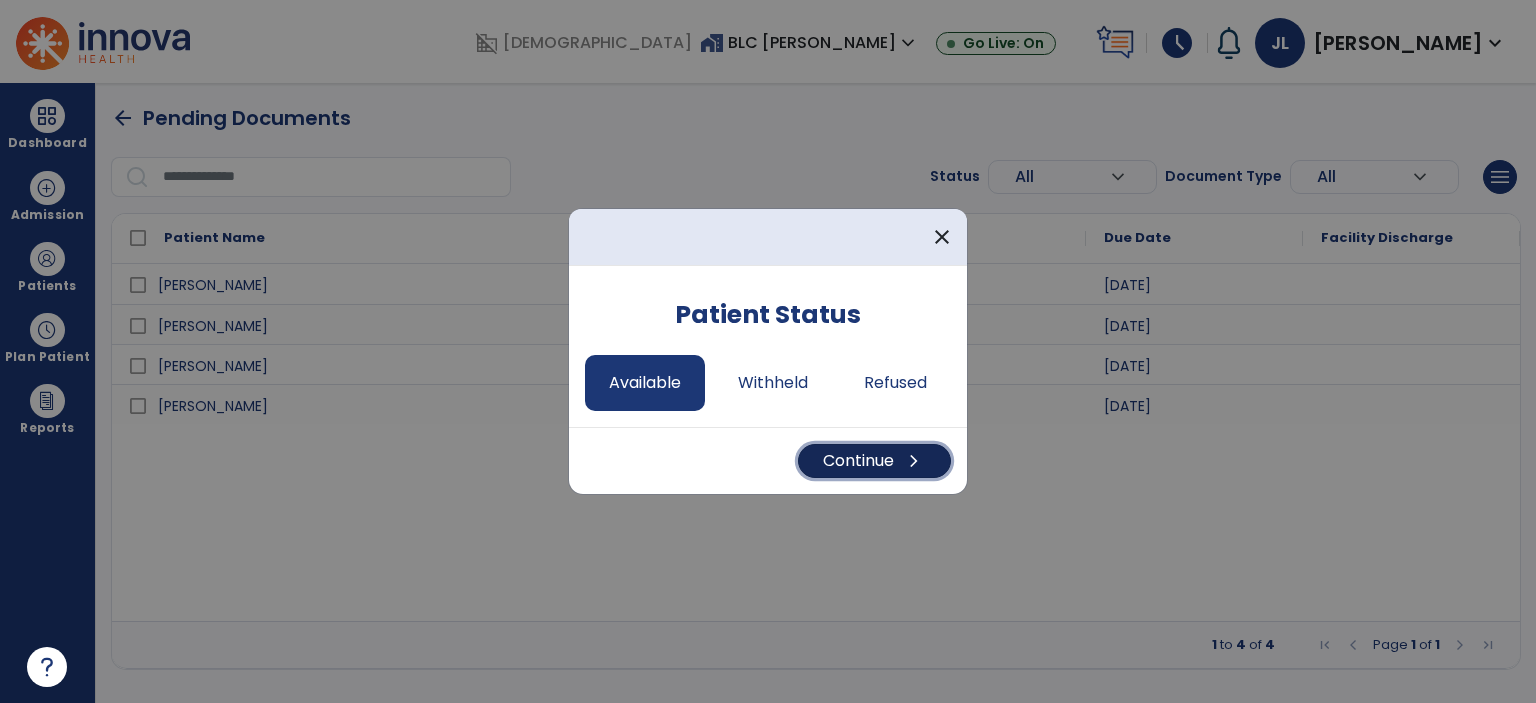 click on "Continue   chevron_right" at bounding box center [874, 461] 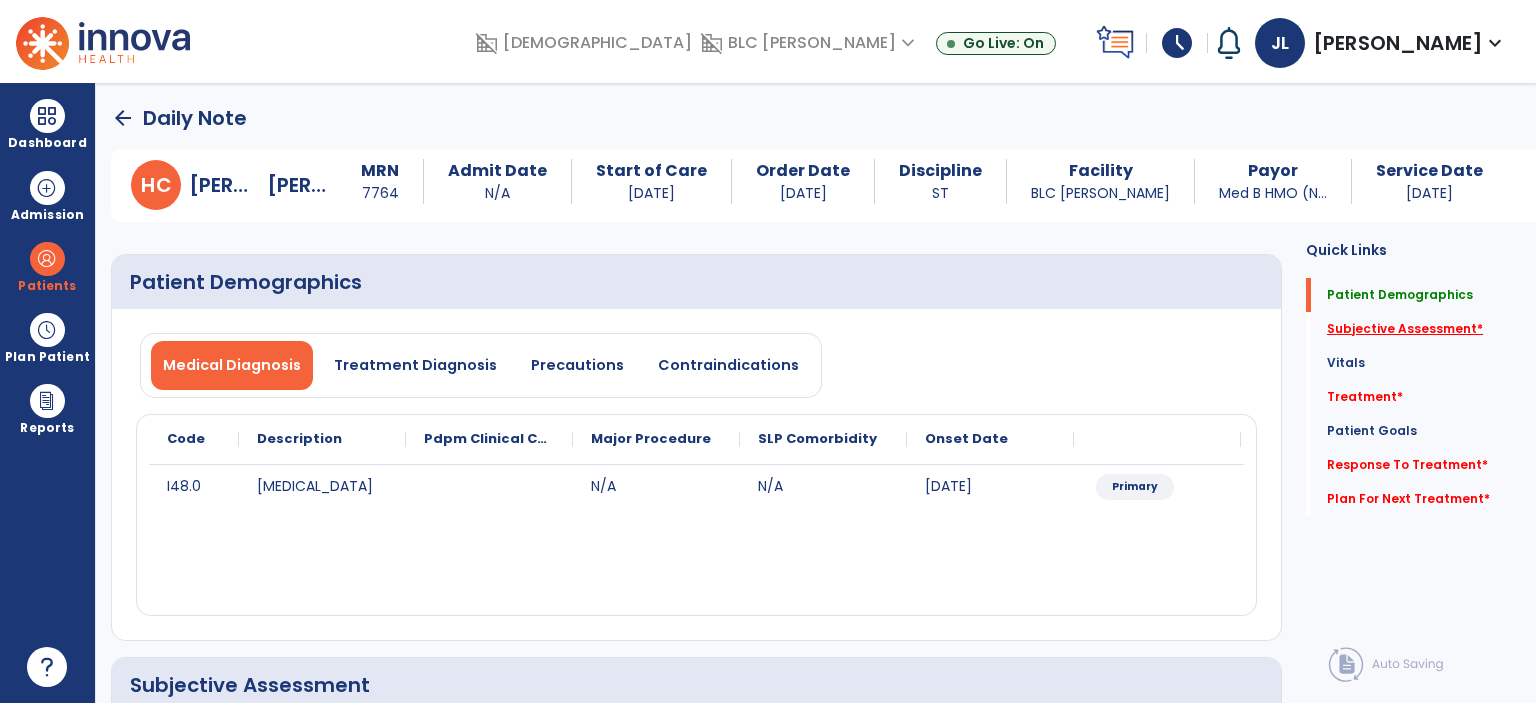 click on "Subjective Assessment   *" 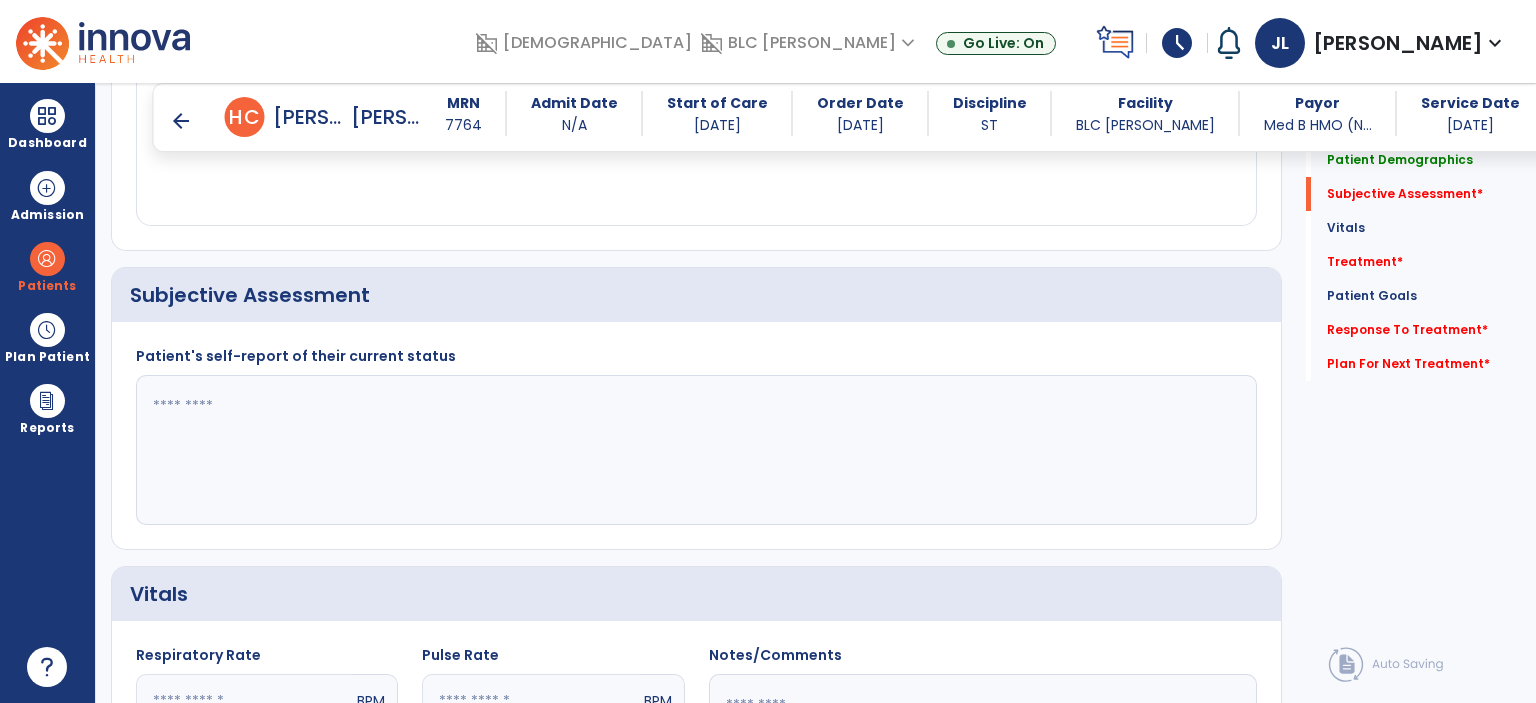 scroll, scrollTop: 404, scrollLeft: 0, axis: vertical 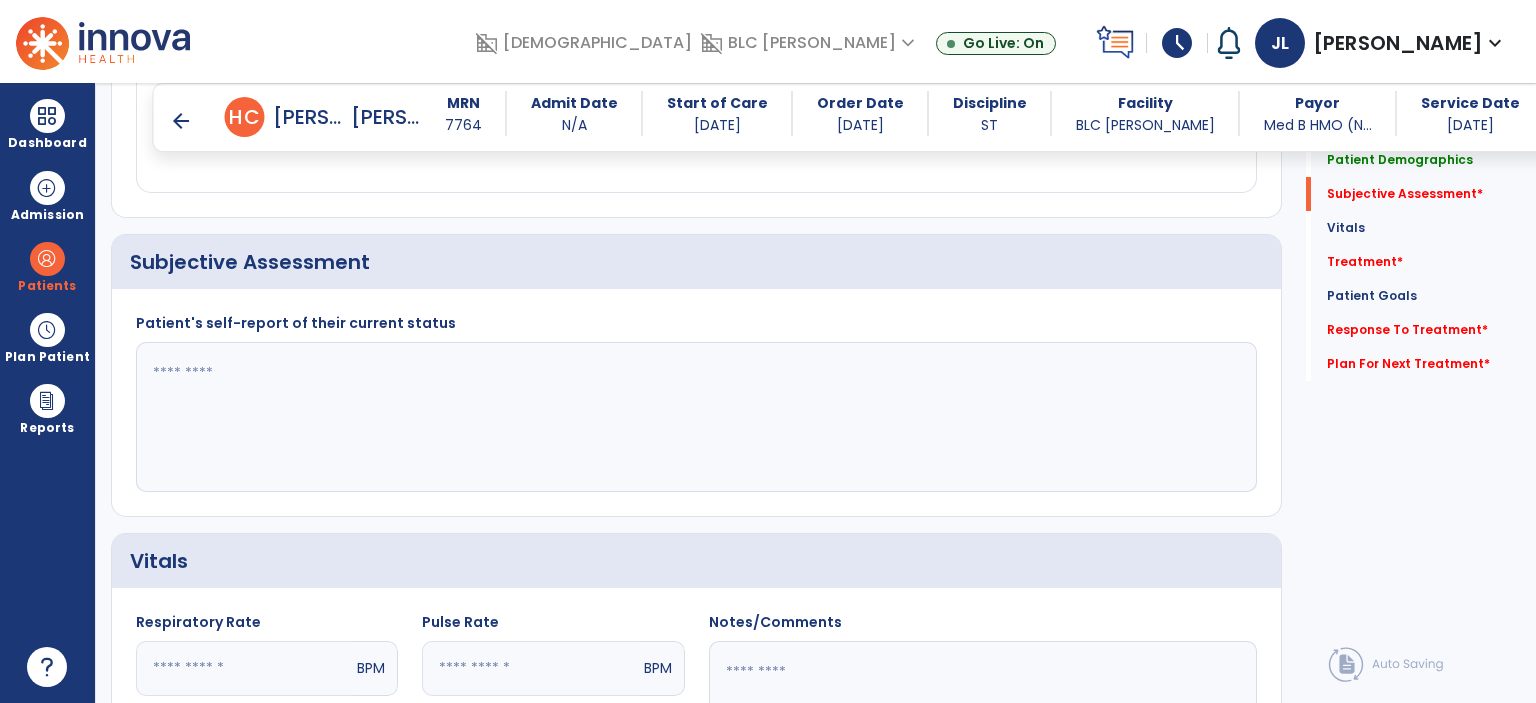 click 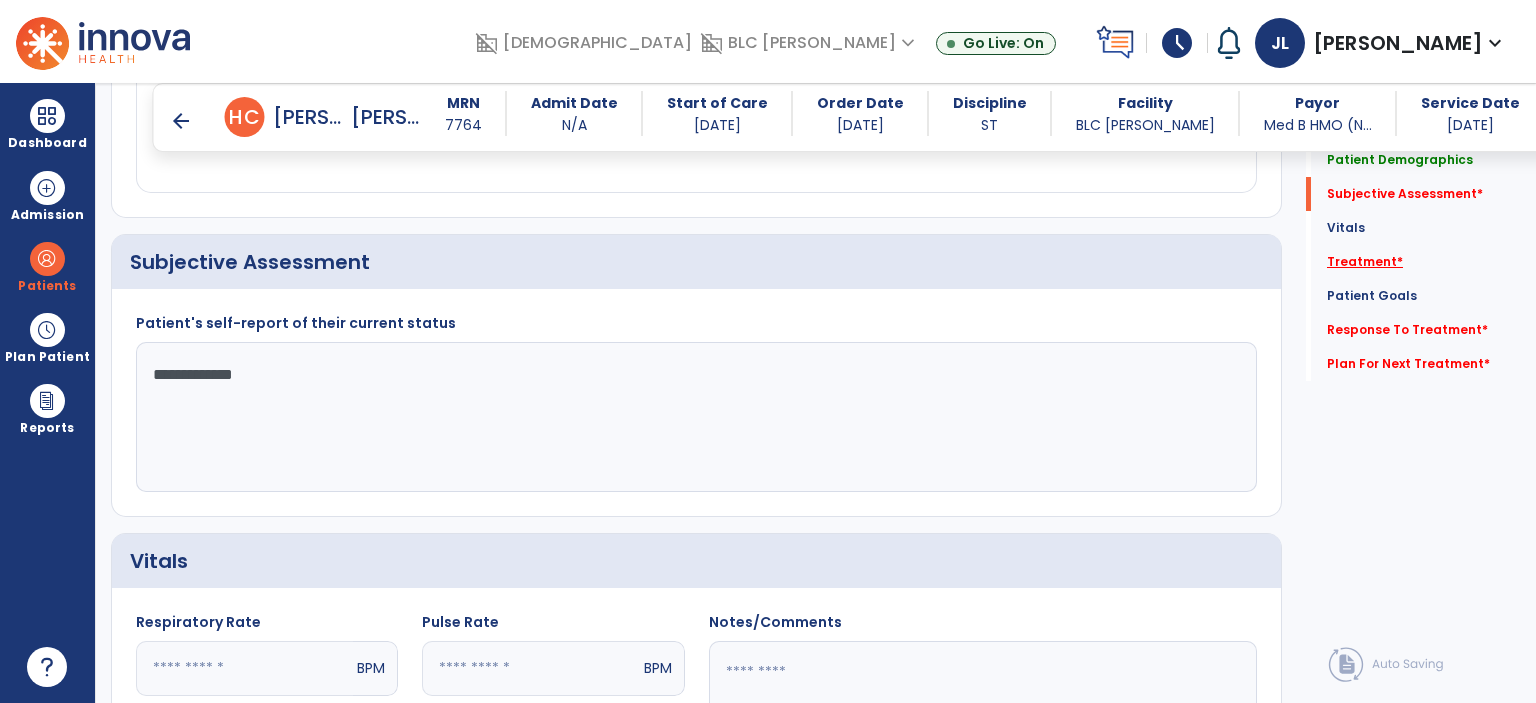 type on "**********" 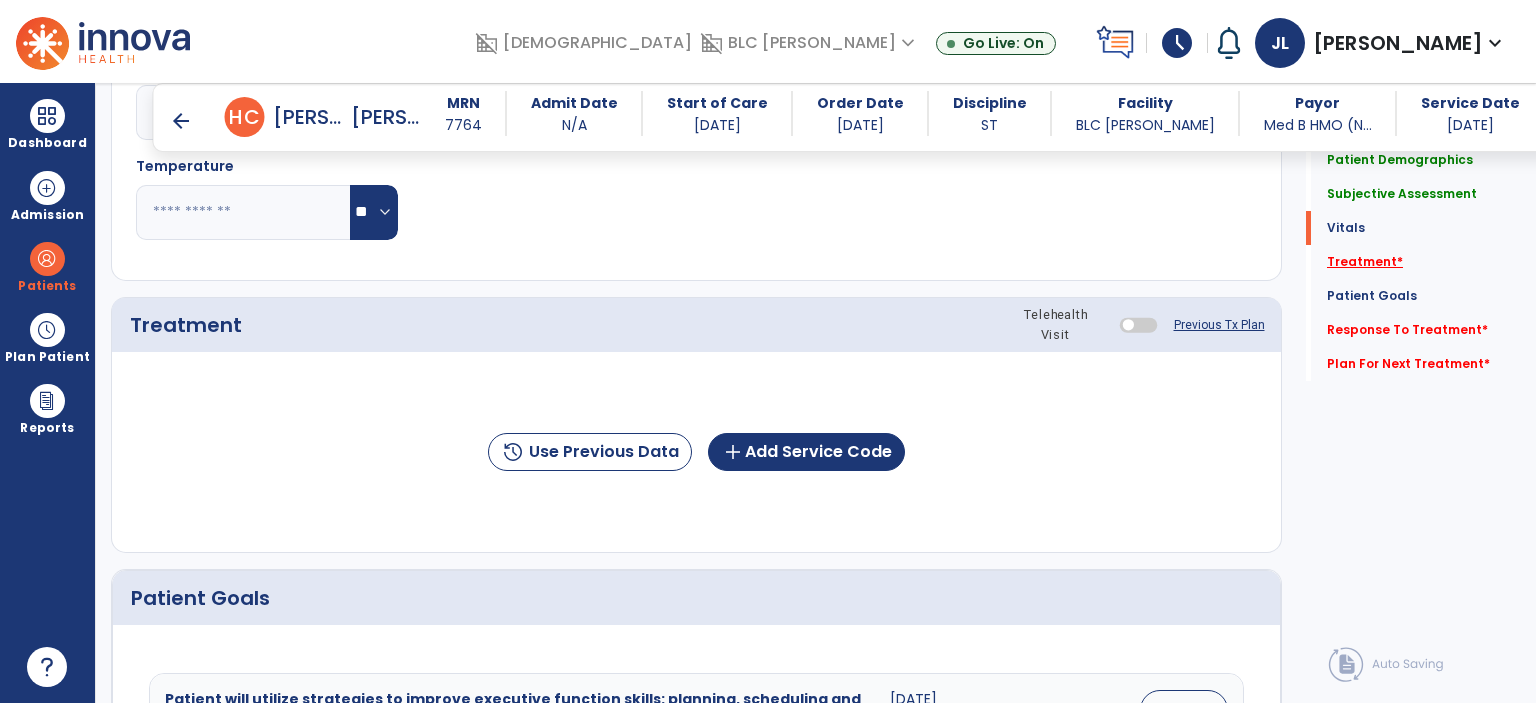 scroll, scrollTop: 1092, scrollLeft: 0, axis: vertical 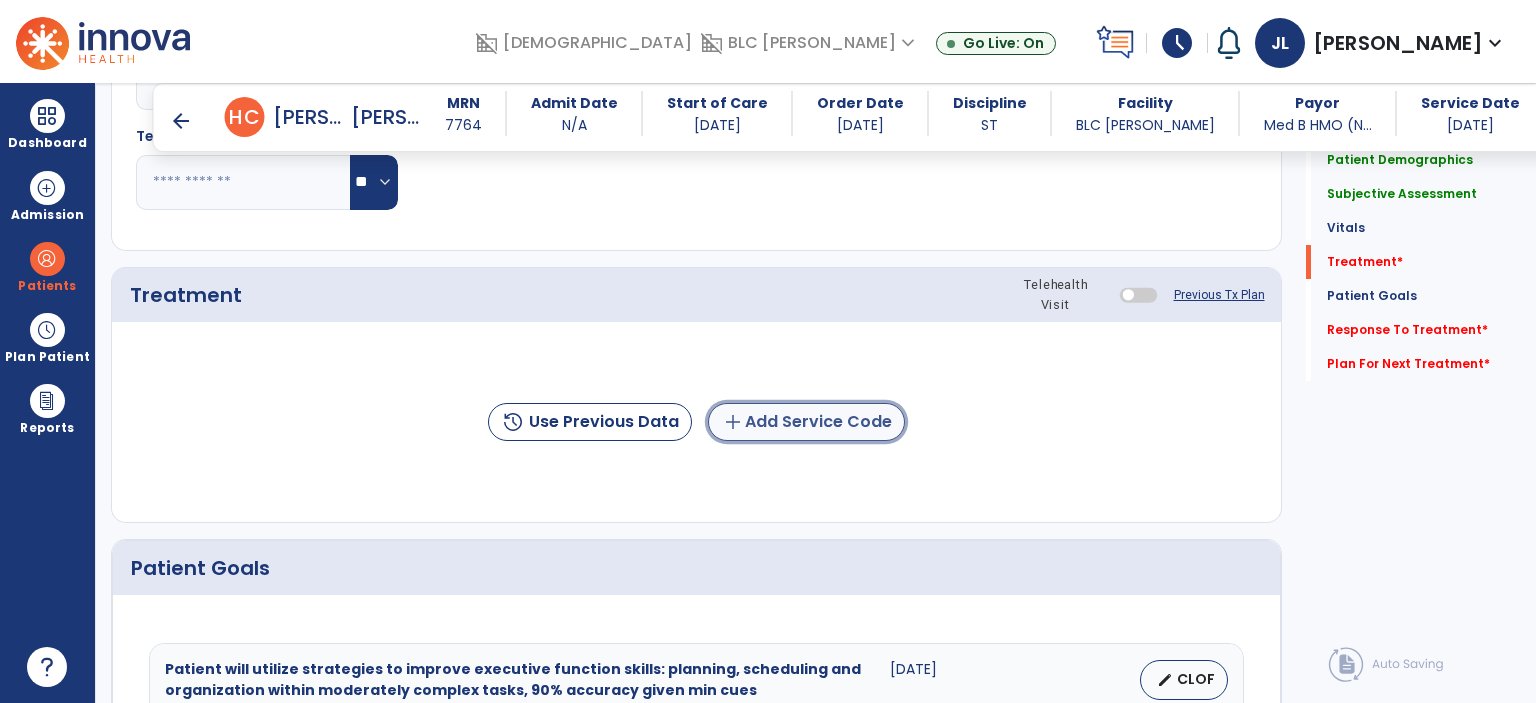 click on "add  Add Service Code" 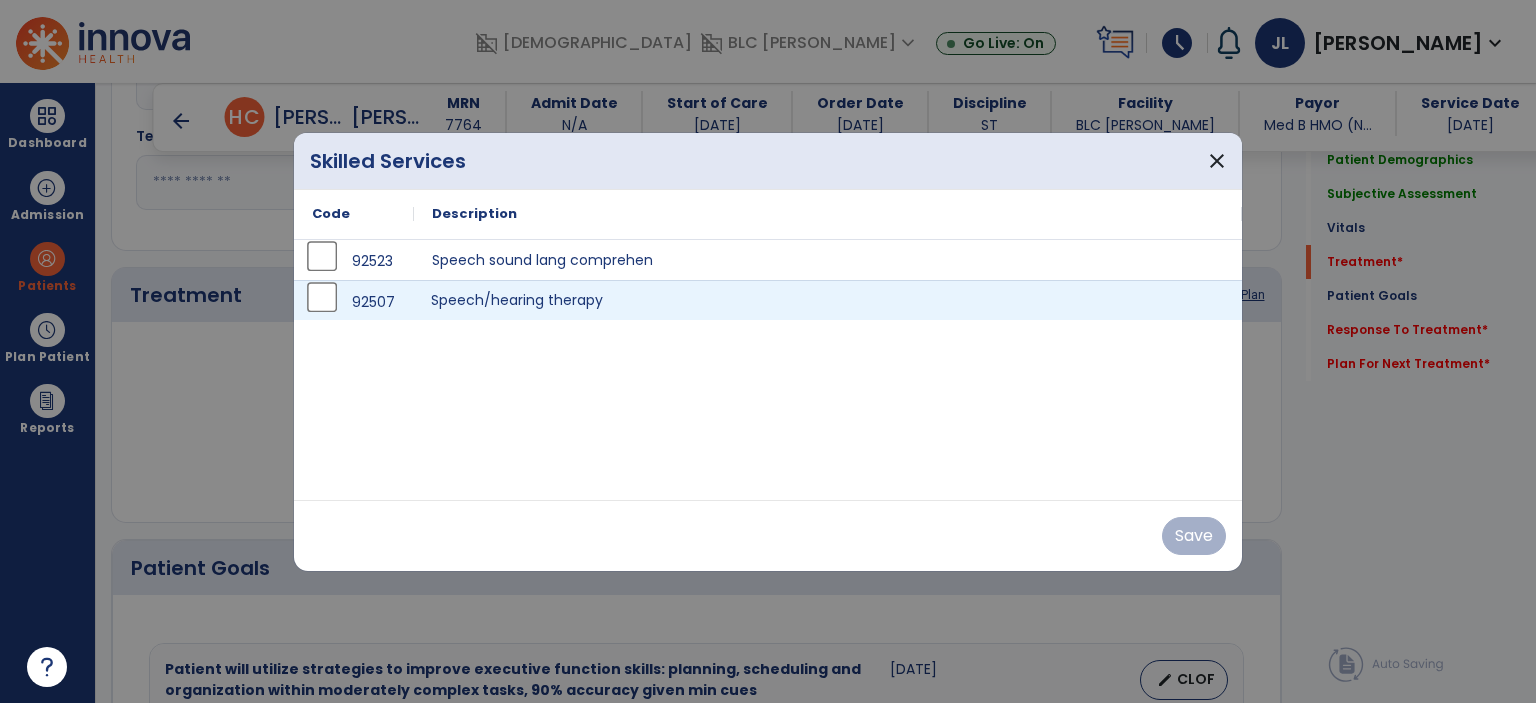 click on "Speech/hearing therapy" at bounding box center [828, 300] 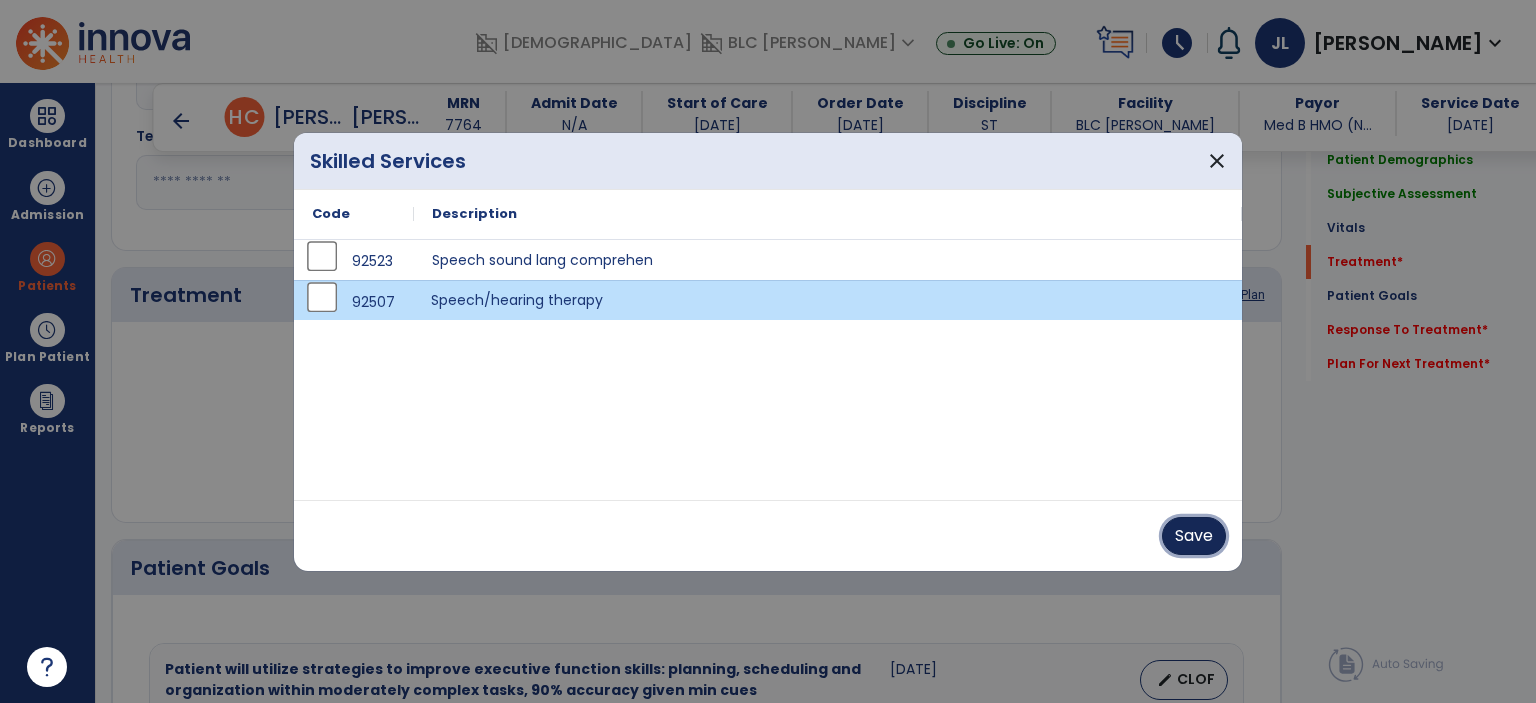 click on "Save" at bounding box center (1194, 536) 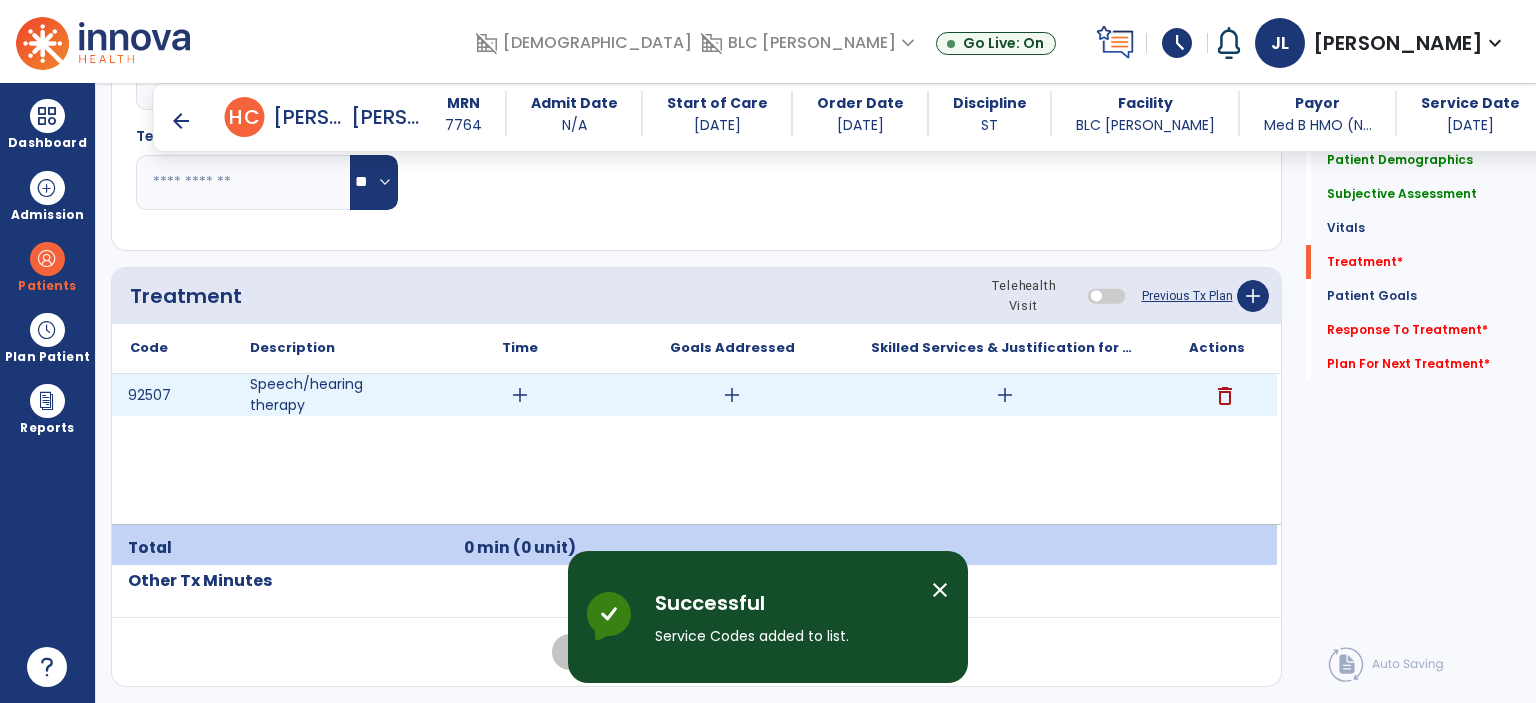 click on "add" at bounding box center (1005, 395) 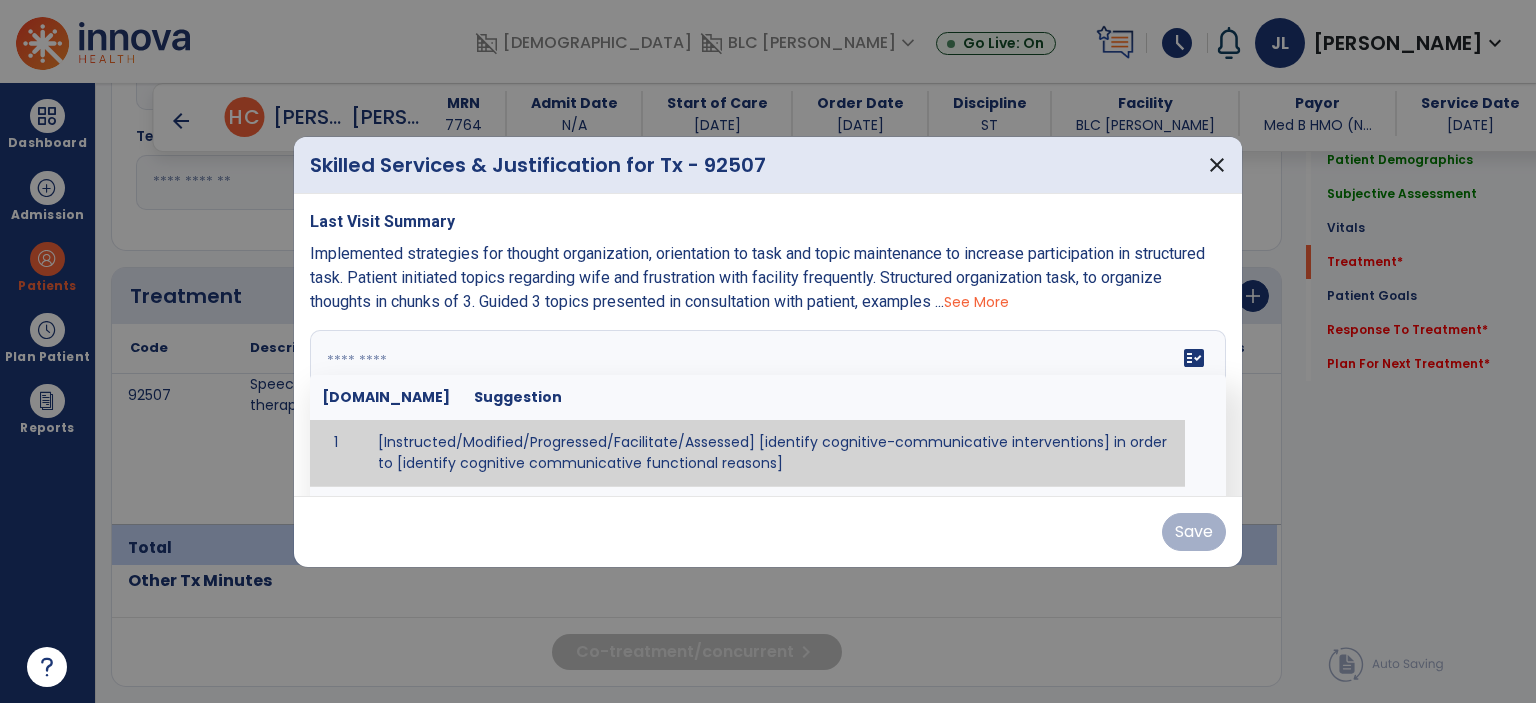 click at bounding box center [766, 405] 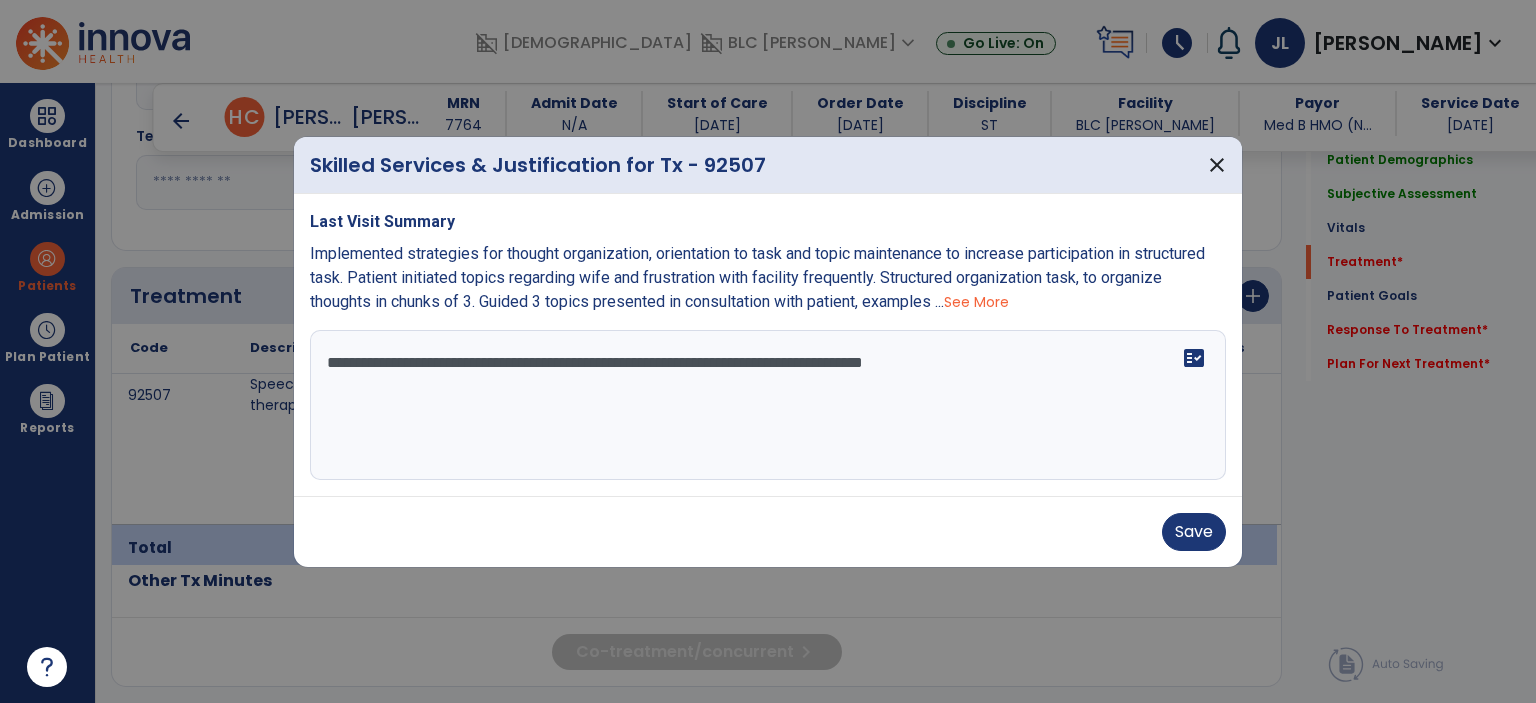 paste on "**********" 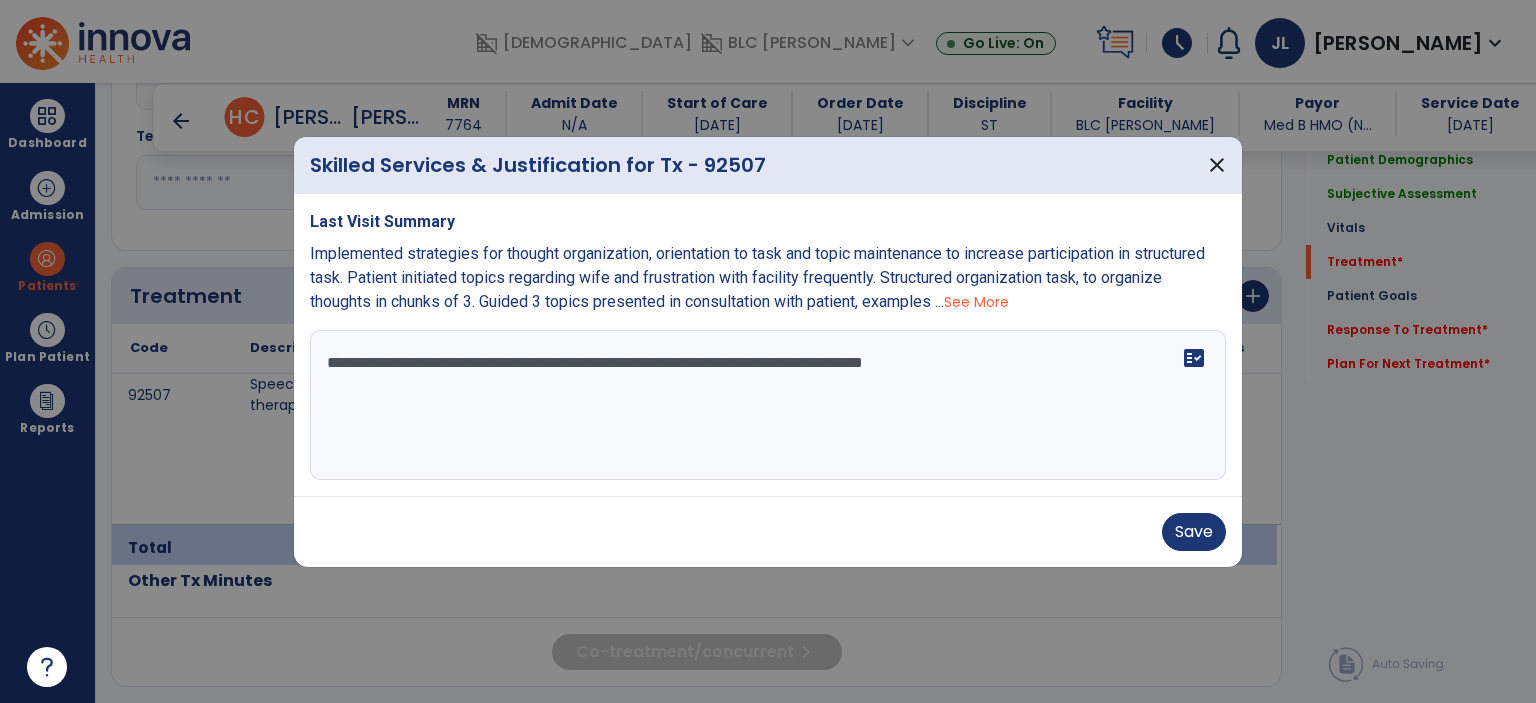 click on "**********" at bounding box center [768, 405] 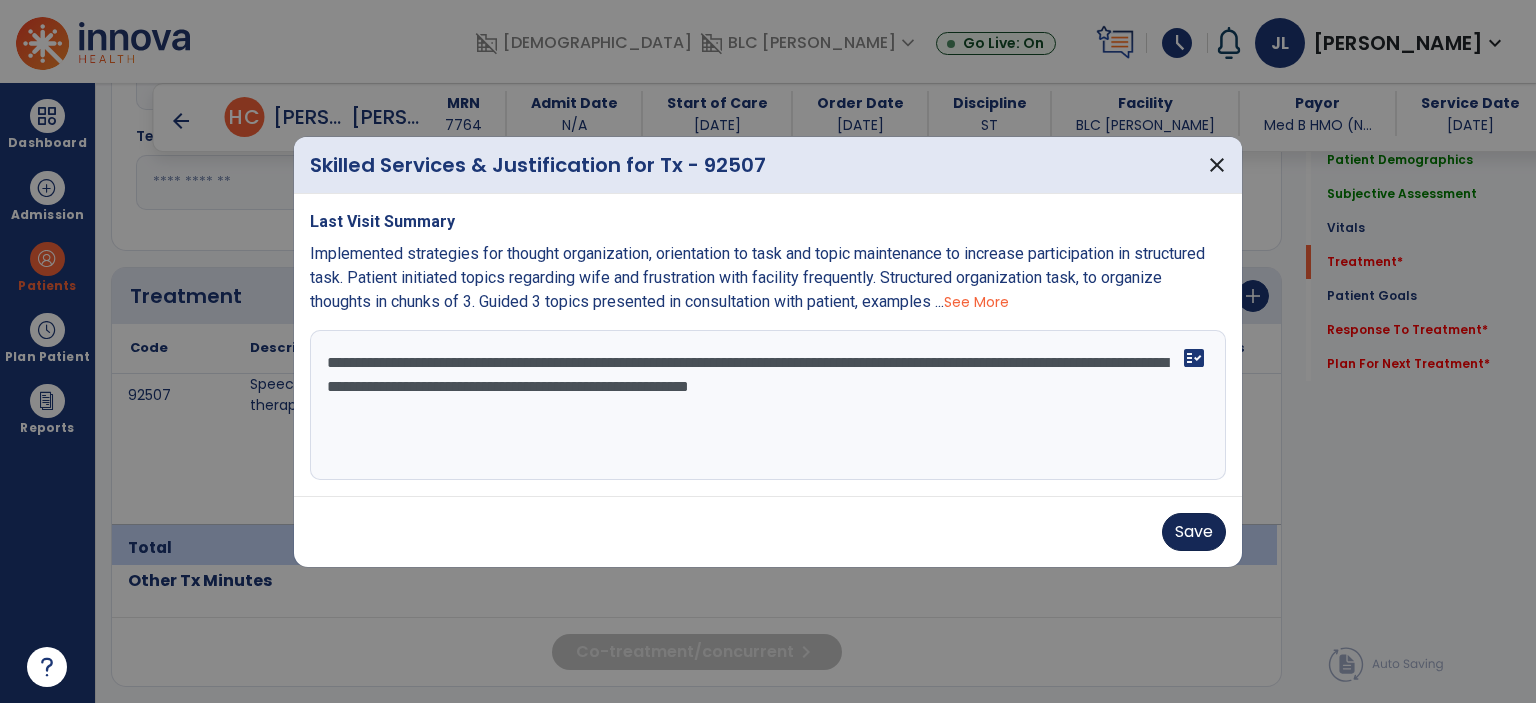 type on "**********" 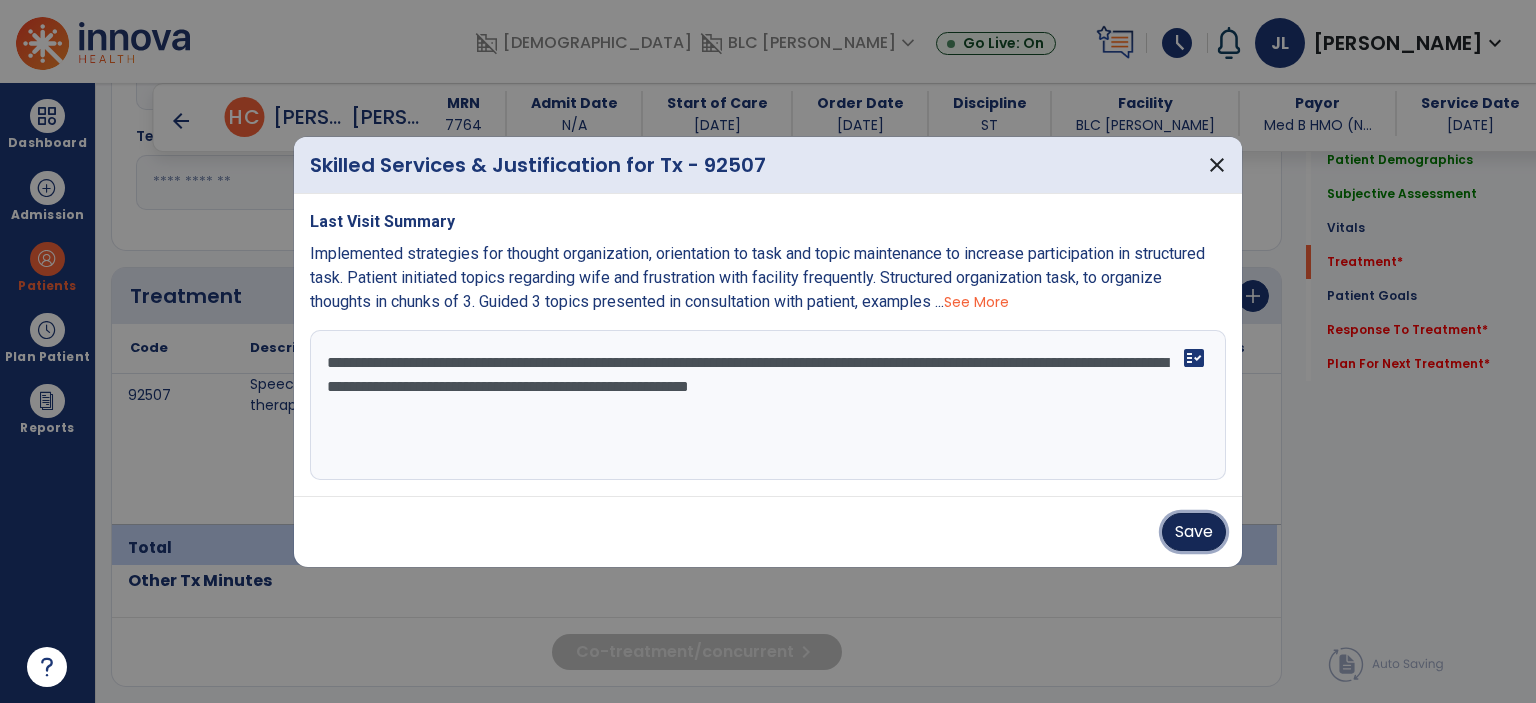 click on "Save" at bounding box center [1194, 532] 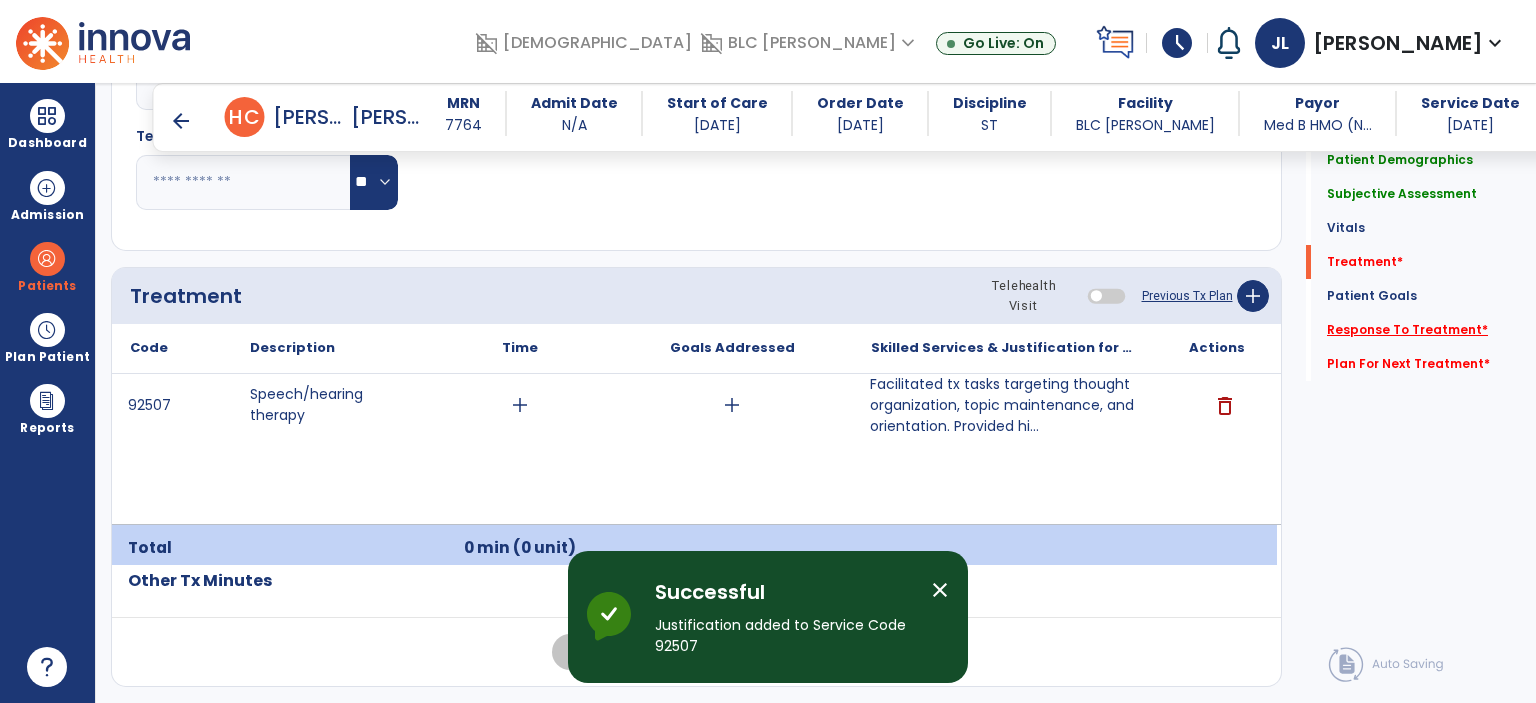 click on "Response To Treatment   *" 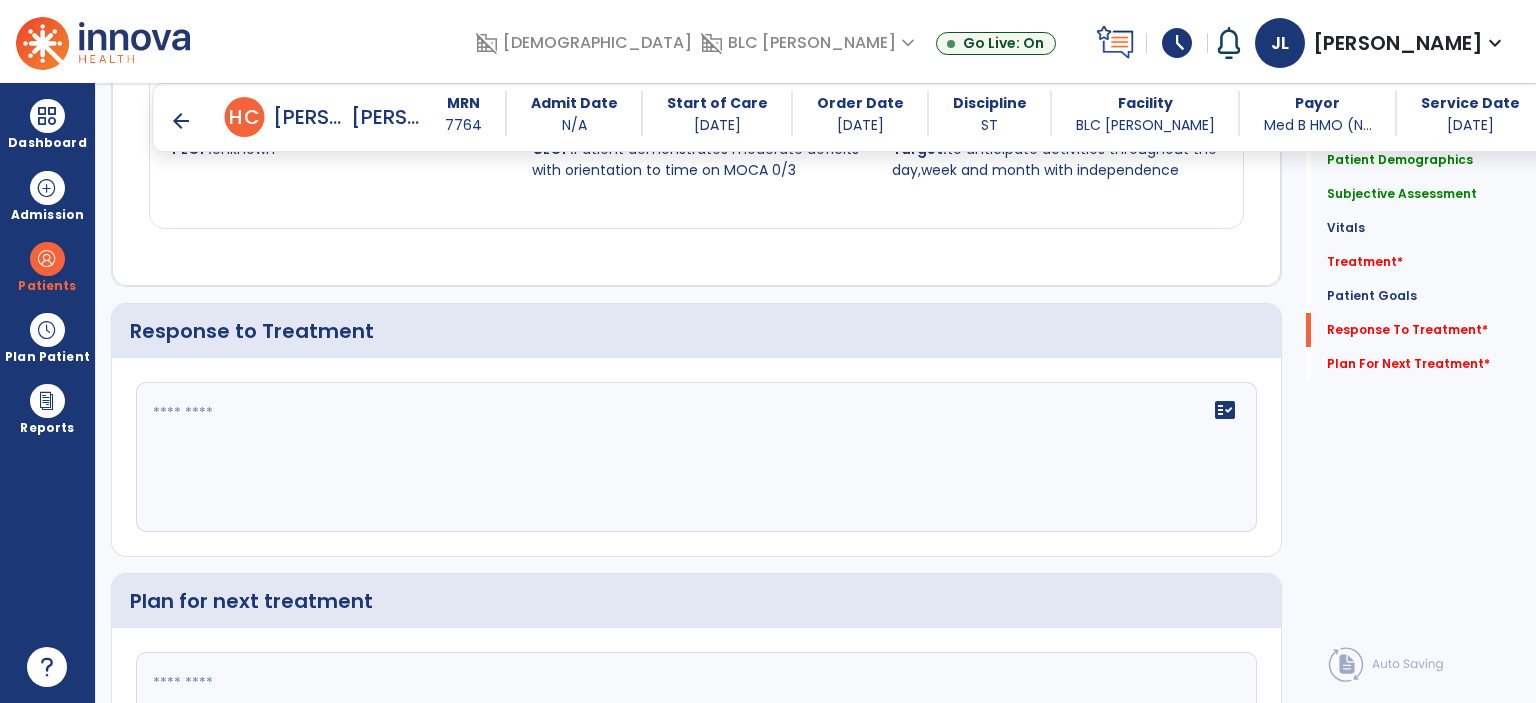 scroll, scrollTop: 2160, scrollLeft: 0, axis: vertical 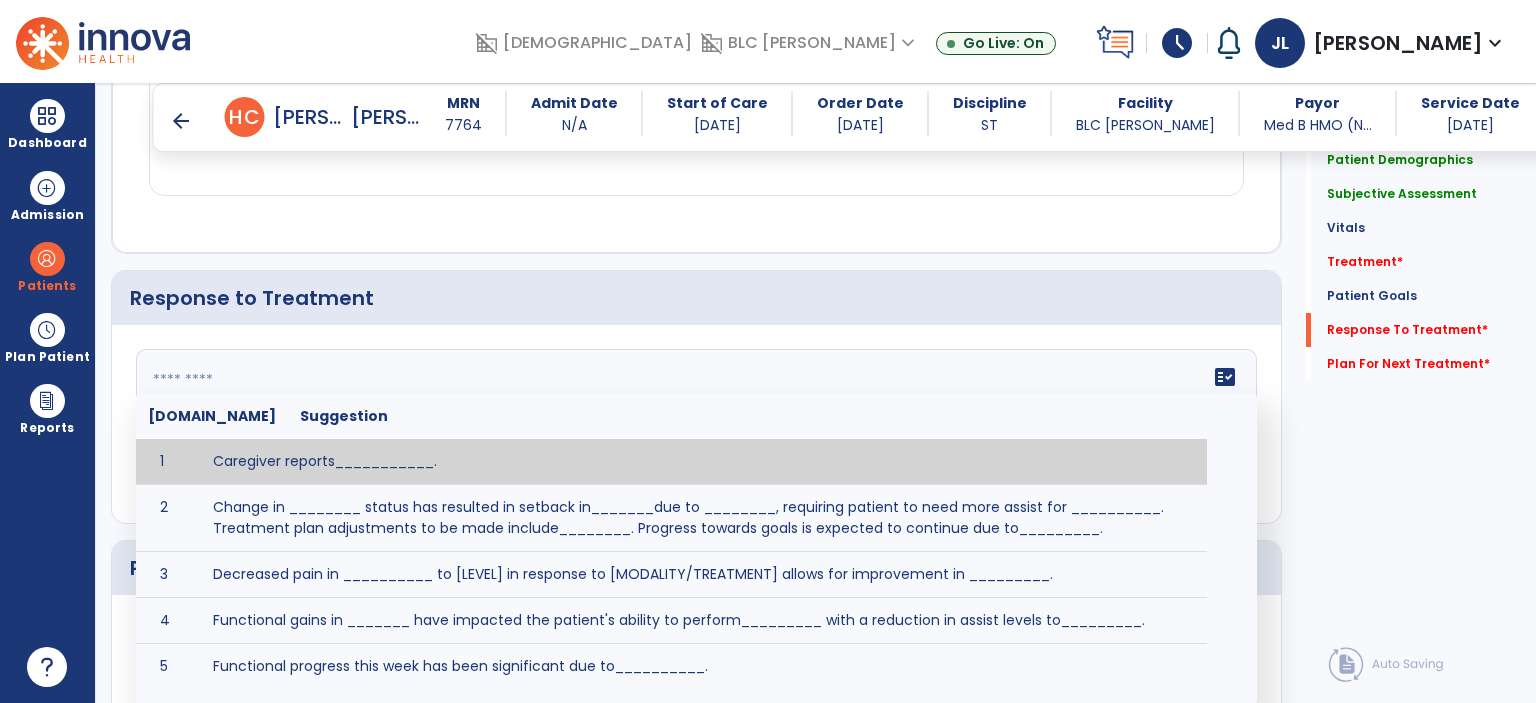 click on "fact_check  [DOMAIN_NAME] Suggestion 1 Caregiver reports___________. 2 Change in ________ status has resulted in setback in_______due to ________, requiring patient to need more assist for __________.   Treatment plan adjustments to be made include________.  Progress towards goals is expected to continue due to_________. 3 Decreased pain in __________ to [LEVEL] in response to [MODALITY/TREATMENT] allows for improvement in _________. 4 Functional gains in _______ have impacted the patient's ability to perform_________ with a reduction in assist levels to_________. 5 Functional progress this week has been significant due to__________. 6 Gains in ________ have improved the patient's ability to perform ______with decreased levels of assist to___________. 7 Improvement in ________allows patient to tolerate higher levels of challenges in_________. 8 Pain in [AREA] has decreased to [LEVEL] in response to [TREATMENT/MODALITY], allowing fore ease in completing__________. 9 10 11 12 13 14 15 16 17 18 19 20 21" 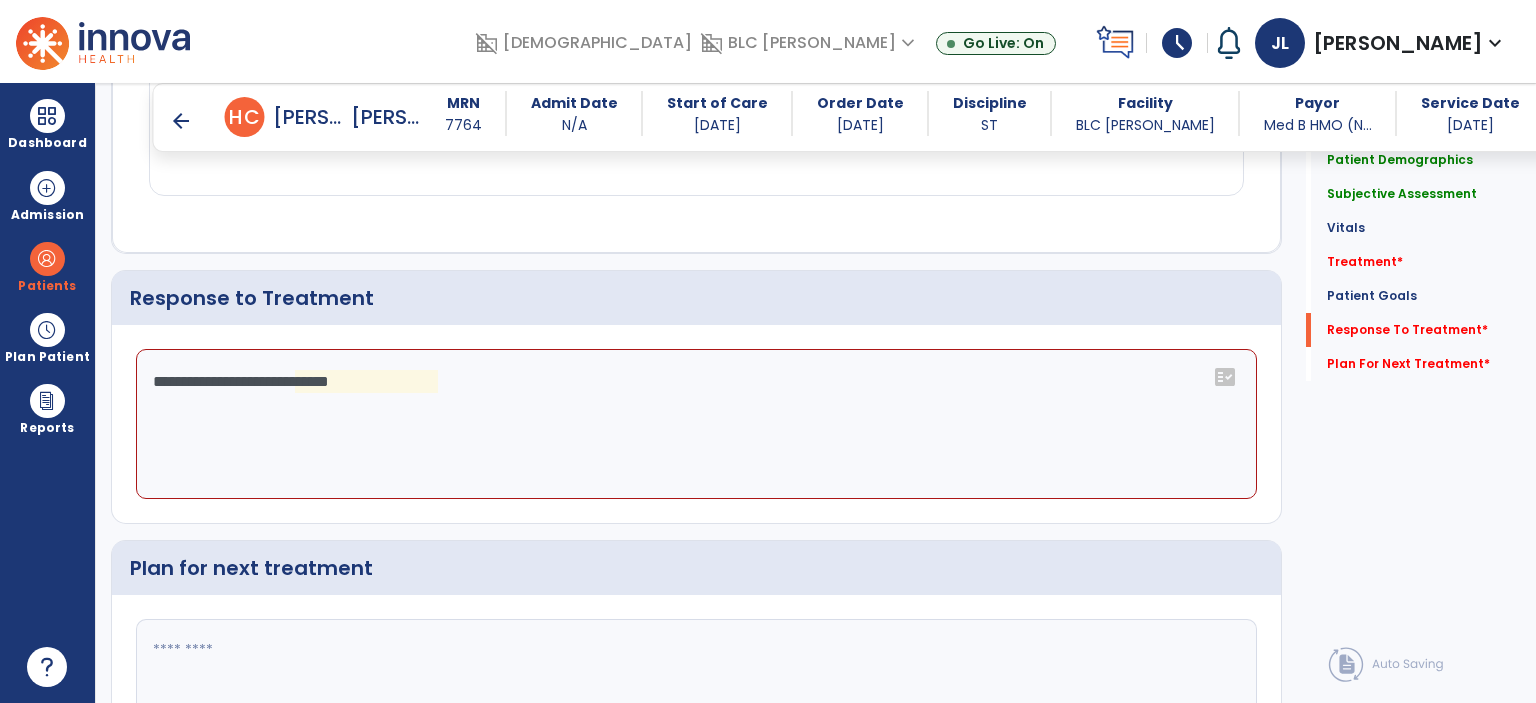 click on "**********" 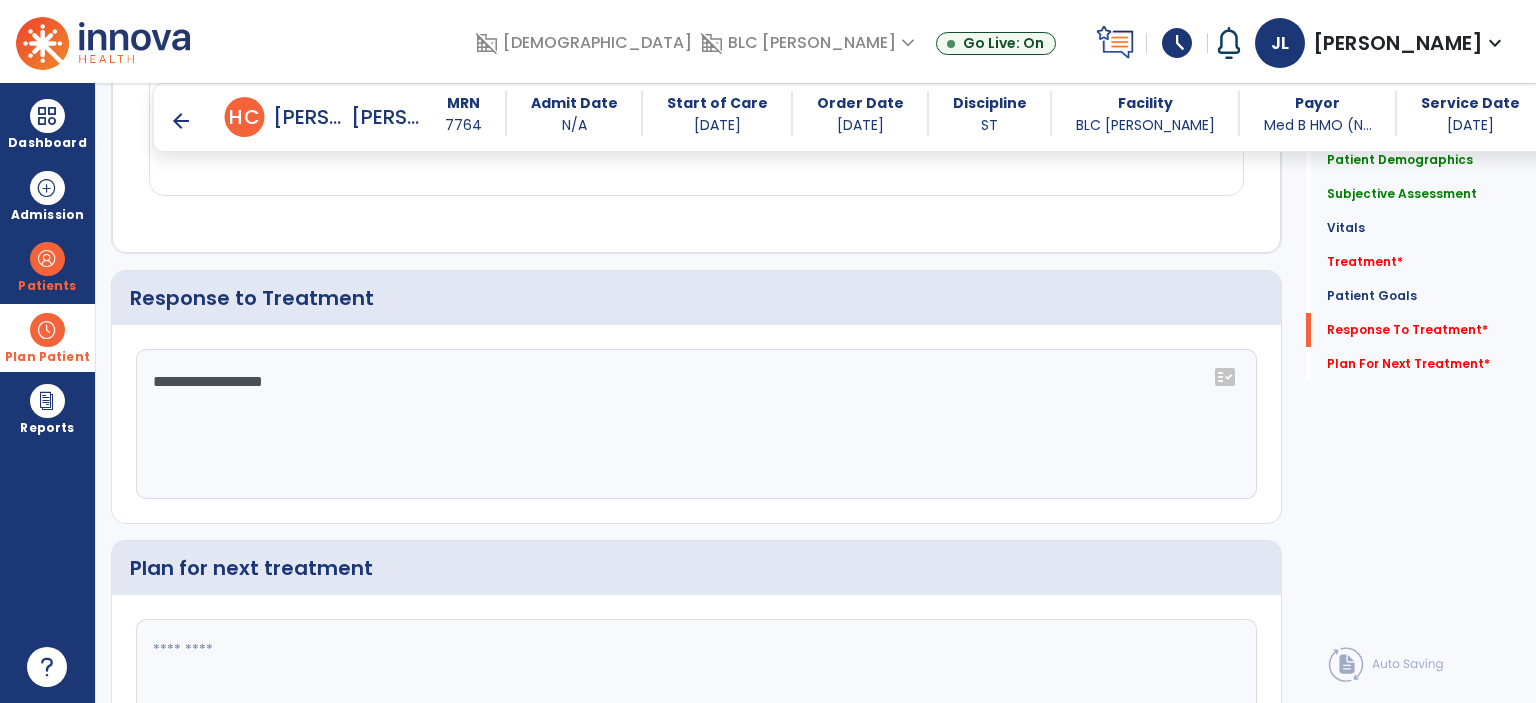 drag, startPoint x: 392, startPoint y: 381, endPoint x: 32, endPoint y: 365, distance: 360.35538 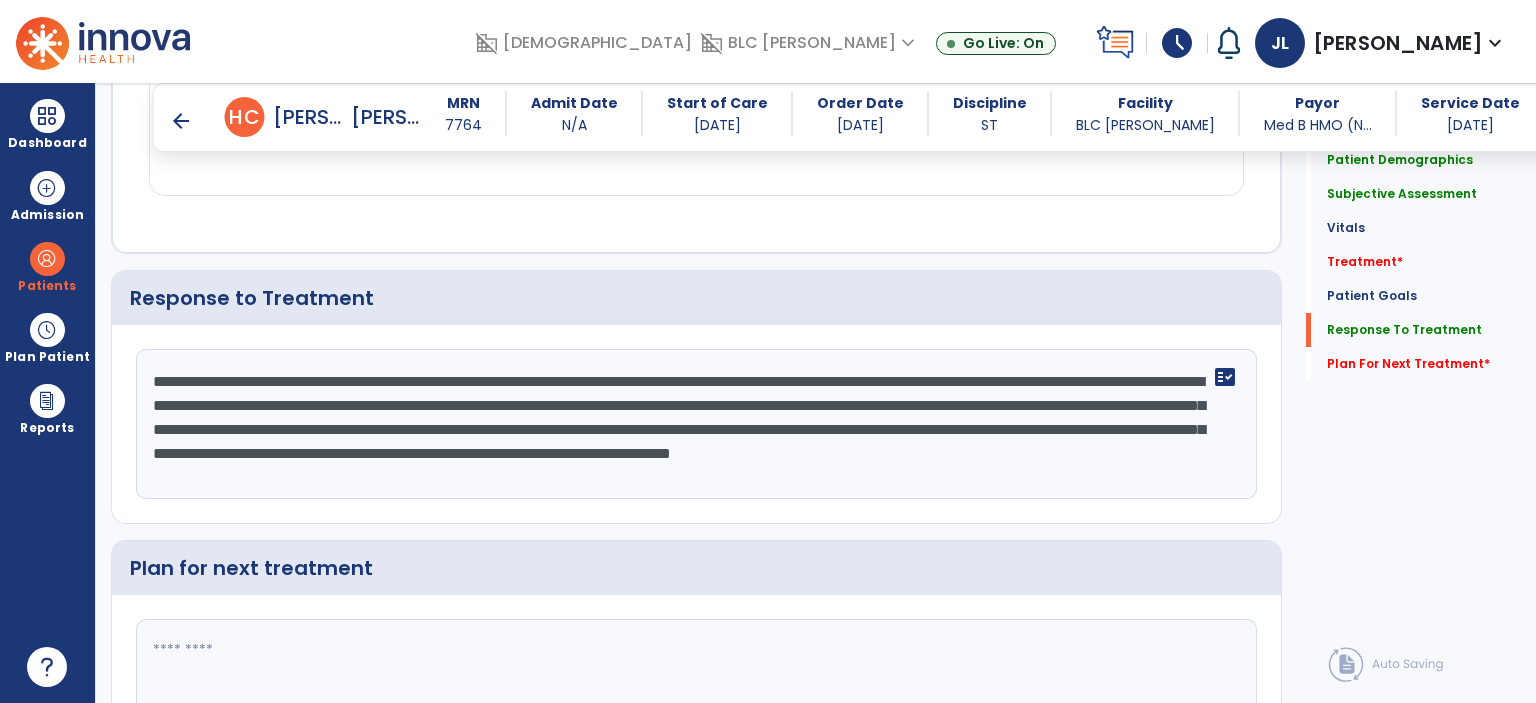 click on "**********" 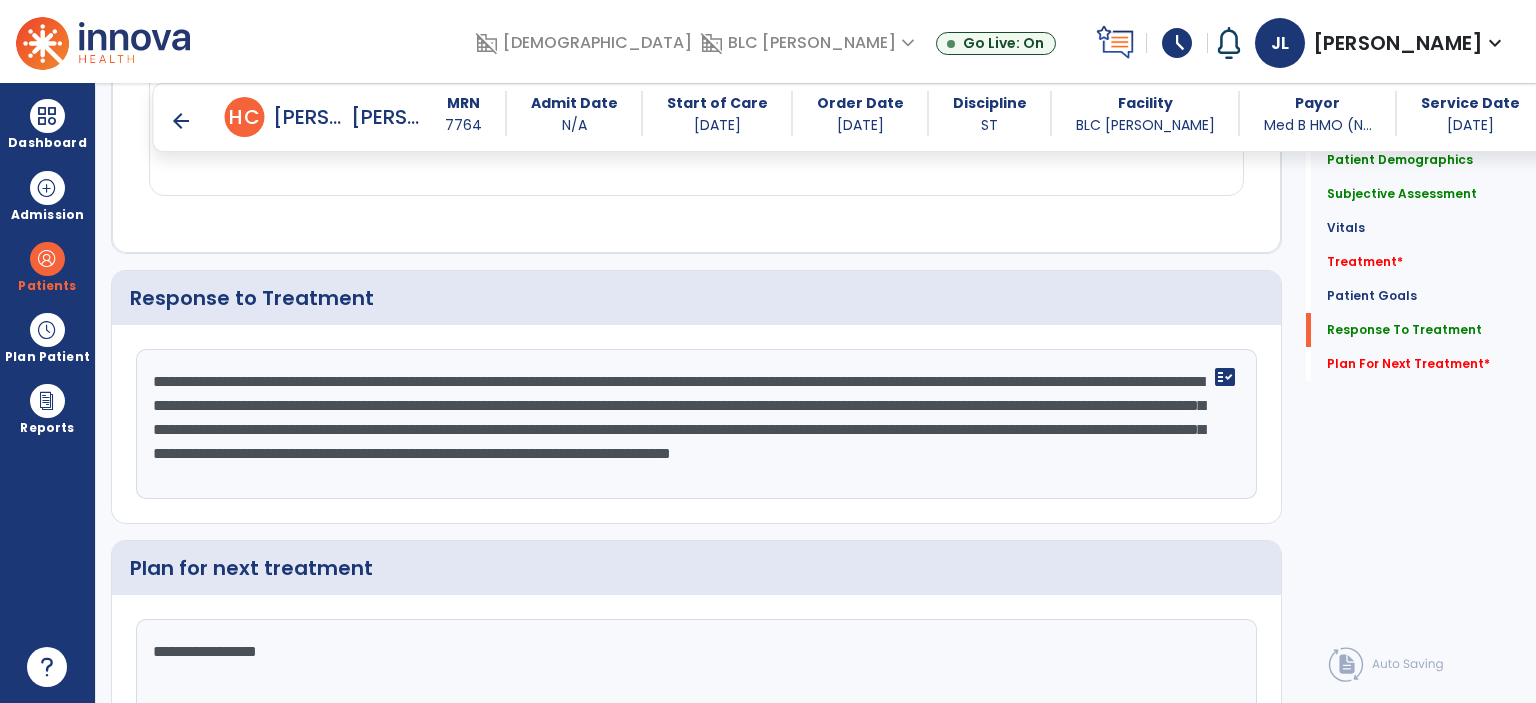 type on "**********" 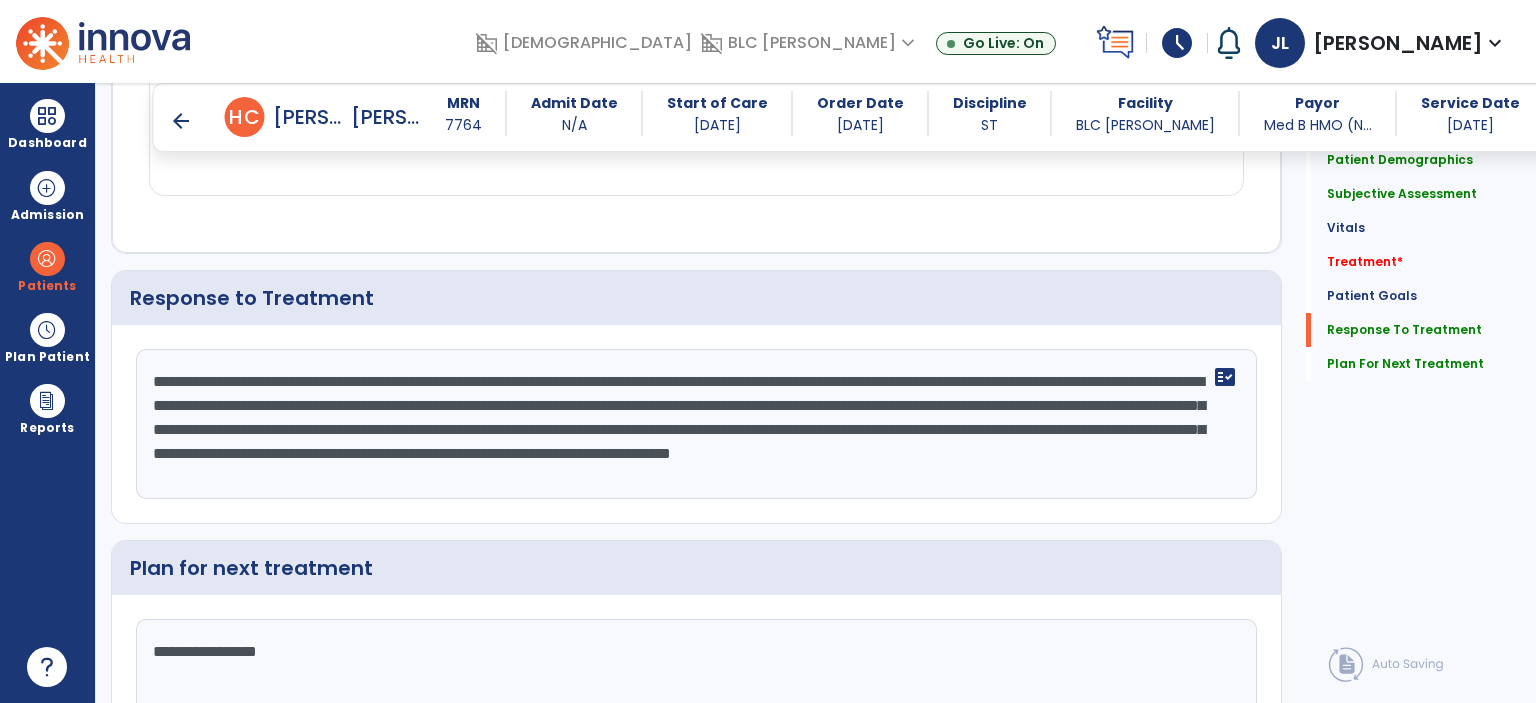 click on "arrow_back" at bounding box center [181, 121] 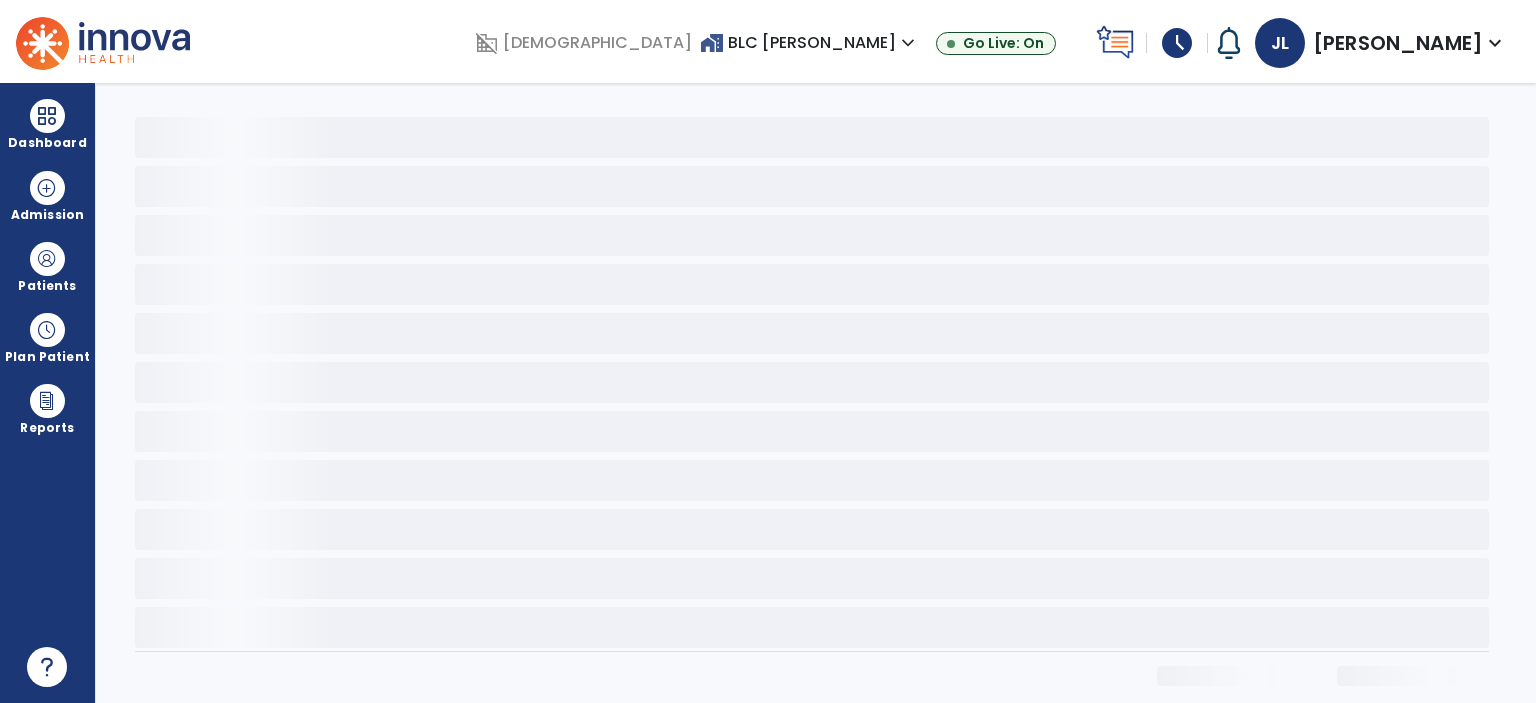 scroll, scrollTop: 0, scrollLeft: 0, axis: both 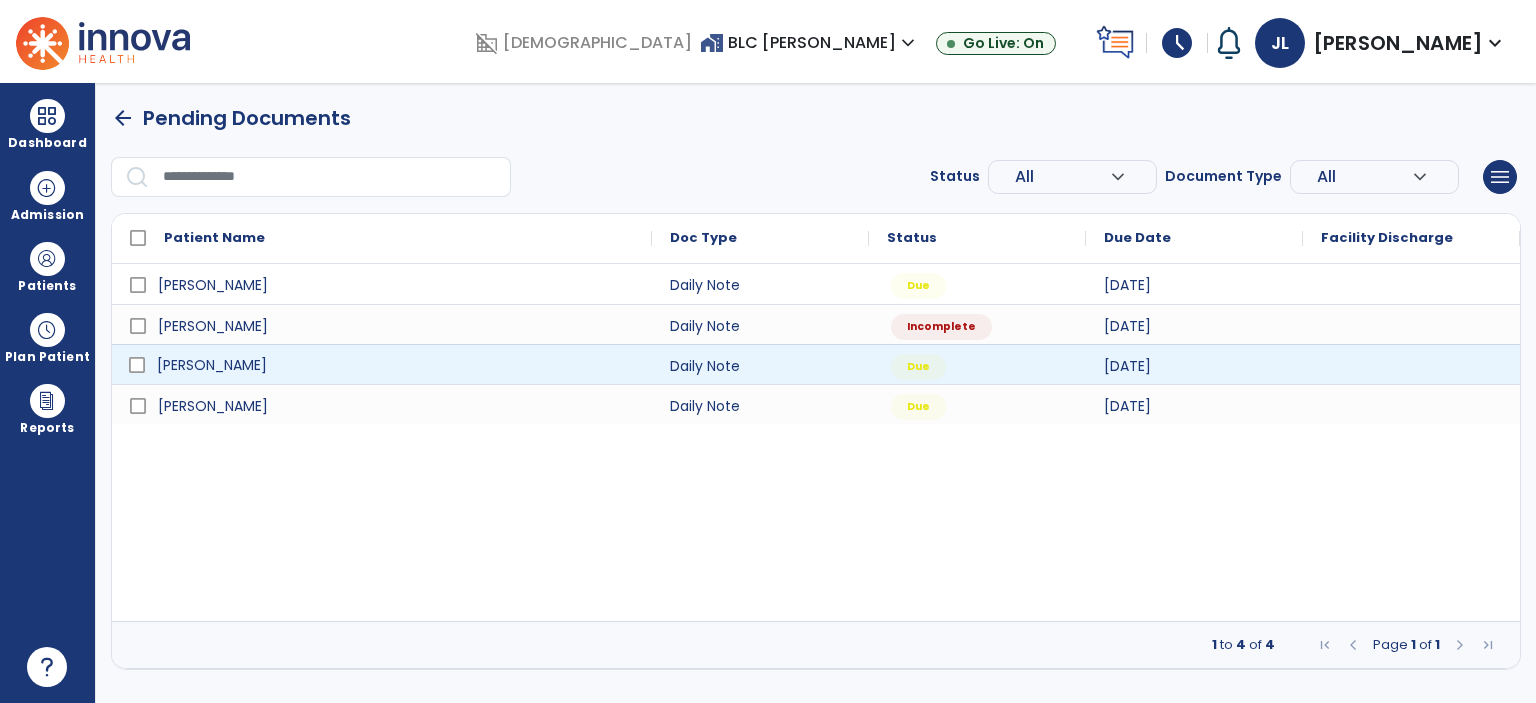 click on "[PERSON_NAME]" at bounding box center (212, 365) 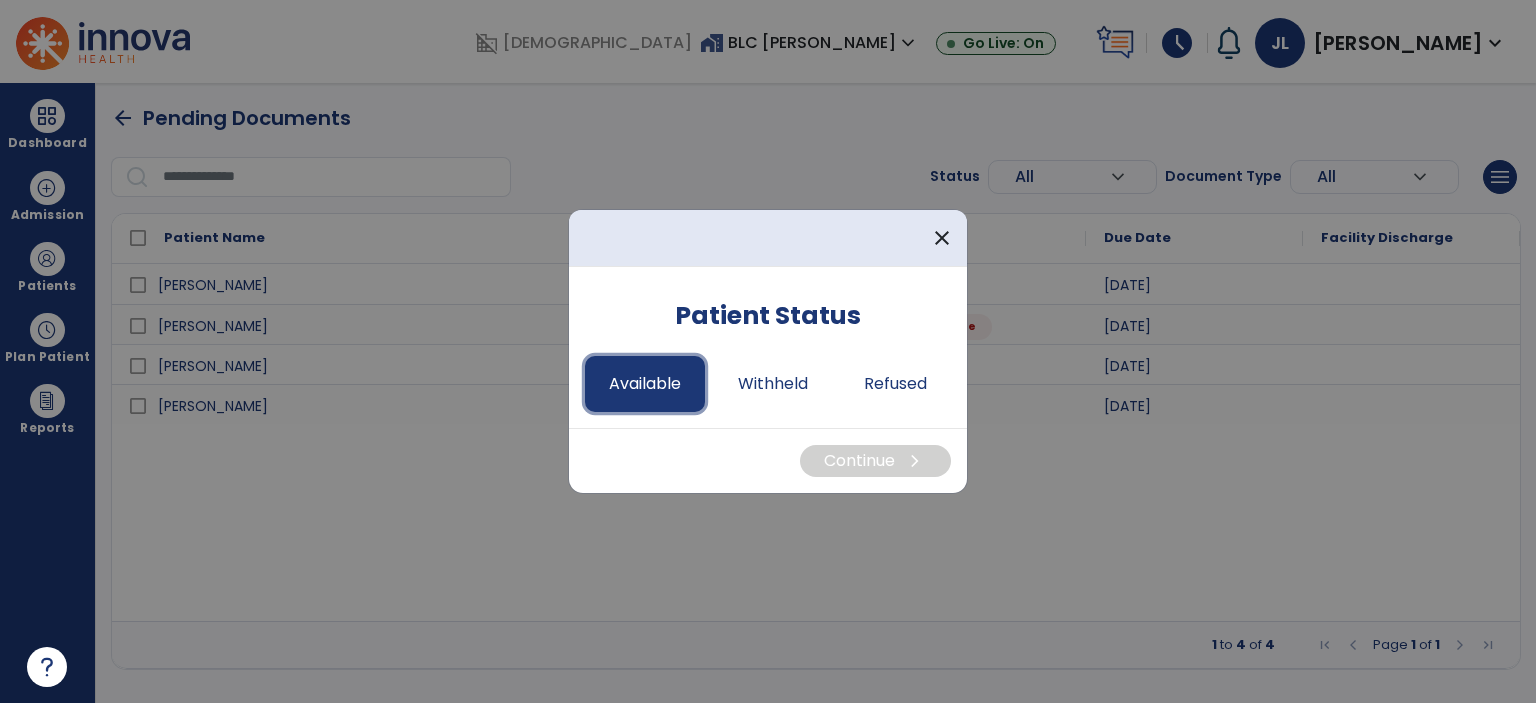 click on "Available" at bounding box center [645, 384] 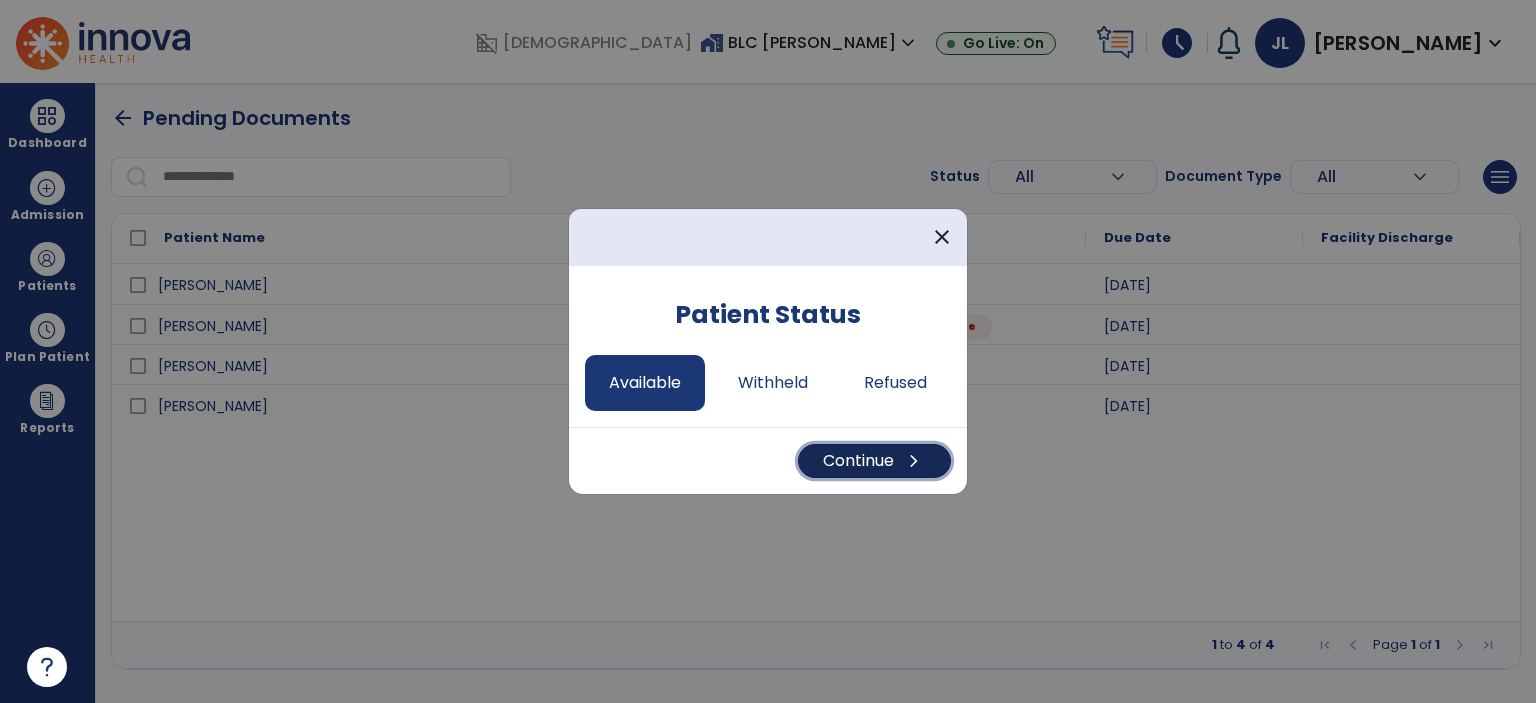 click on "Continue   chevron_right" at bounding box center [874, 461] 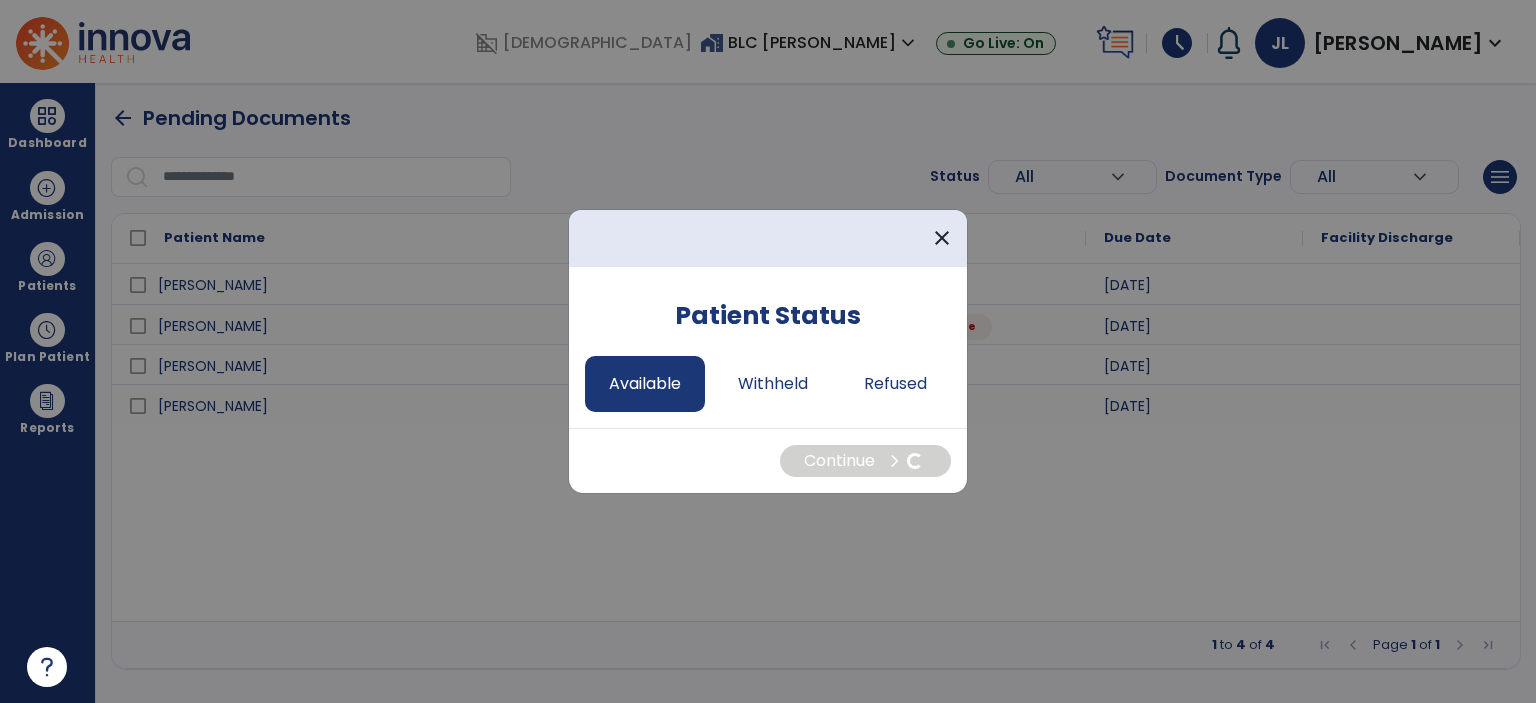 select on "*" 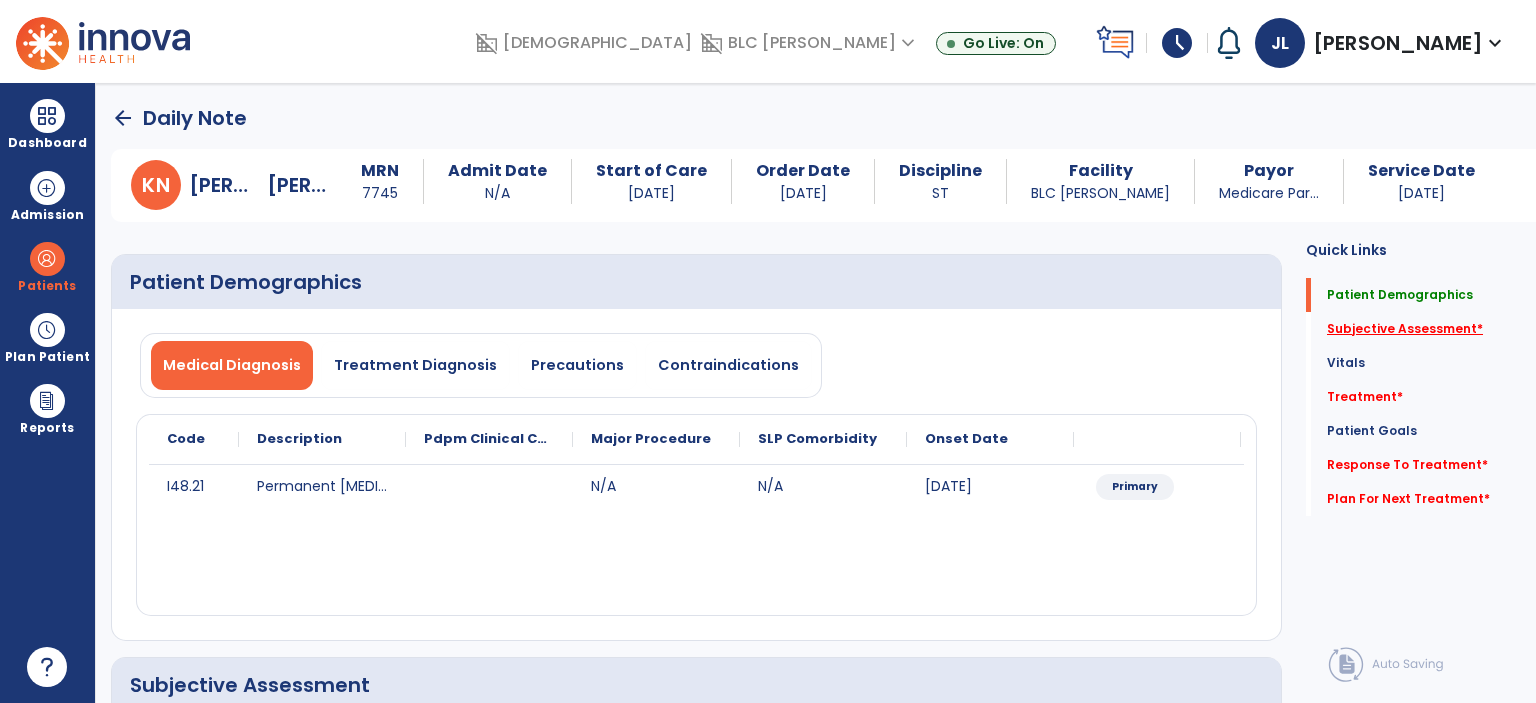 click on "Subjective Assessment   *" 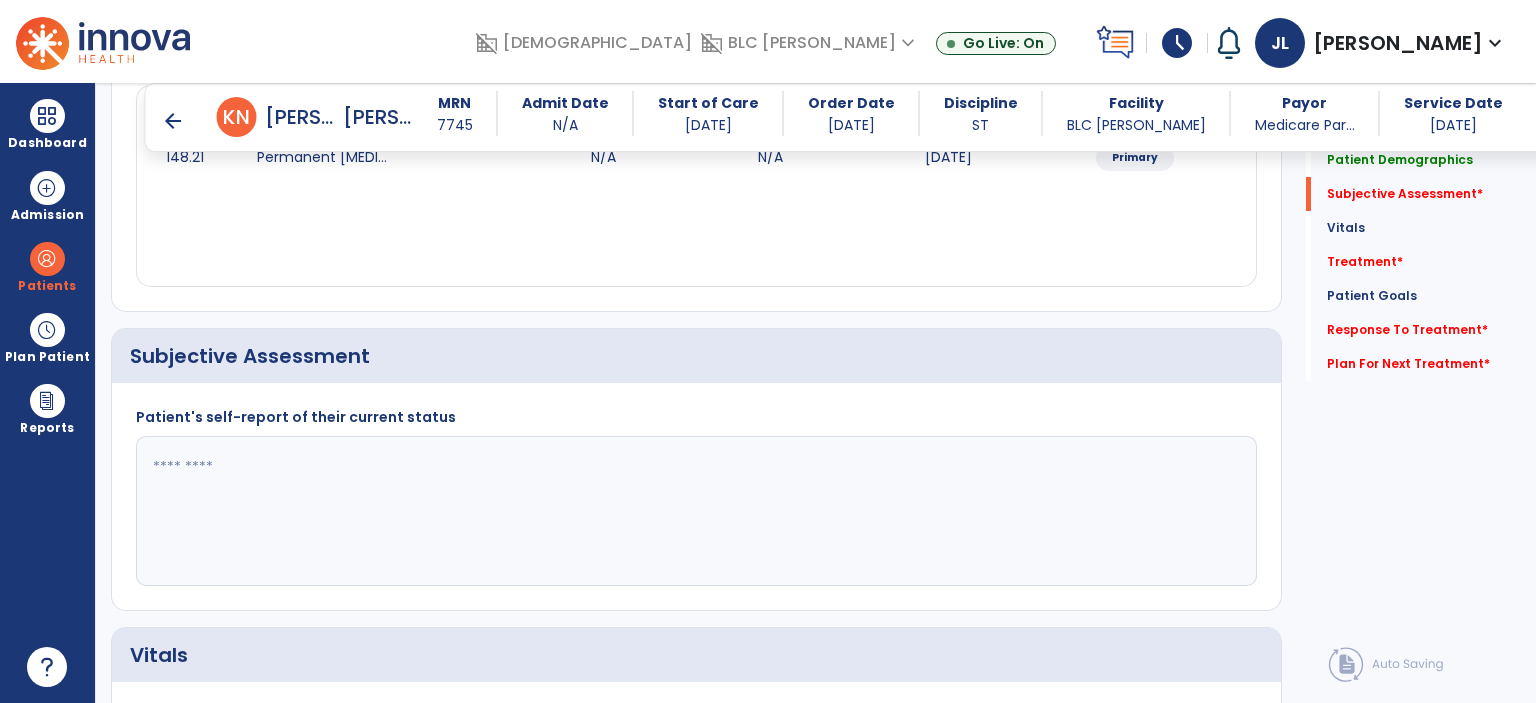 scroll, scrollTop: 404, scrollLeft: 0, axis: vertical 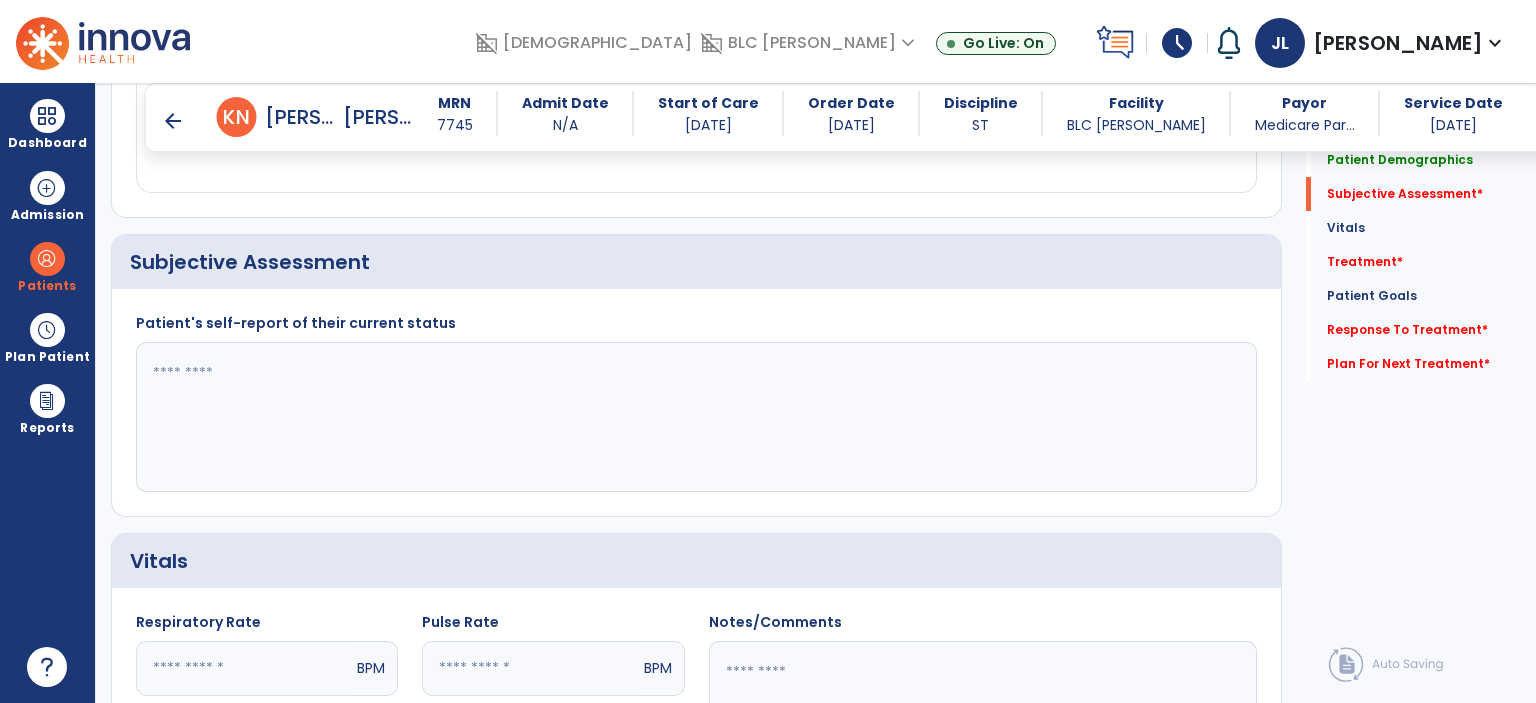 click 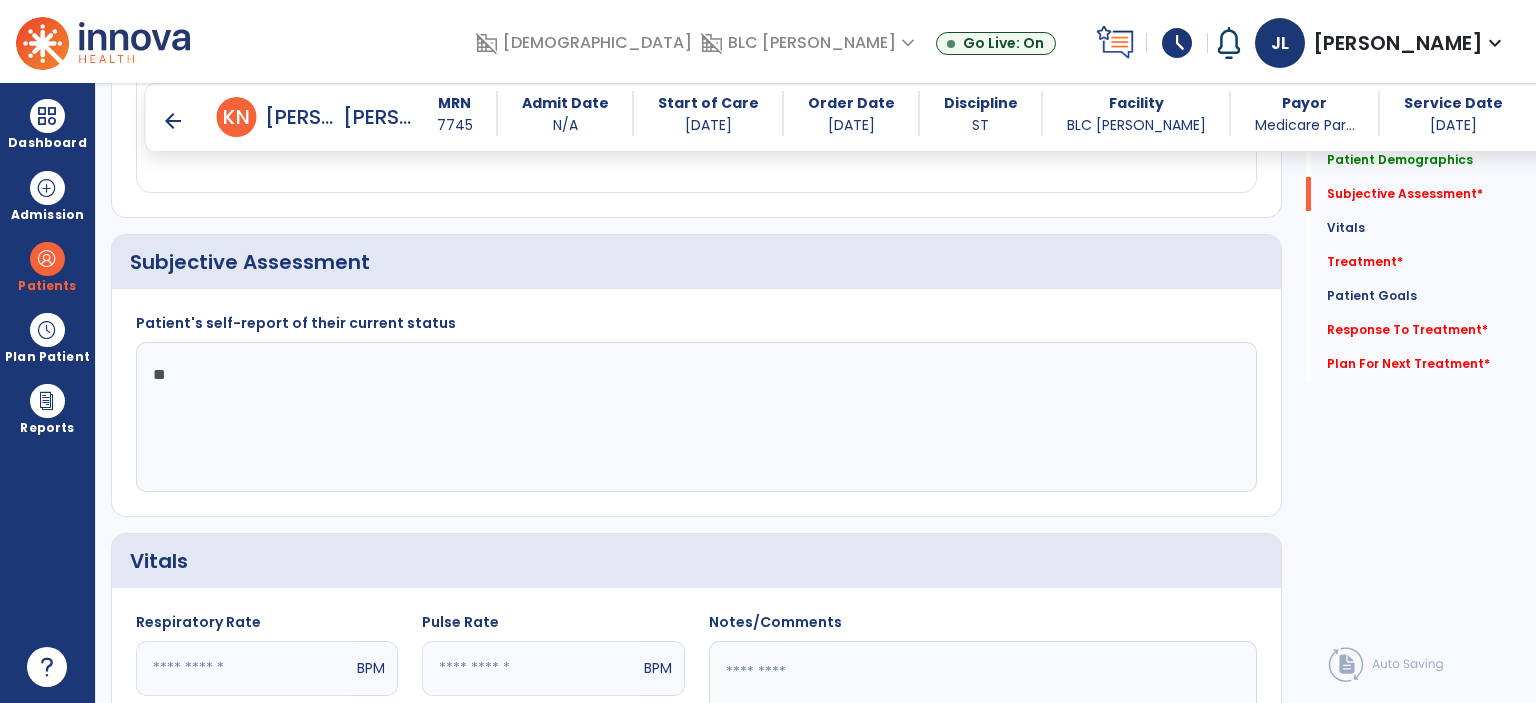 type on "**" 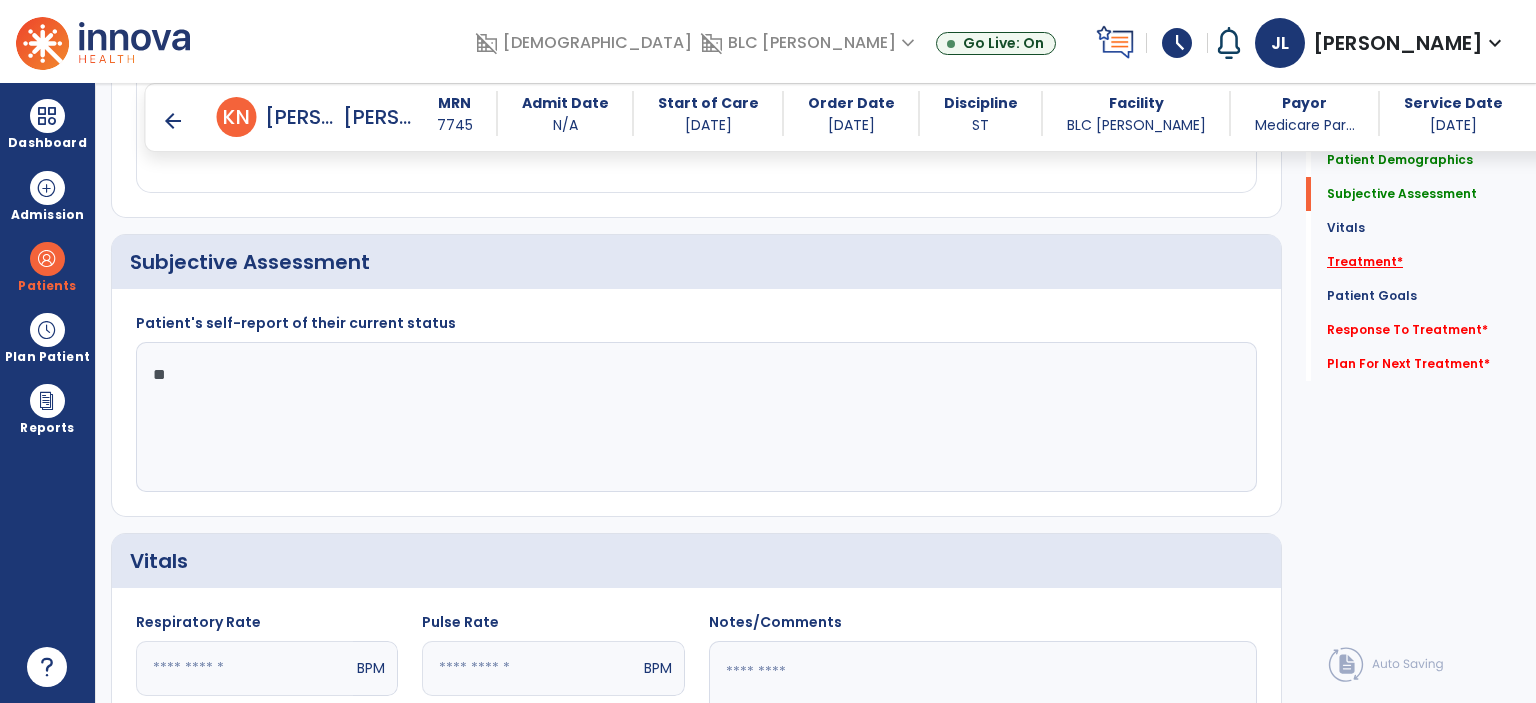 click on "Treatment   *" 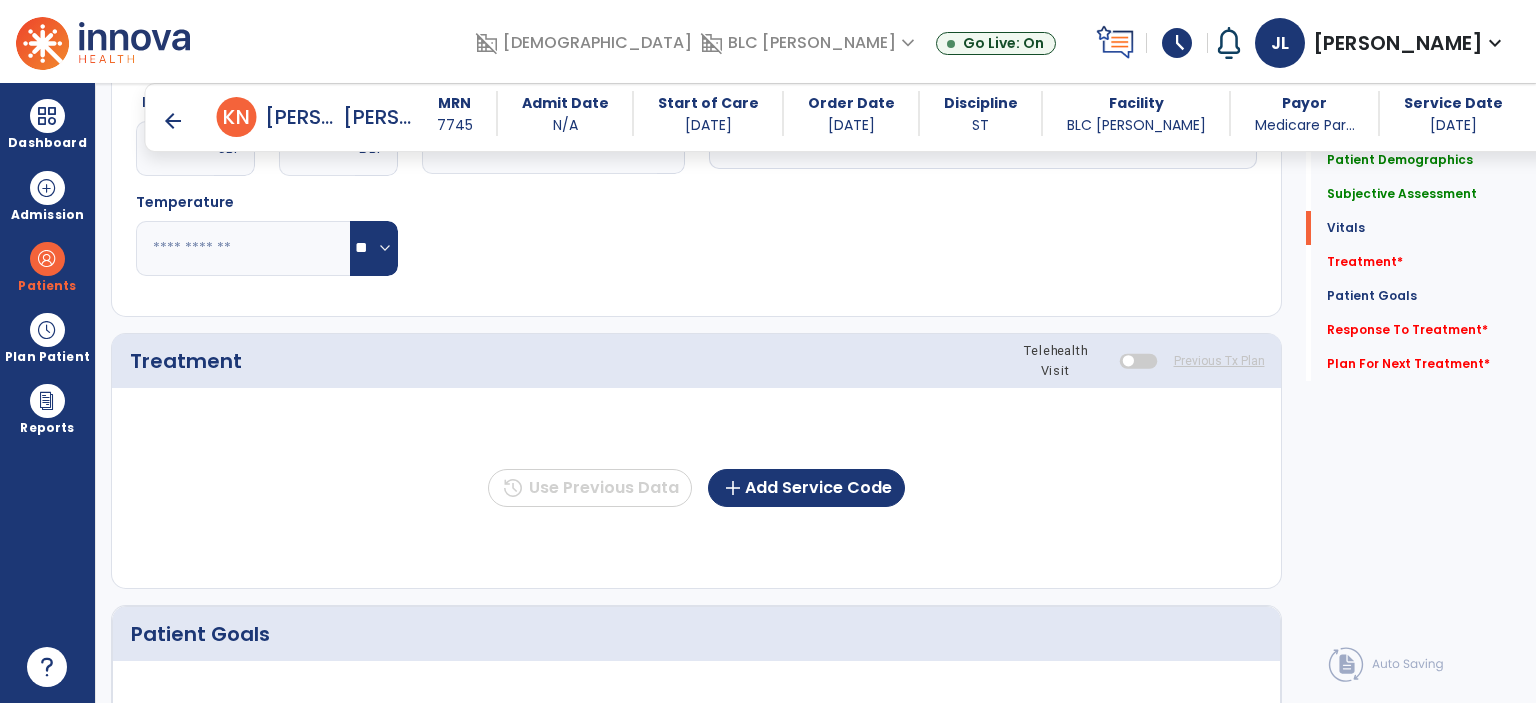 scroll, scrollTop: 1092, scrollLeft: 0, axis: vertical 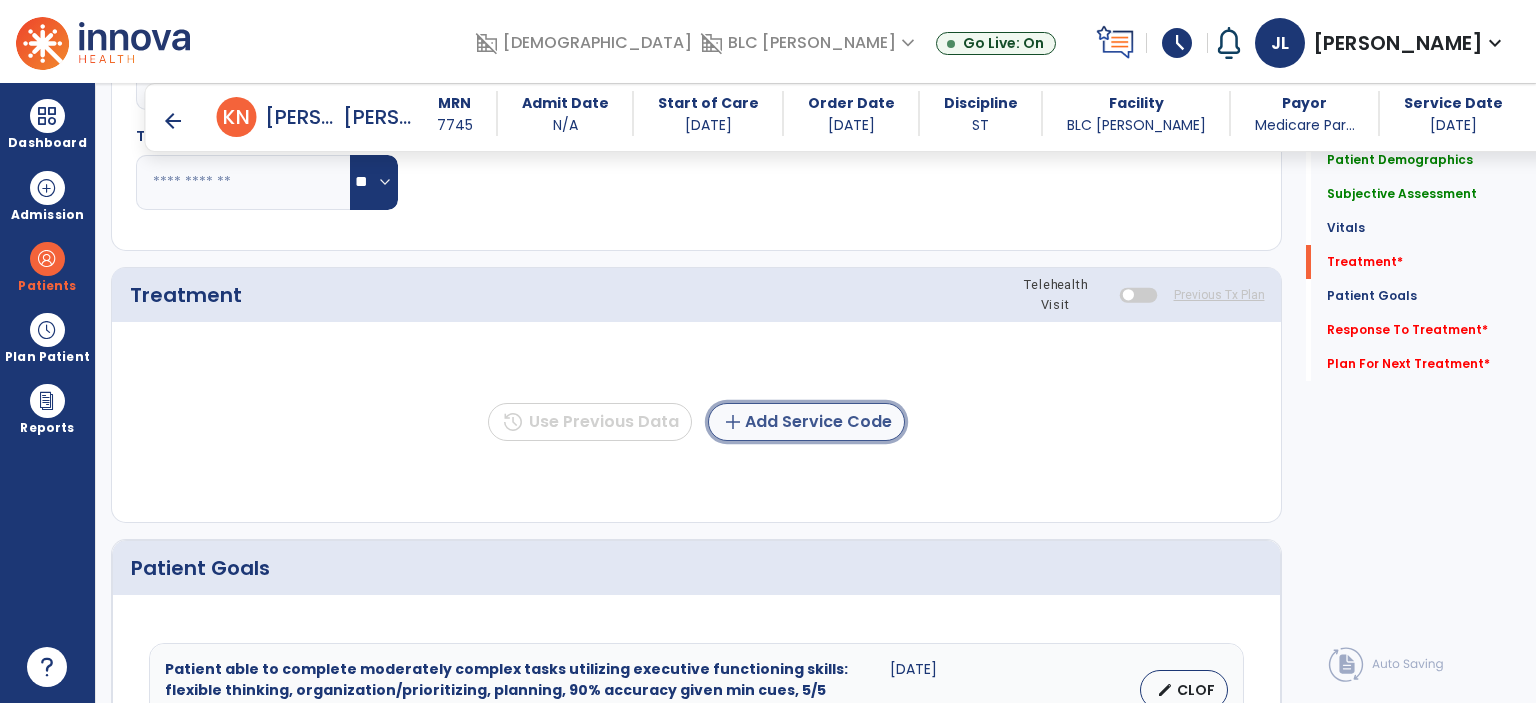click on "add  Add Service Code" 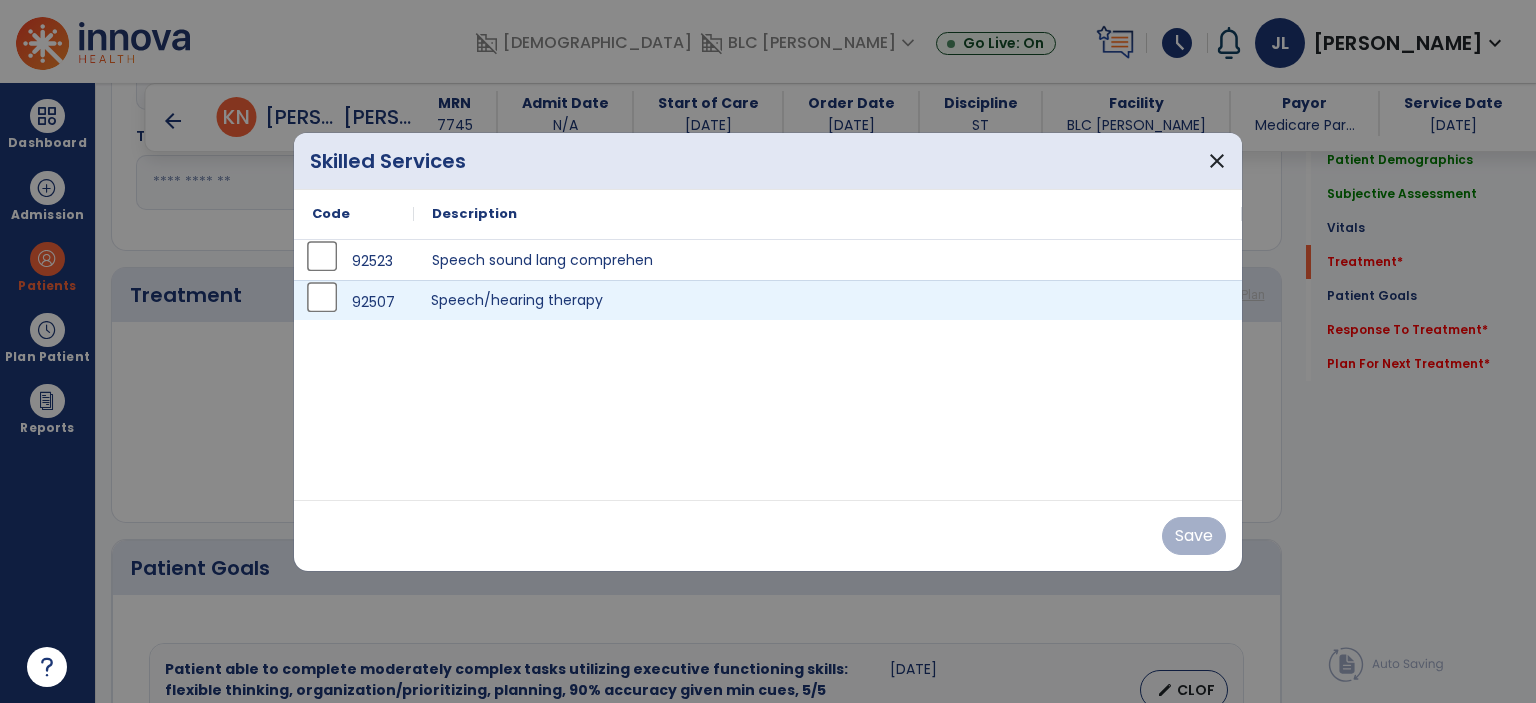click on "Speech/hearing therapy" at bounding box center [828, 300] 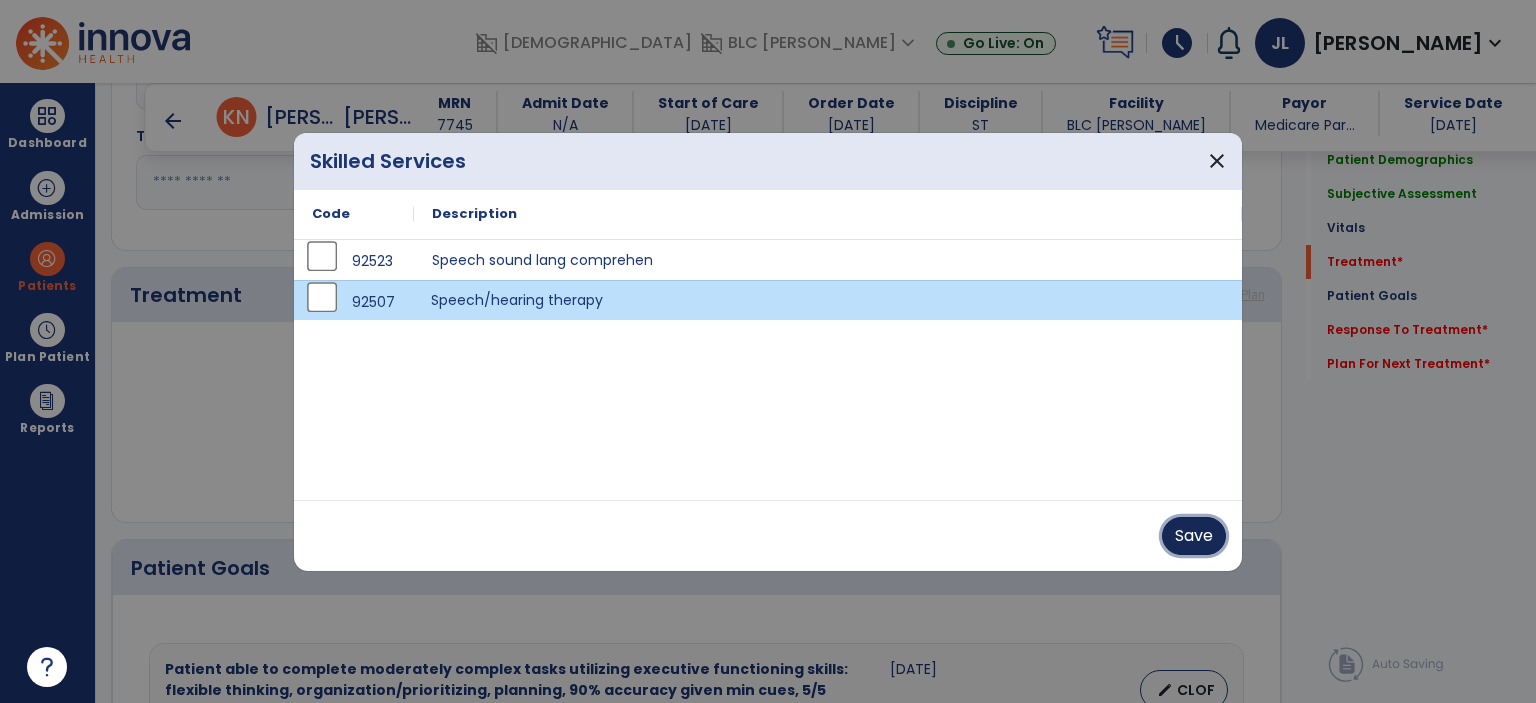 click on "Save" at bounding box center (1194, 536) 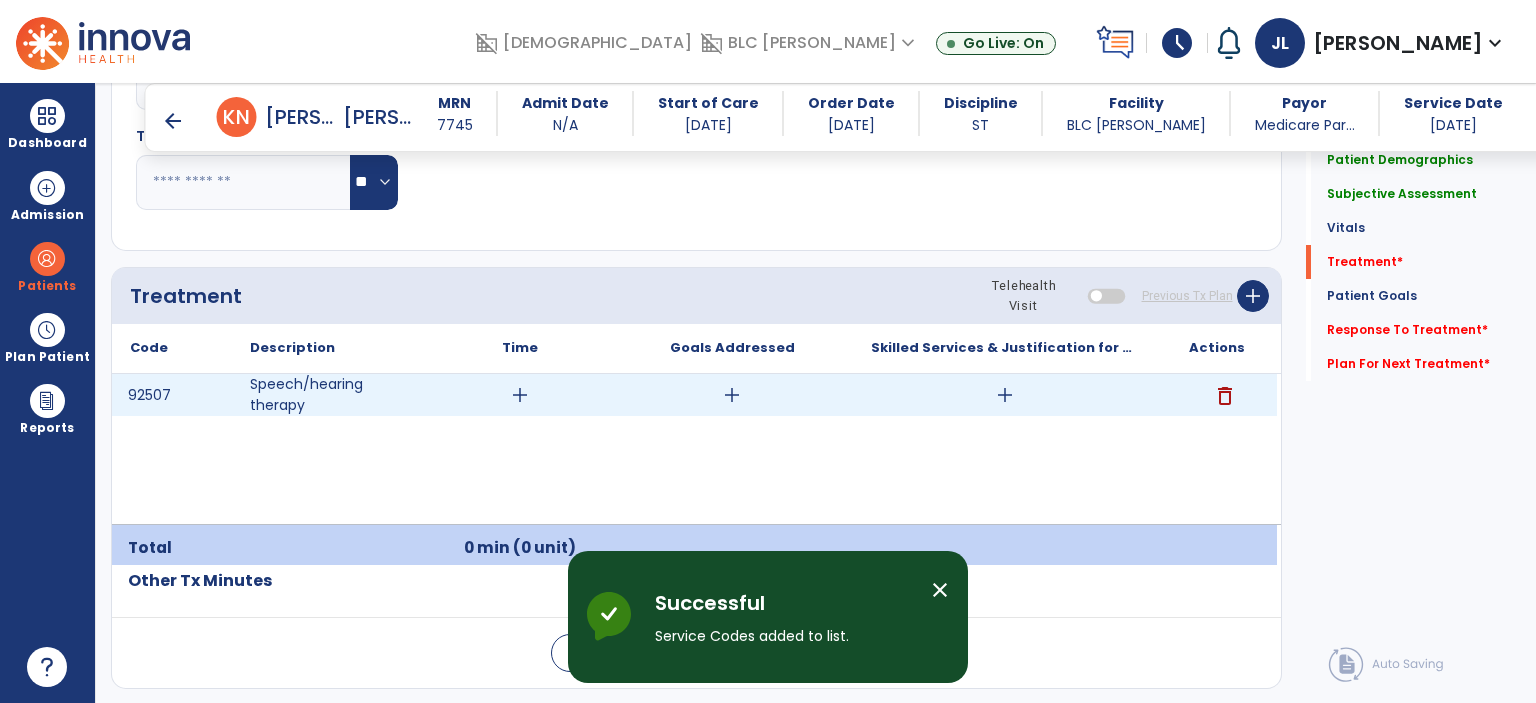 click on "add" at bounding box center (1005, 395) 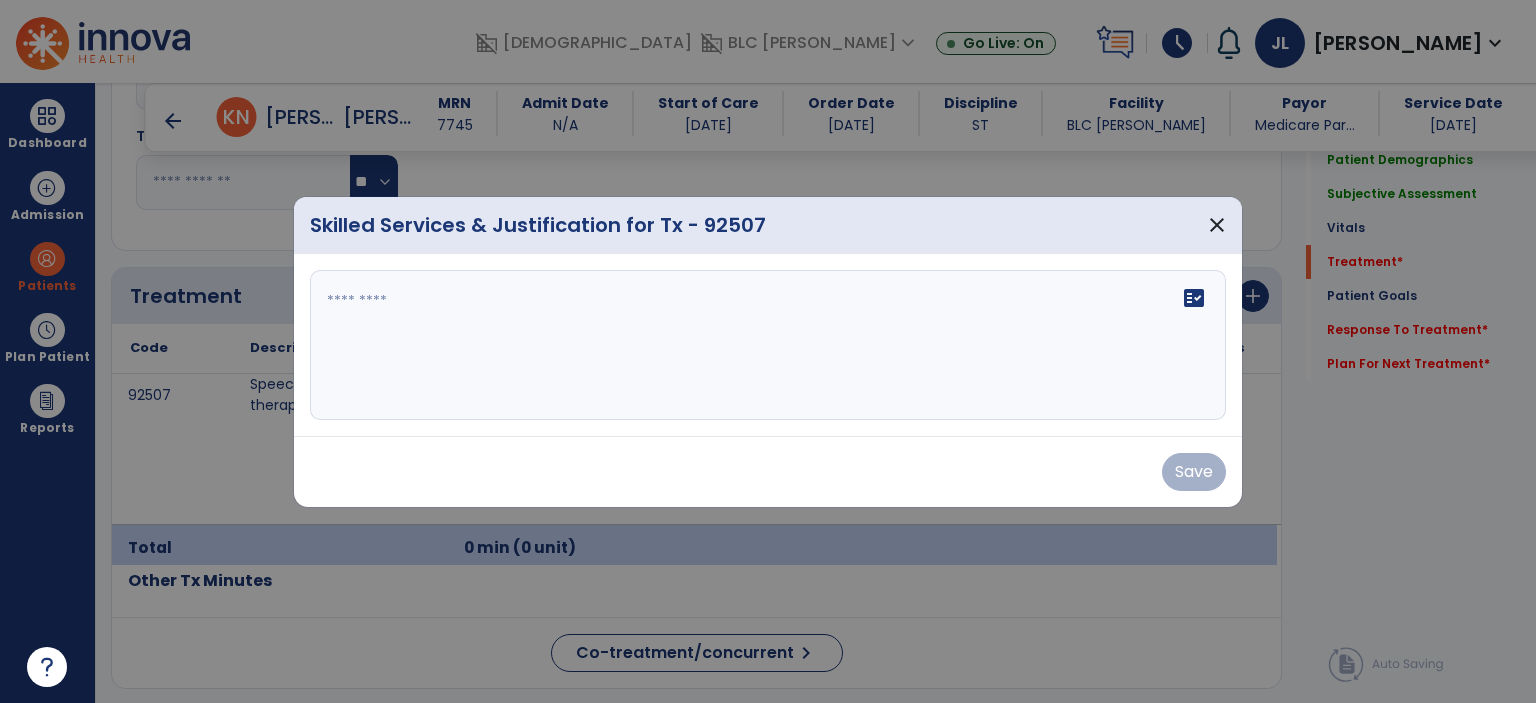 click at bounding box center [768, 345] 